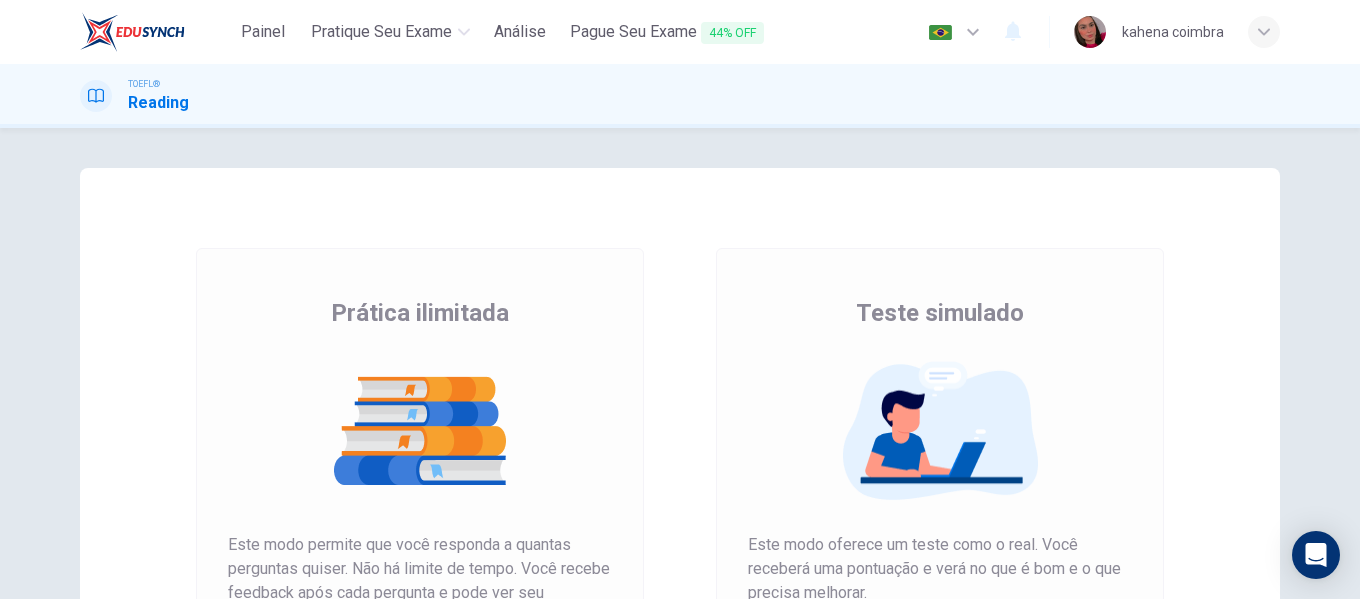 scroll, scrollTop: 0, scrollLeft: 0, axis: both 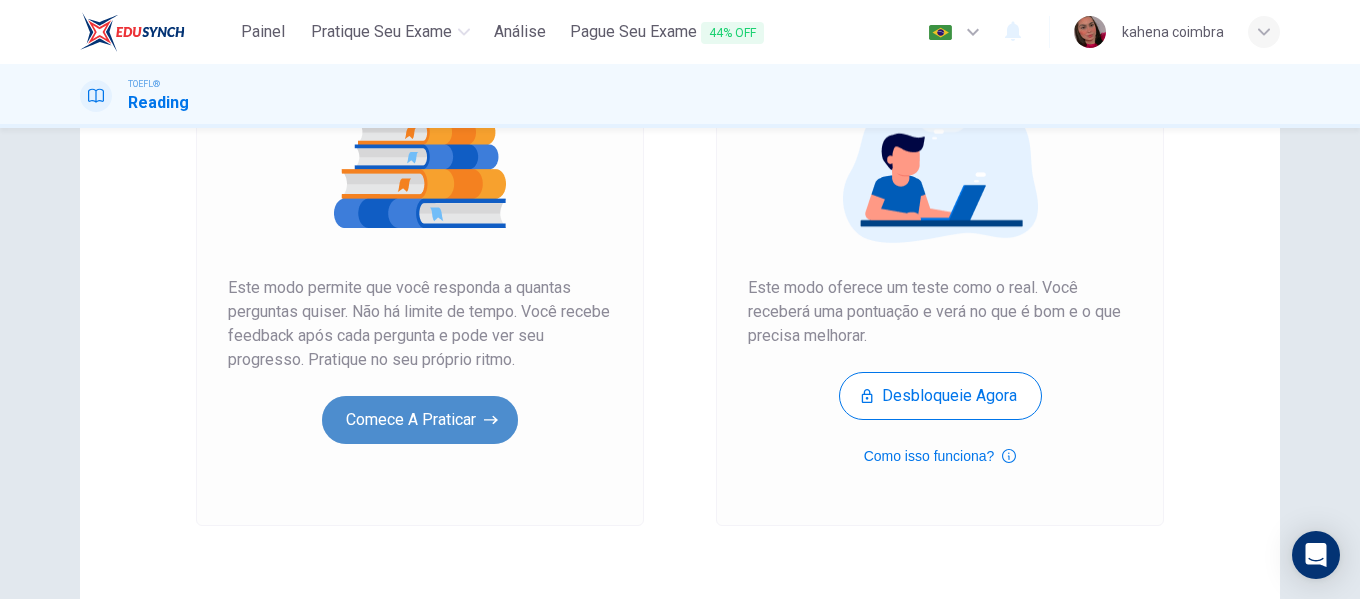 click on "Comece a praticar" at bounding box center (420, 420) 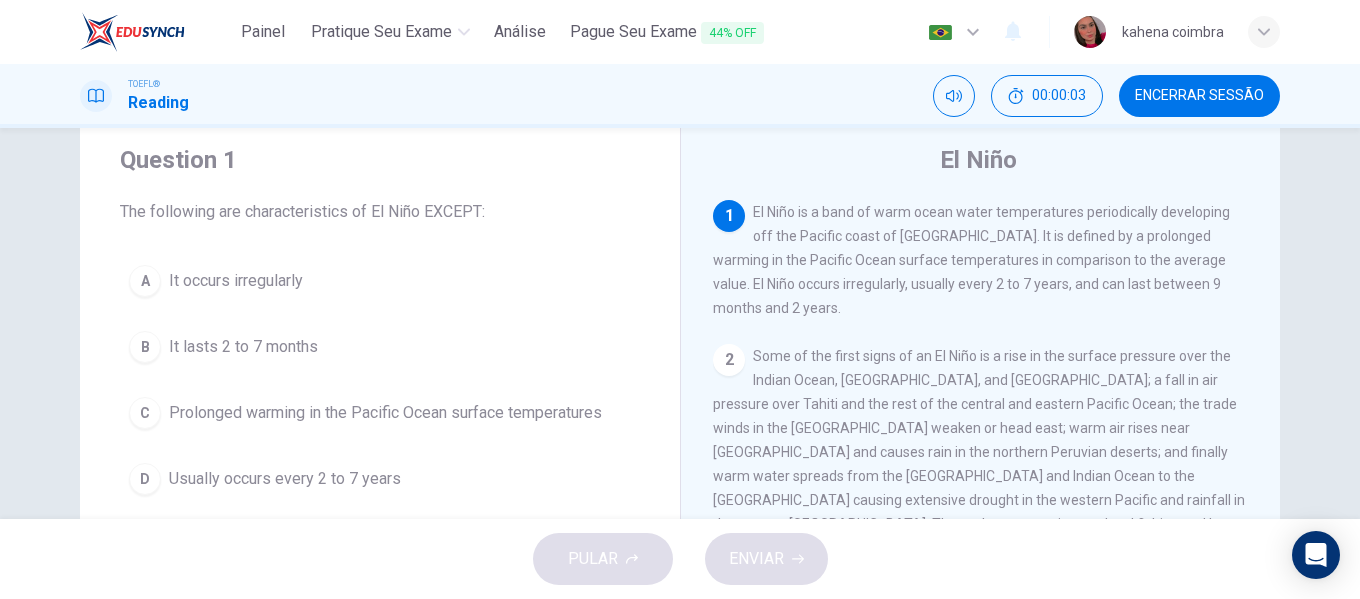 scroll, scrollTop: 57, scrollLeft: 0, axis: vertical 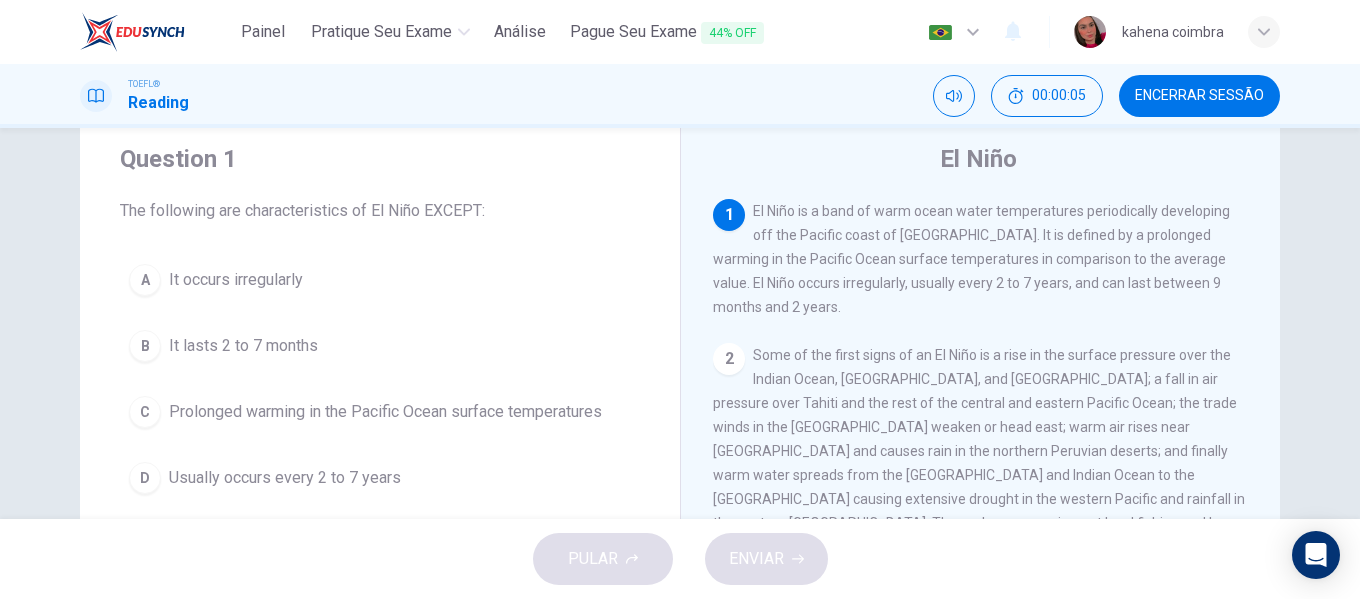 drag, startPoint x: 371, startPoint y: 210, endPoint x: 426, endPoint y: 213, distance: 55.081757 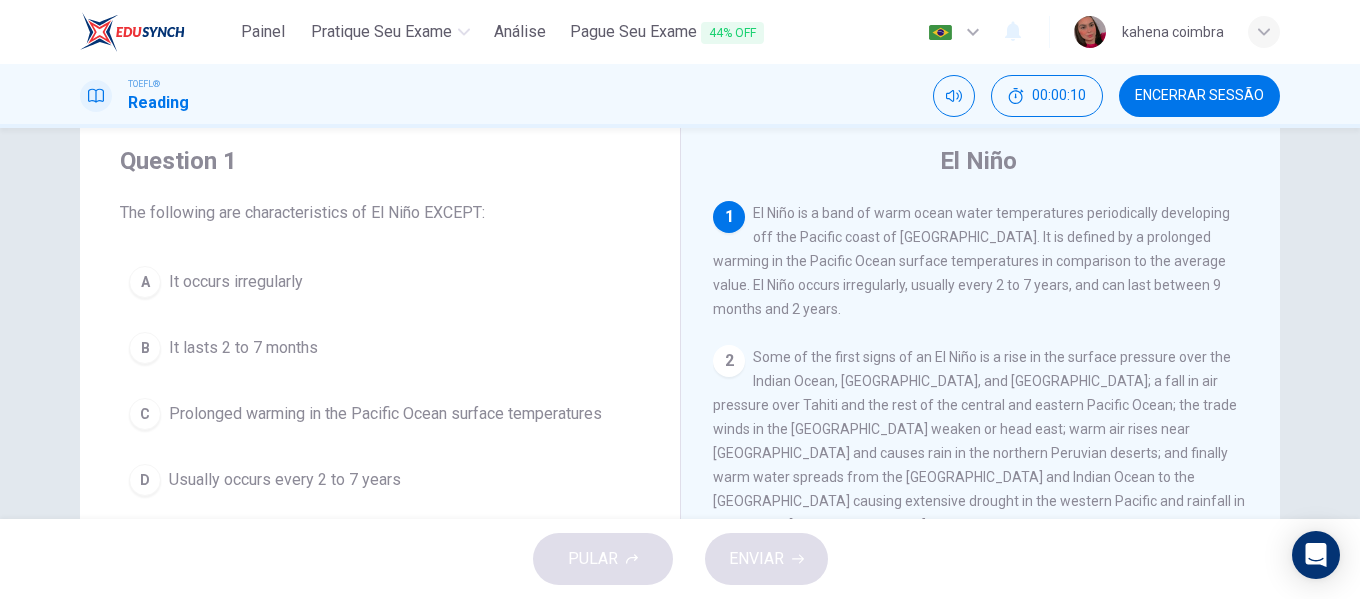 scroll, scrollTop: 55, scrollLeft: 0, axis: vertical 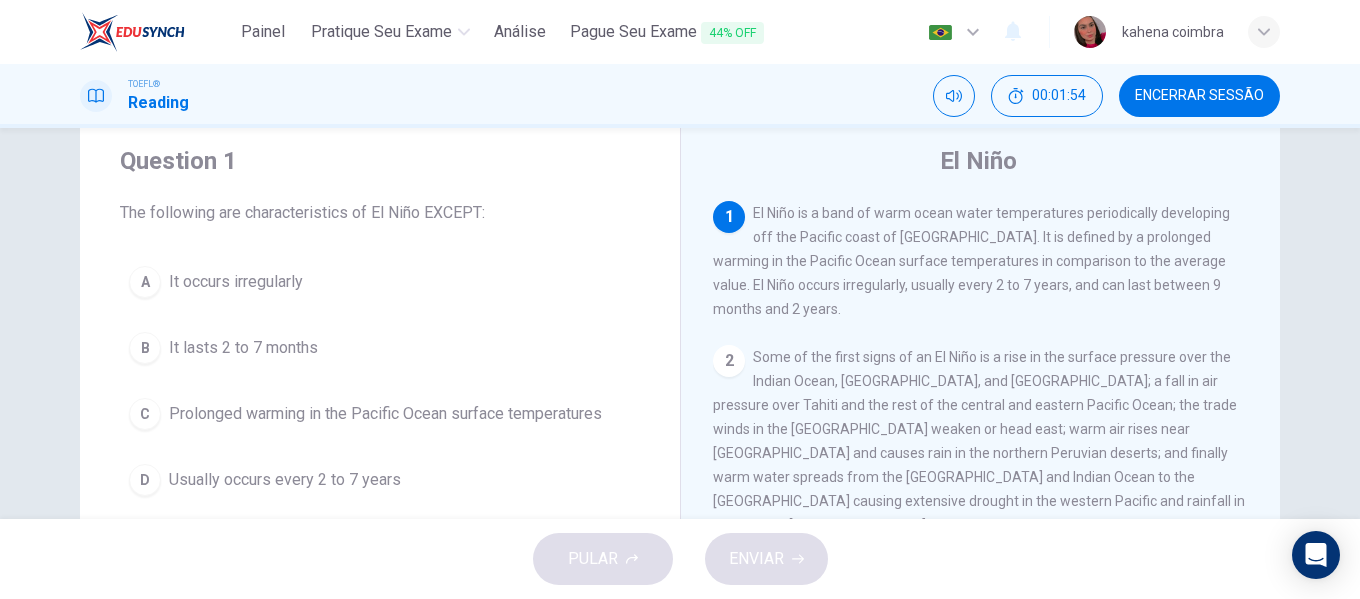 drag, startPoint x: 798, startPoint y: 213, endPoint x: 820, endPoint y: 215, distance: 22.090721 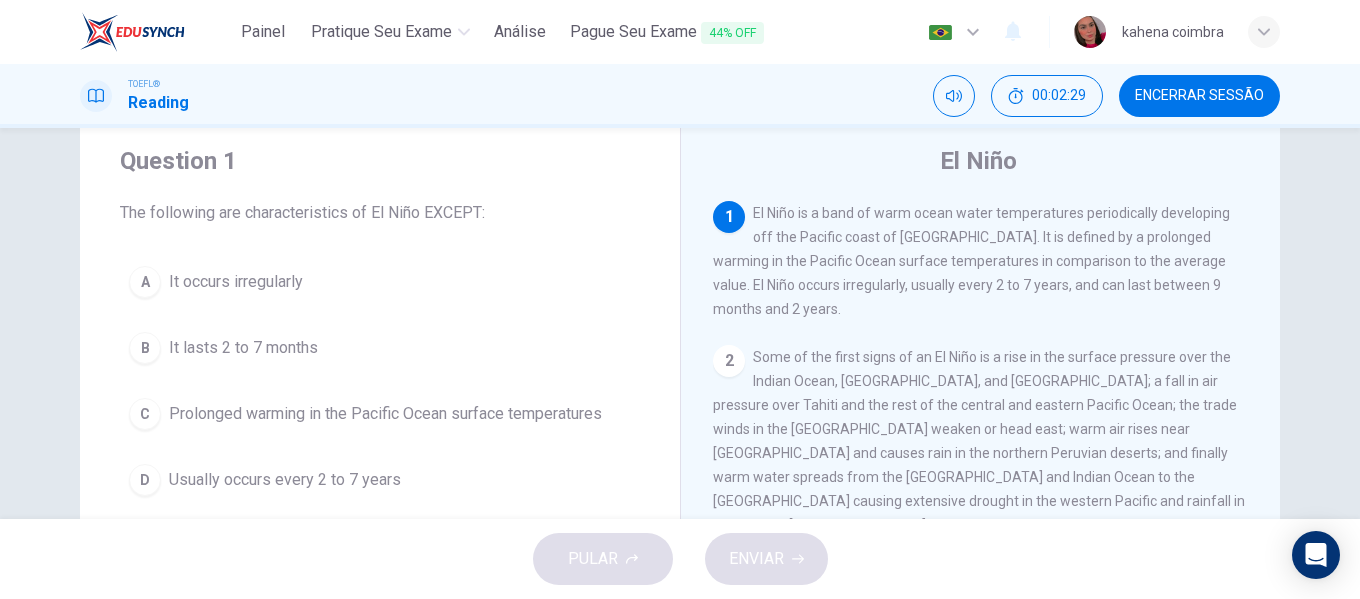 drag, startPoint x: 820, startPoint y: 215, endPoint x: 920, endPoint y: 225, distance: 100.49876 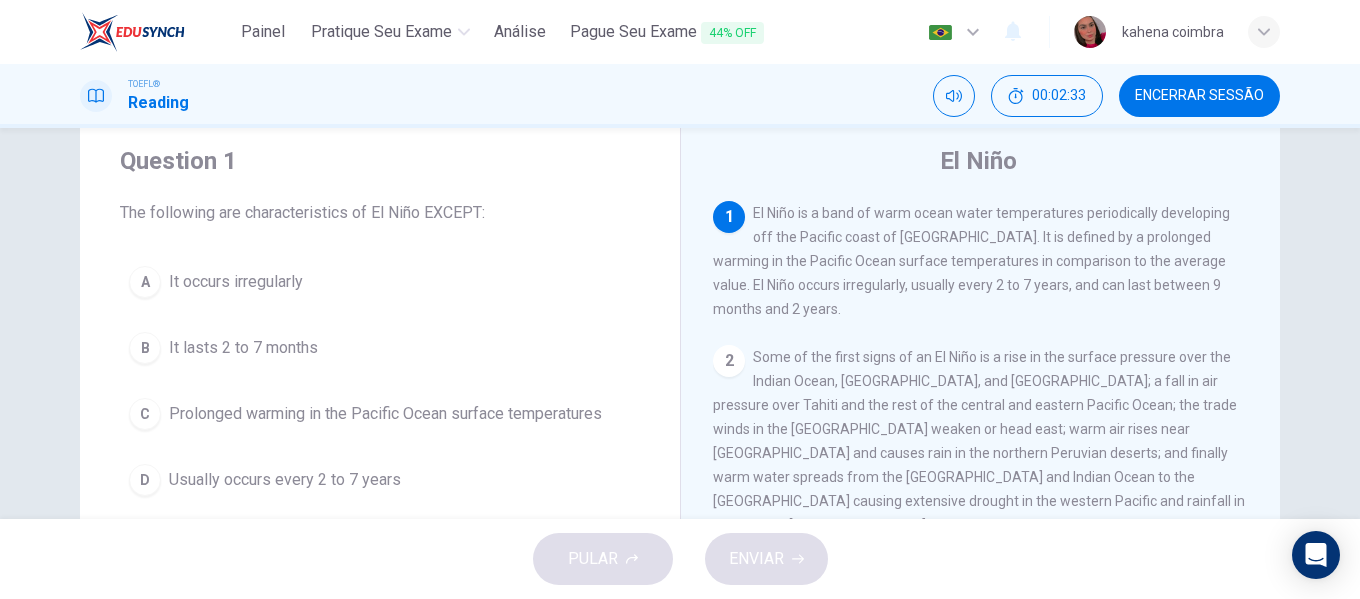 drag, startPoint x: 845, startPoint y: 237, endPoint x: 918, endPoint y: 232, distance: 73.171036 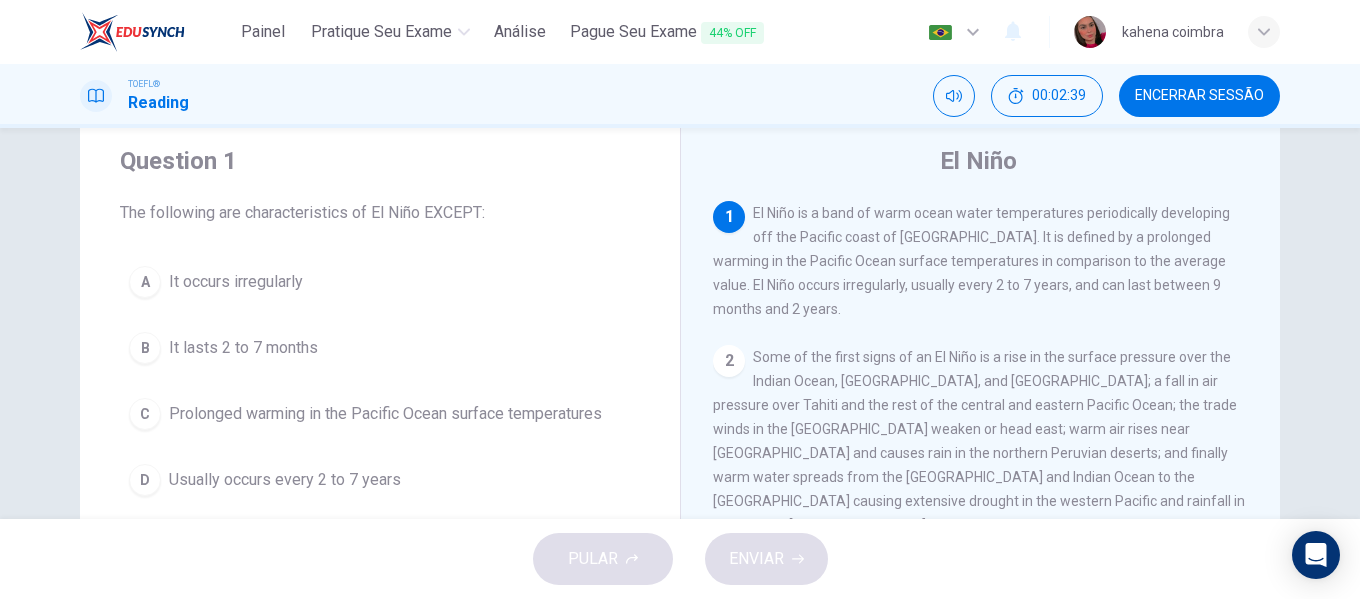 drag, startPoint x: 845, startPoint y: 243, endPoint x: 919, endPoint y: 251, distance: 74.431175 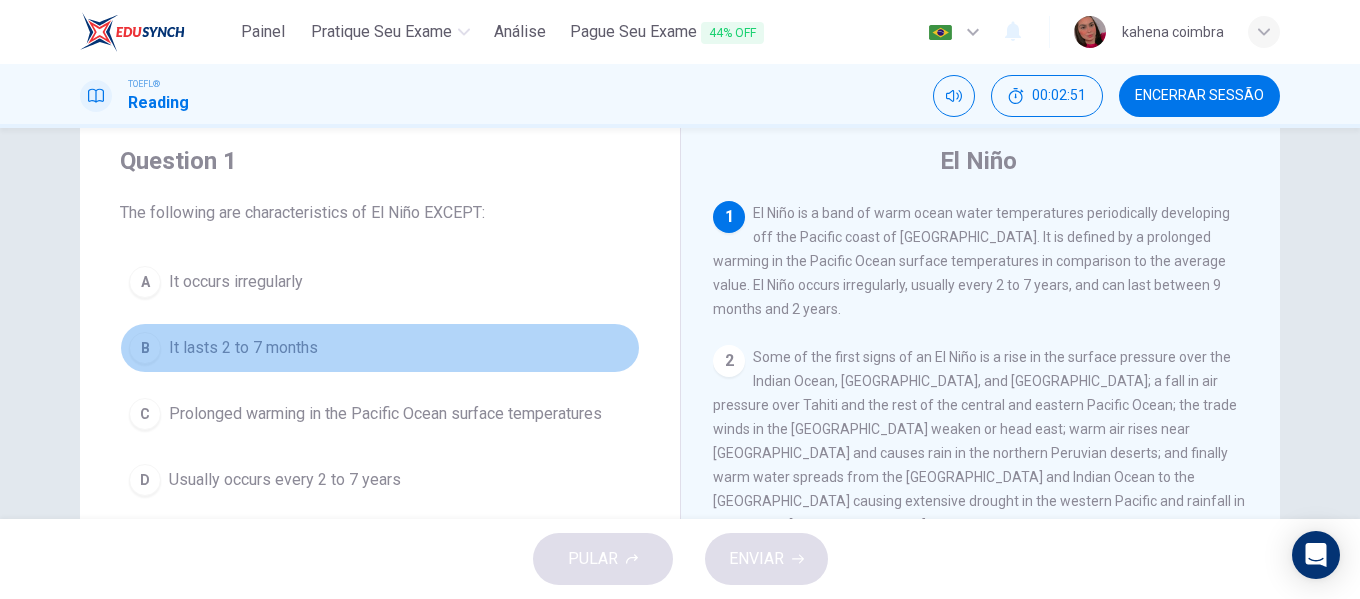 click on "B It lasts 2 to 7 months" at bounding box center (380, 348) 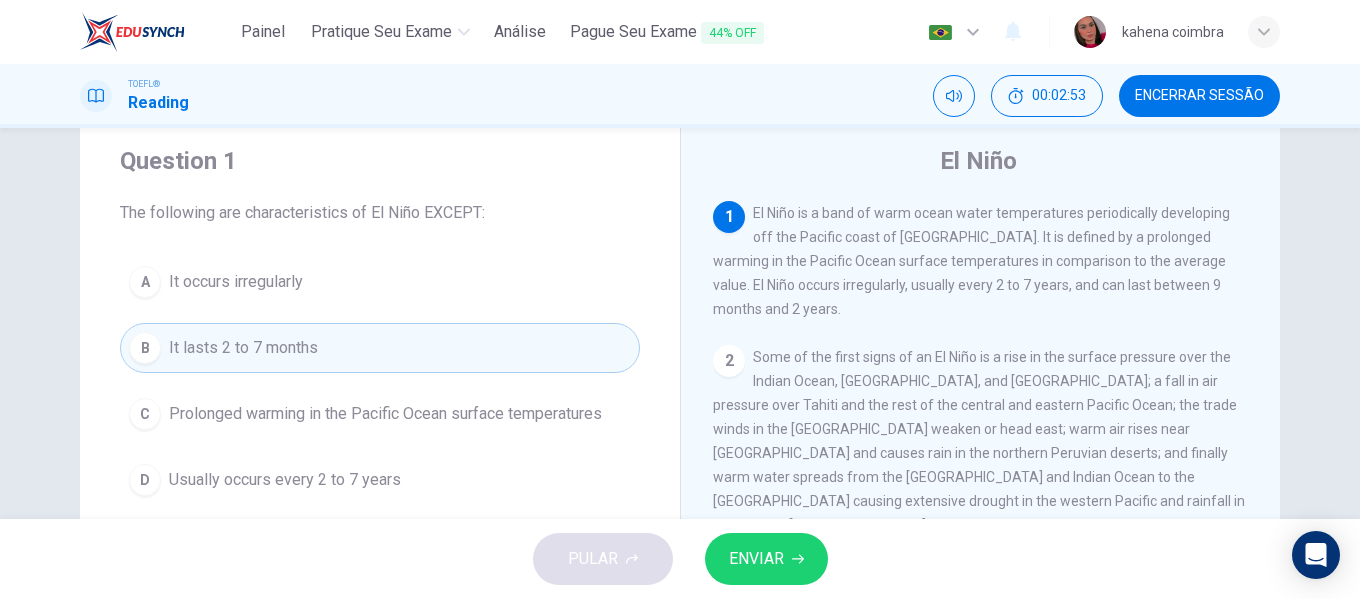 click on "ENVIAR" at bounding box center [766, 559] 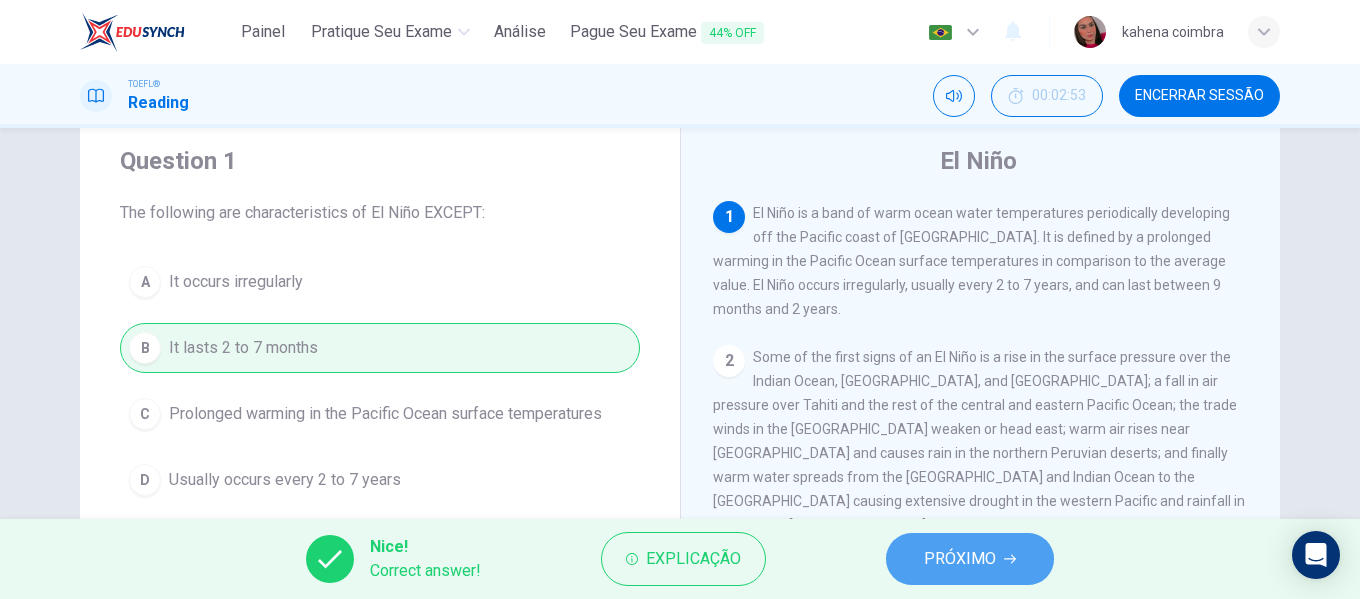 click on "PRÓXIMO" at bounding box center (970, 559) 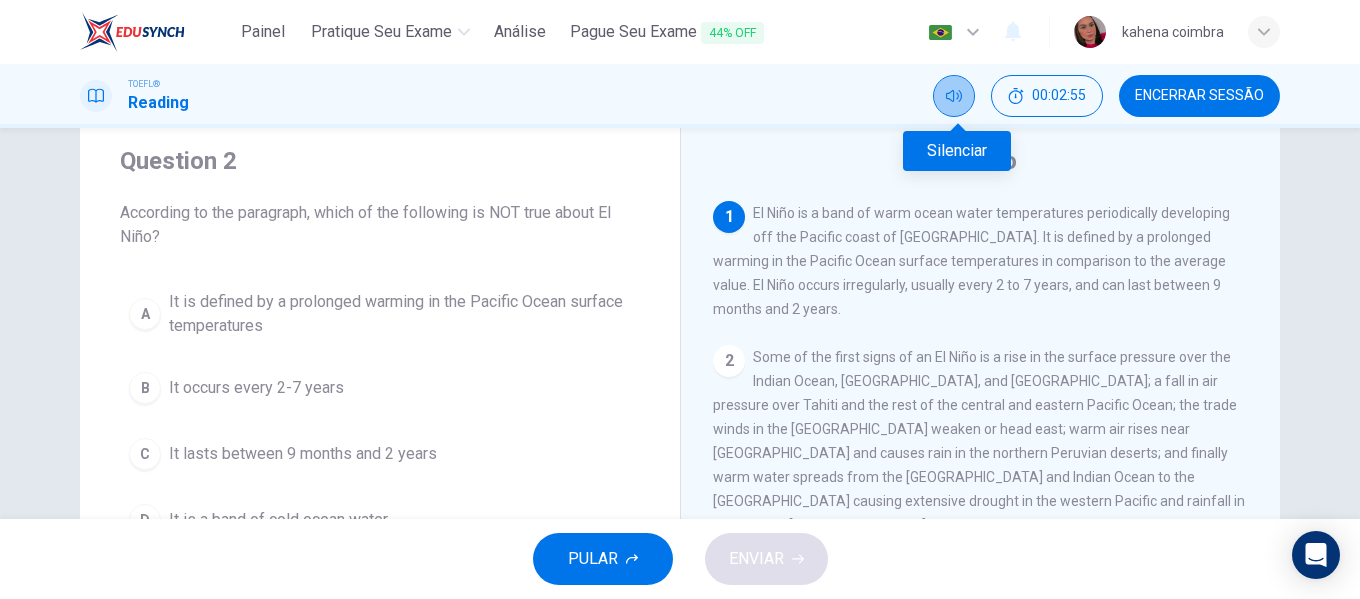 click at bounding box center [954, 96] 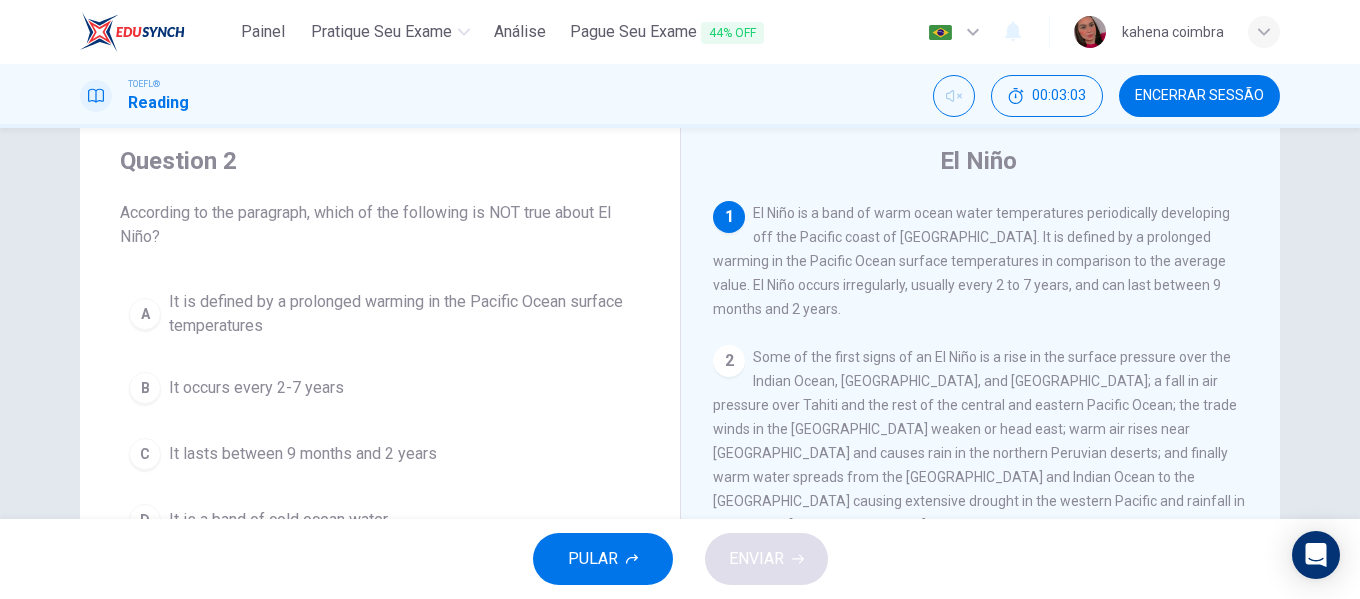 drag, startPoint x: 767, startPoint y: 215, endPoint x: 894, endPoint y: 217, distance: 127.01575 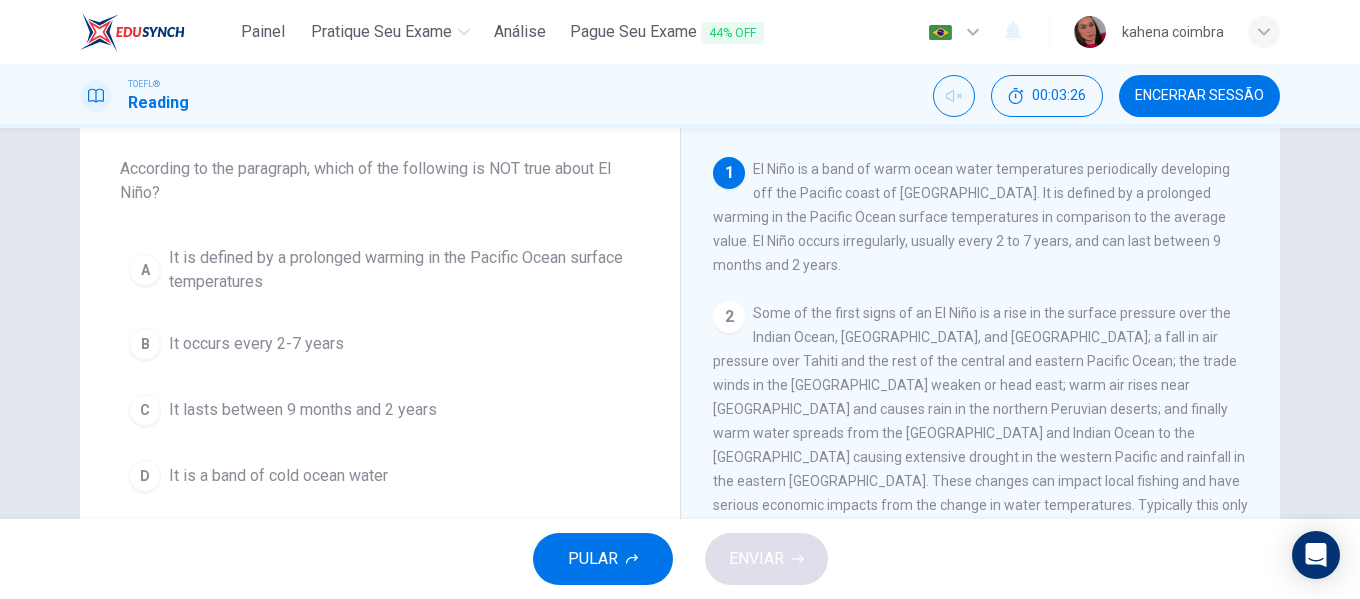 scroll, scrollTop: 103, scrollLeft: 0, axis: vertical 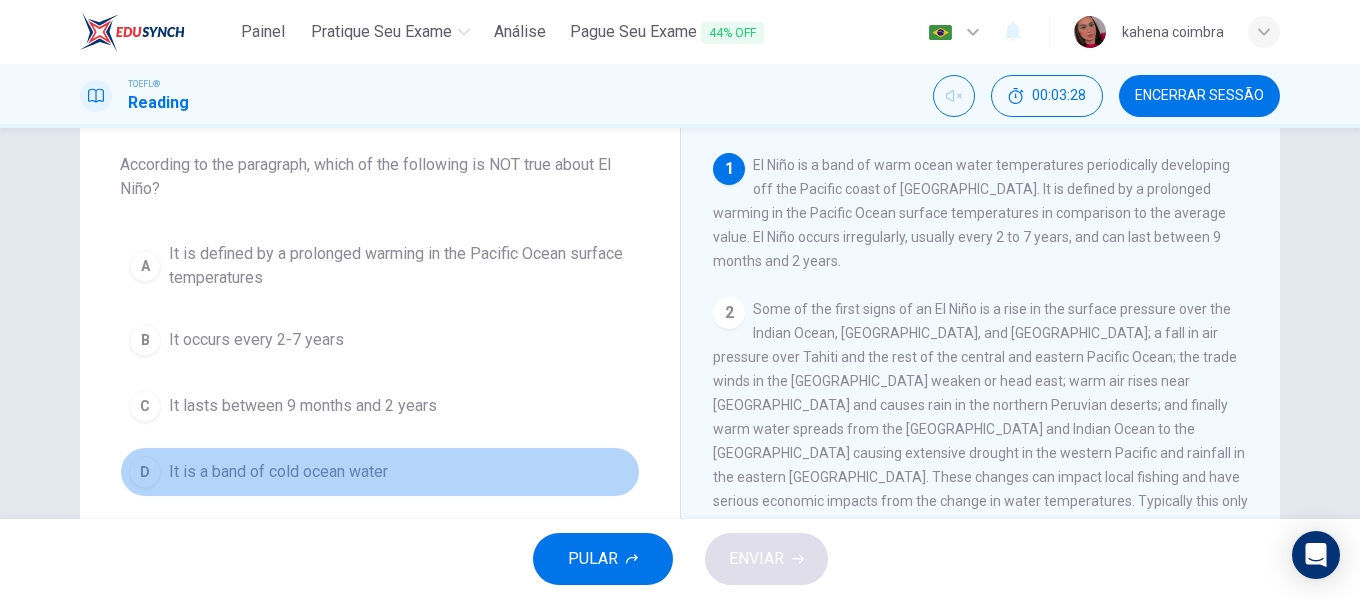 click on "It is a band of cold ocean water" at bounding box center [278, 472] 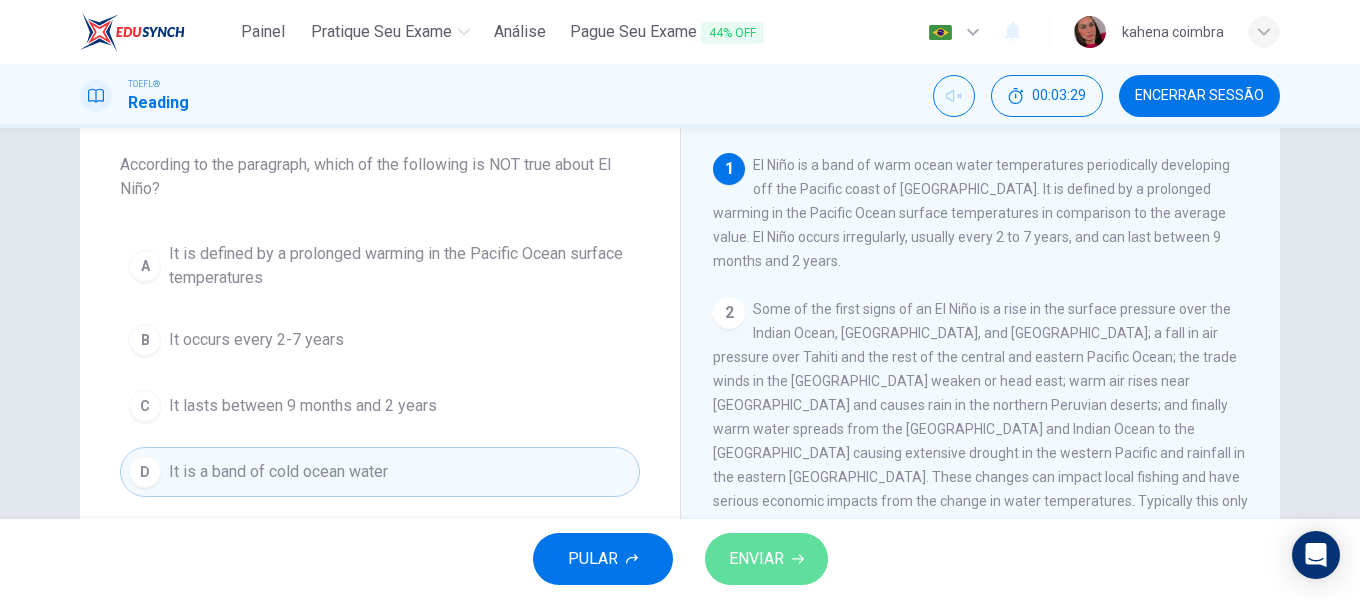 click on "ENVIAR" at bounding box center (756, 559) 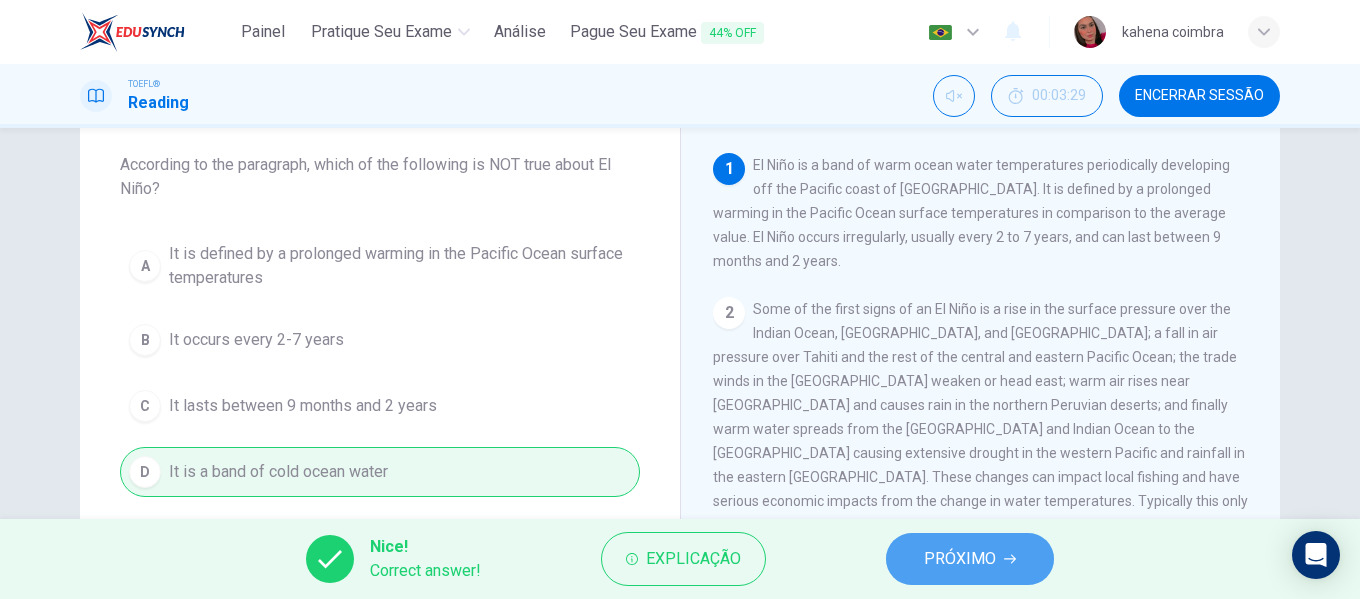 click on "PRÓXIMO" at bounding box center [970, 559] 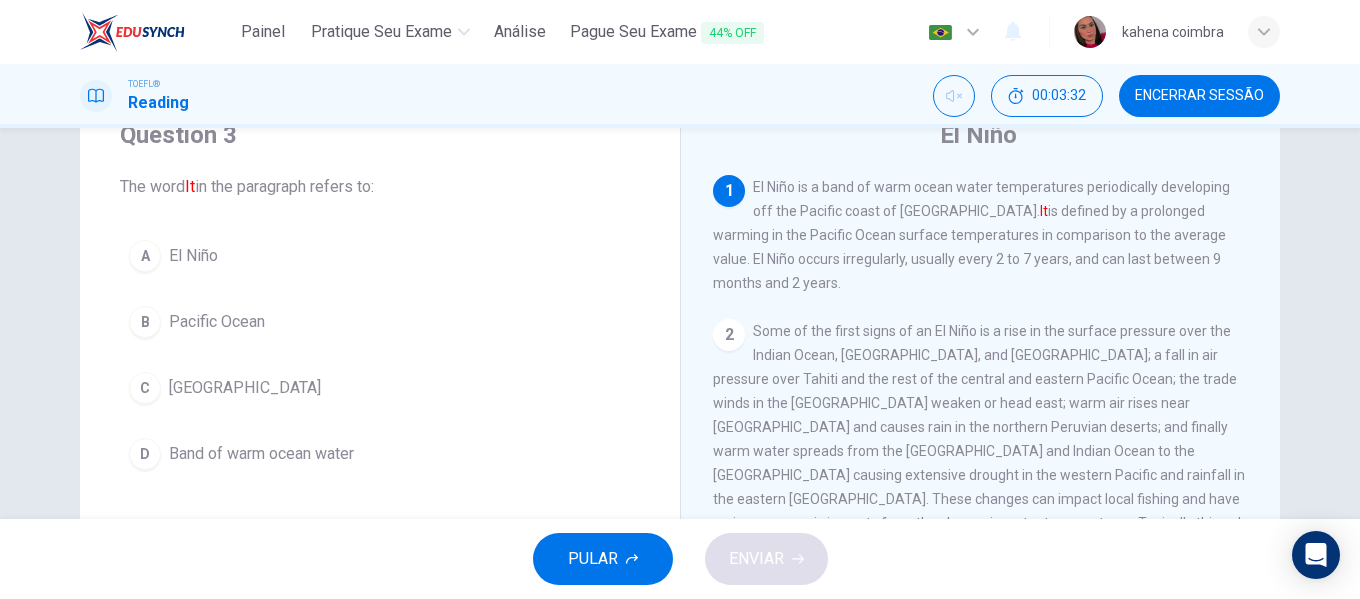 scroll, scrollTop: 83, scrollLeft: 0, axis: vertical 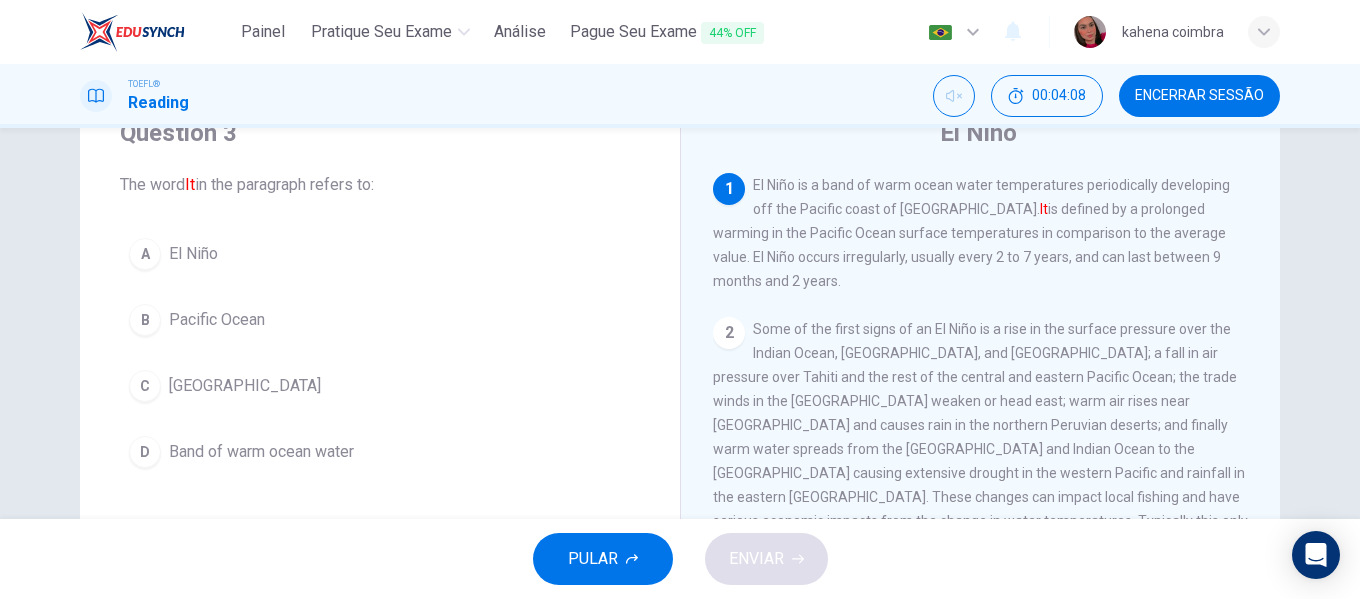 drag, startPoint x: 783, startPoint y: 182, endPoint x: 924, endPoint y: 193, distance: 141.42842 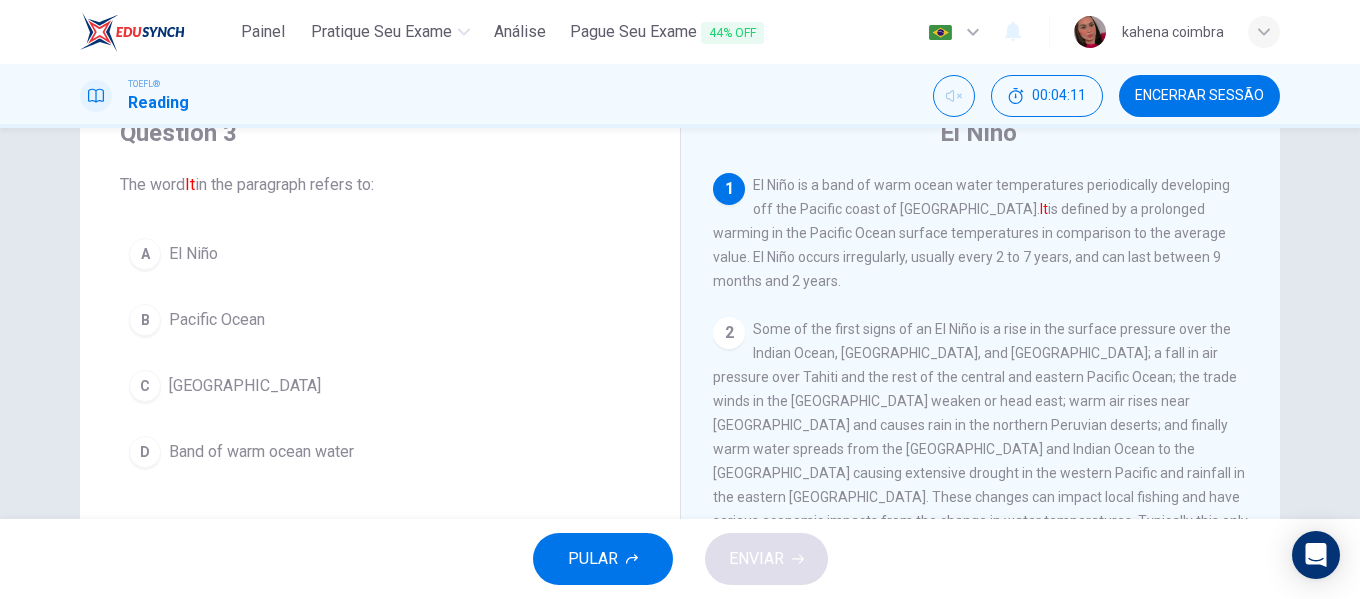 drag, startPoint x: 845, startPoint y: 213, endPoint x: 862, endPoint y: 210, distance: 17.262676 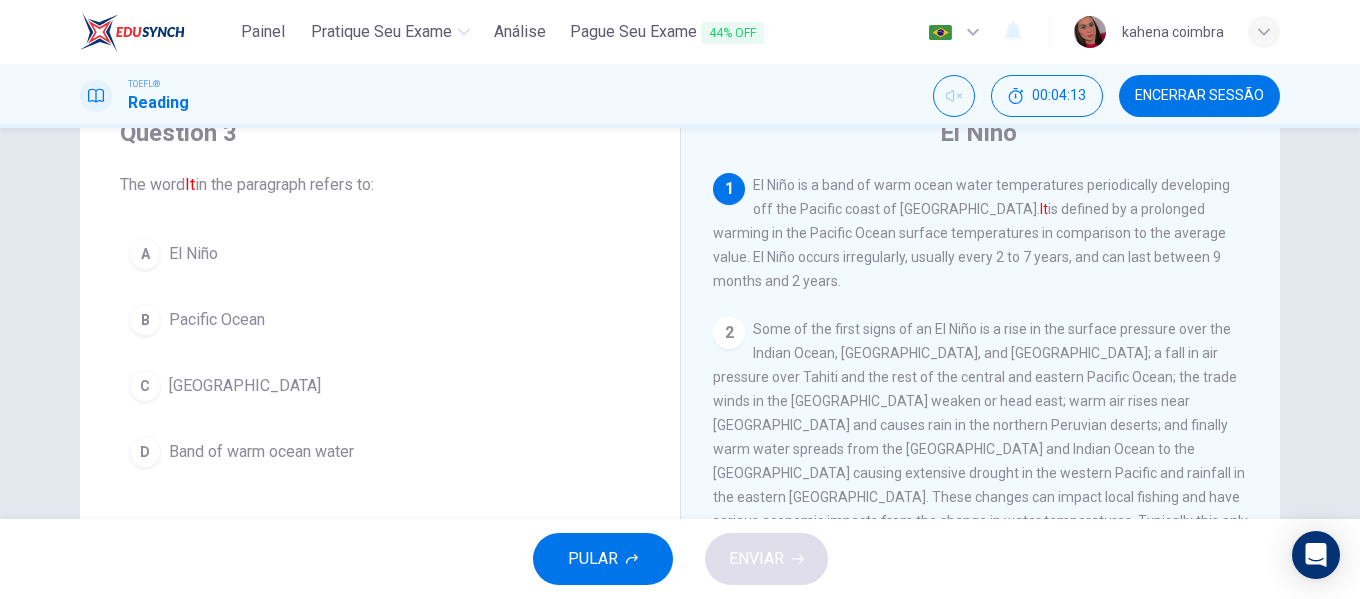 drag, startPoint x: 862, startPoint y: 210, endPoint x: 895, endPoint y: 207, distance: 33.13608 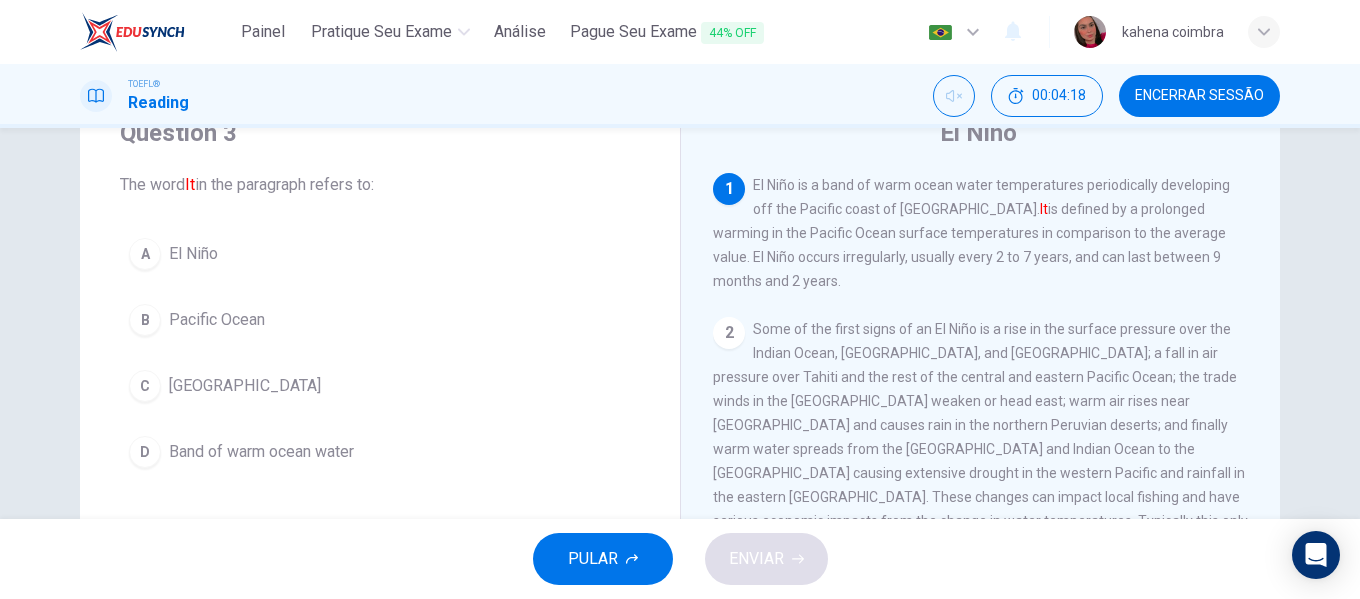 drag, startPoint x: 765, startPoint y: 180, endPoint x: 922, endPoint y: 202, distance: 158.5339 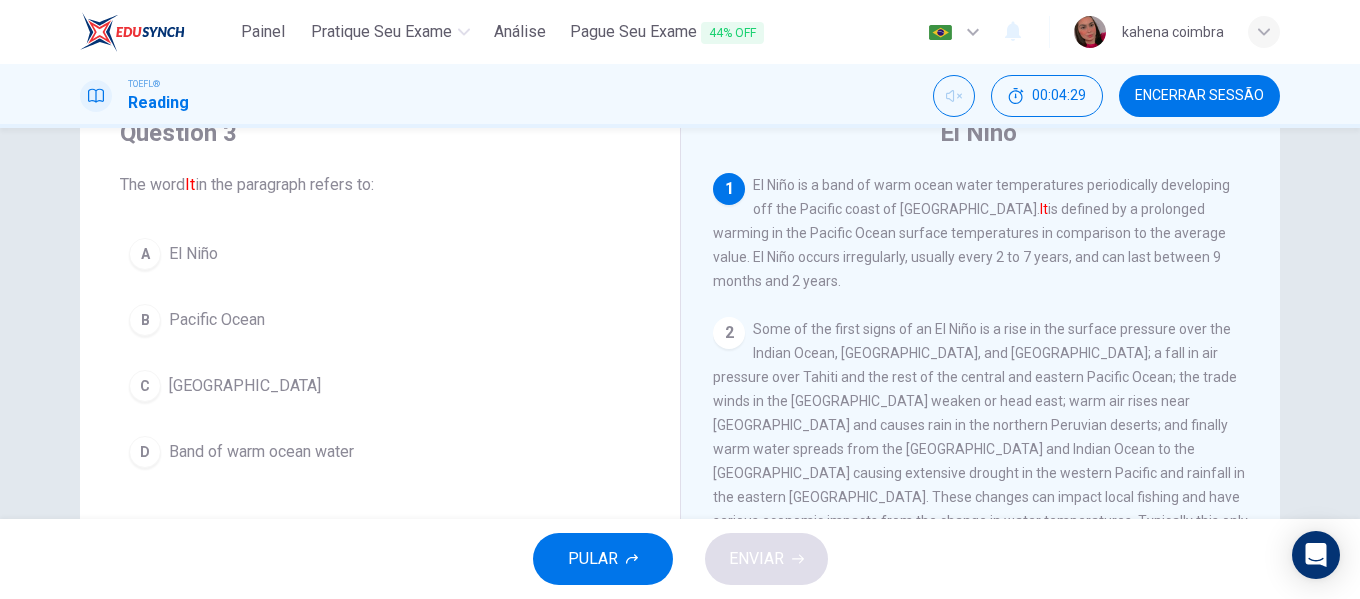 click on "B Pacific Ocean" at bounding box center [380, 320] 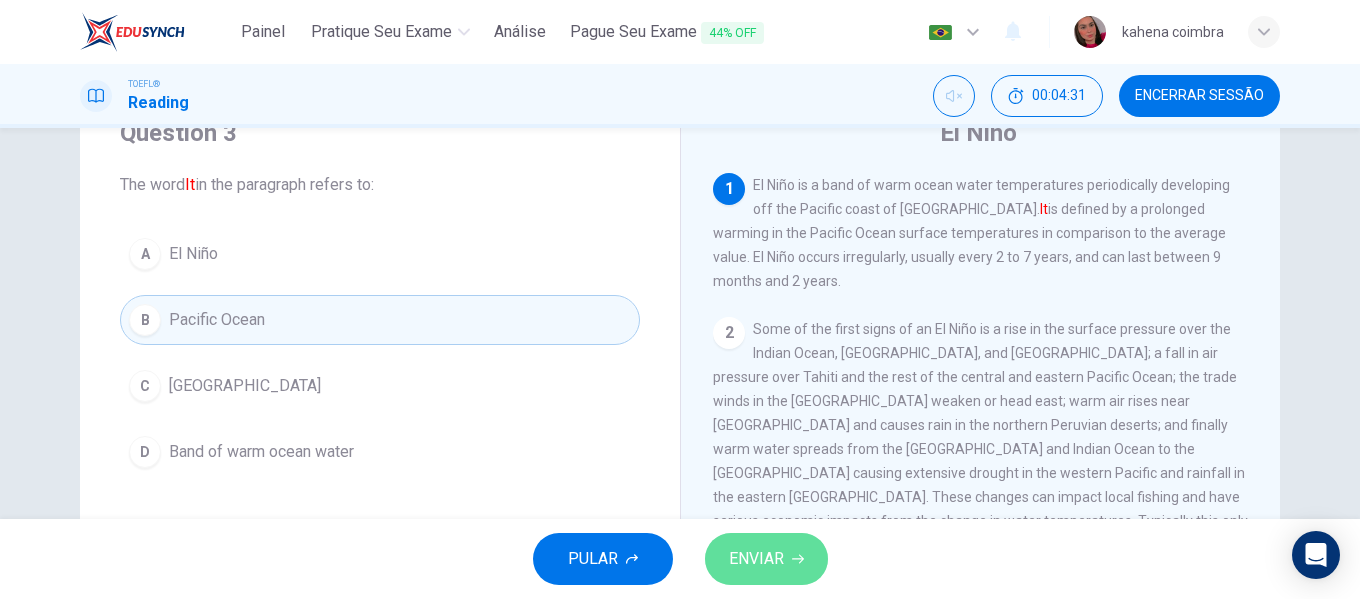 click on "ENVIAR" at bounding box center (766, 559) 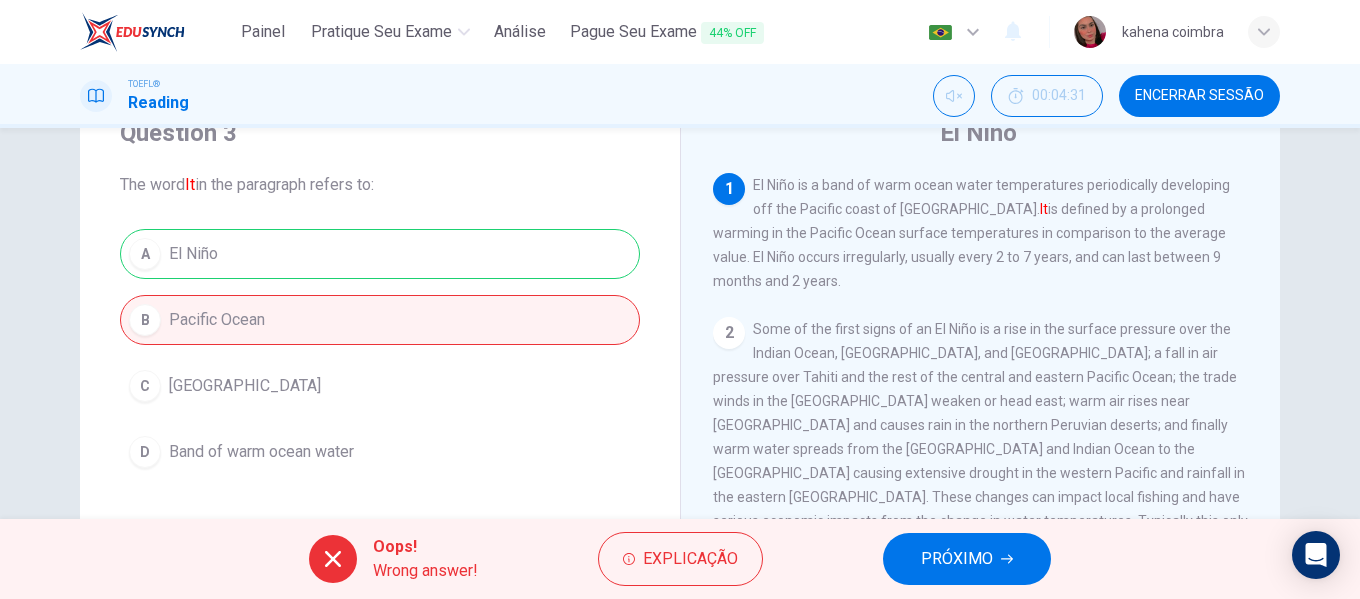 click on "PRÓXIMO" at bounding box center (967, 559) 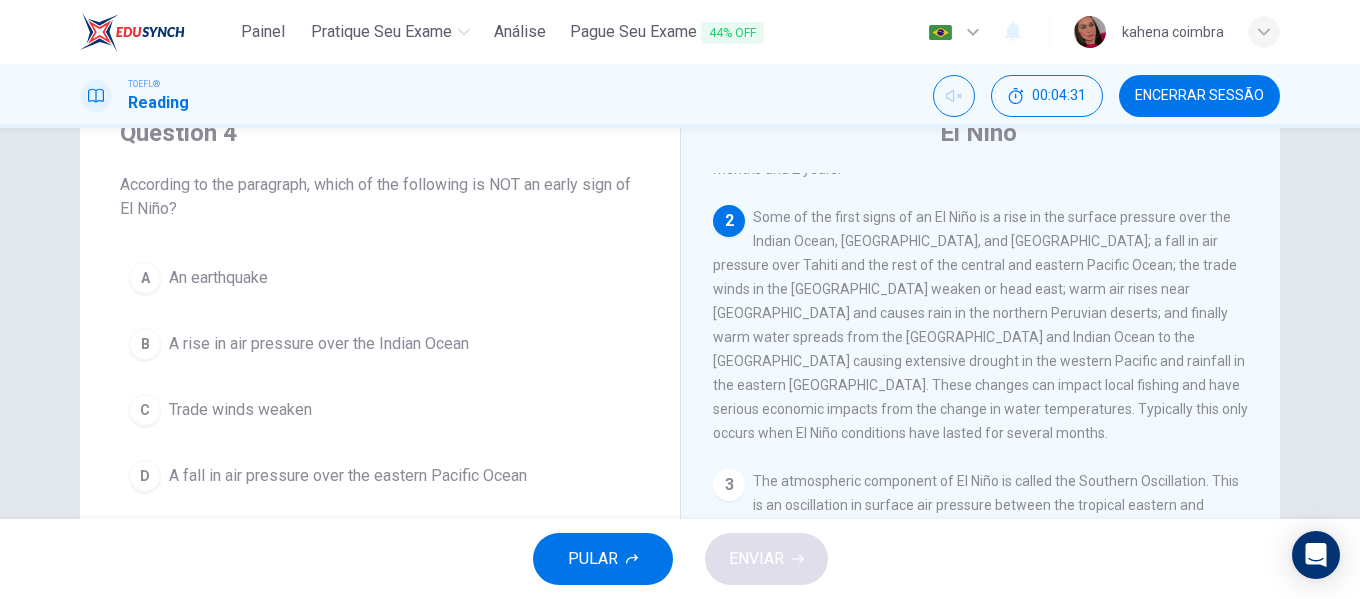 scroll, scrollTop: 149, scrollLeft: 0, axis: vertical 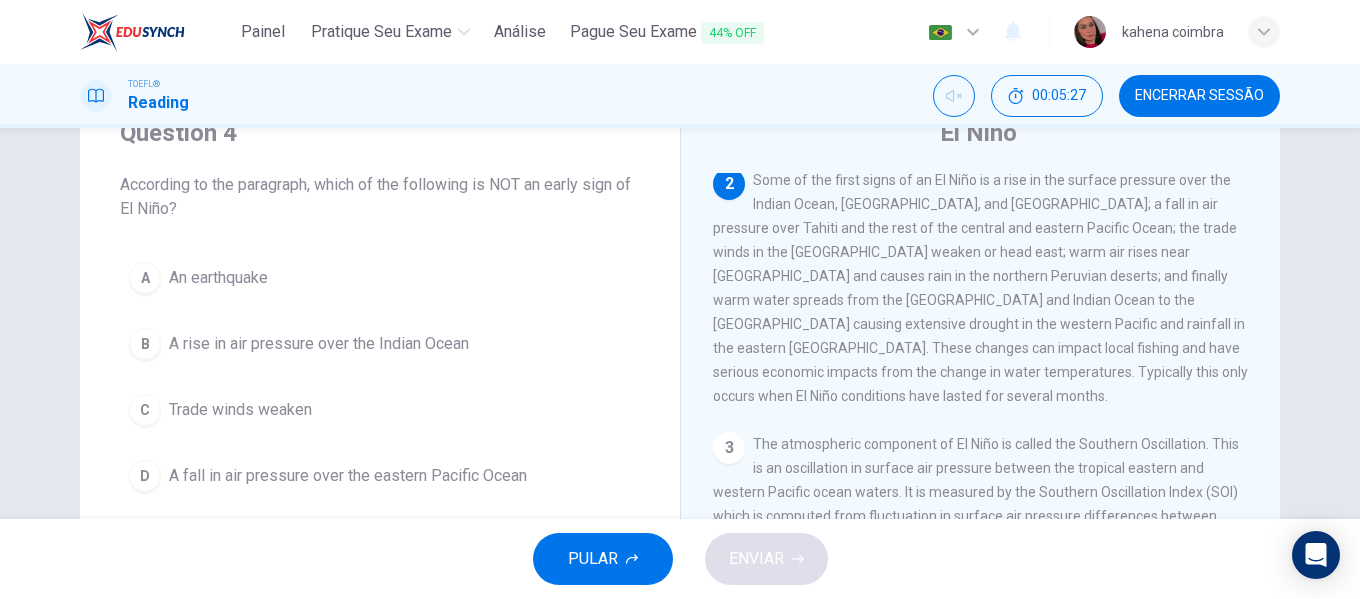drag, startPoint x: 832, startPoint y: 265, endPoint x: 893, endPoint y: 267, distance: 61.03278 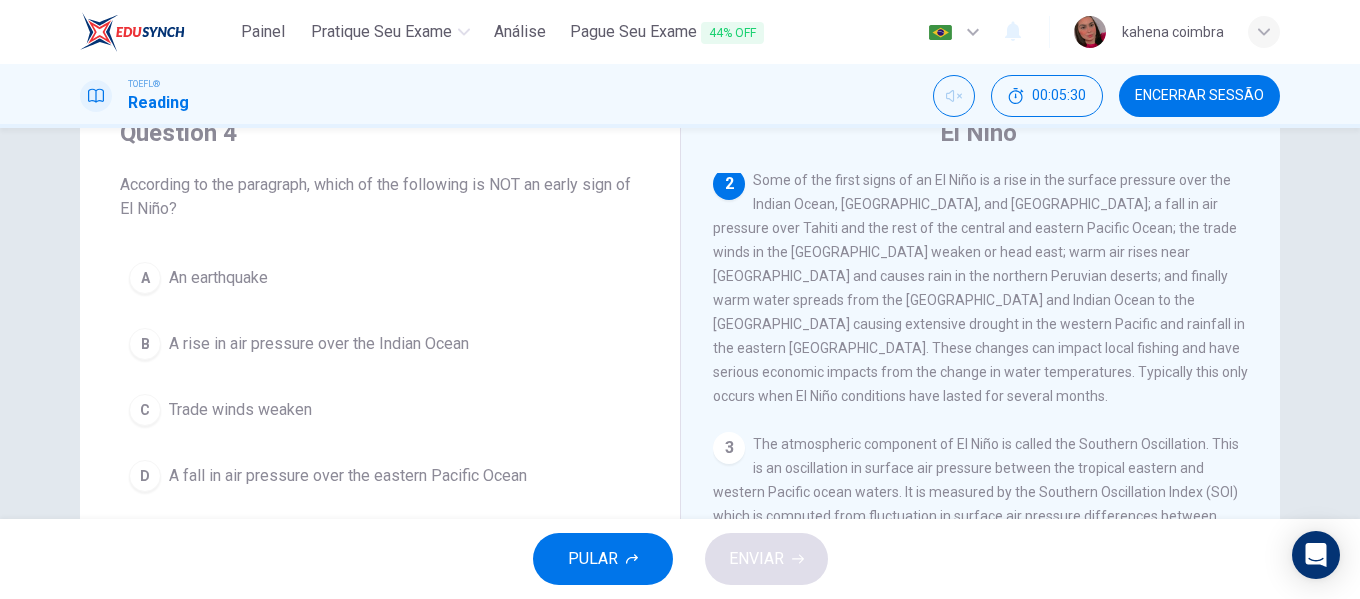 click on "Some of the first signs of an El Niño is a rise in the surface pressure over the Indian Ocean, [GEOGRAPHIC_DATA], and [GEOGRAPHIC_DATA]; a fall in air pressure over Tahiti and the rest of the central and eastern Pacific Ocean; the trade winds in the [GEOGRAPHIC_DATA] weaken or head east; warm air rises near [GEOGRAPHIC_DATA] and causes rain in the northern Peruvian deserts; and finally warm water spreads from the [GEOGRAPHIC_DATA] and Indian Ocean to the [GEOGRAPHIC_DATA] causing extensive drought in the western Pacific and rainfall in the eastern [GEOGRAPHIC_DATA]. These changes can impact local fishing and have serious economic impacts from the change in water temperatures. Typically this only occurs when El Niño conditions have lasted for several months." at bounding box center [980, 288] 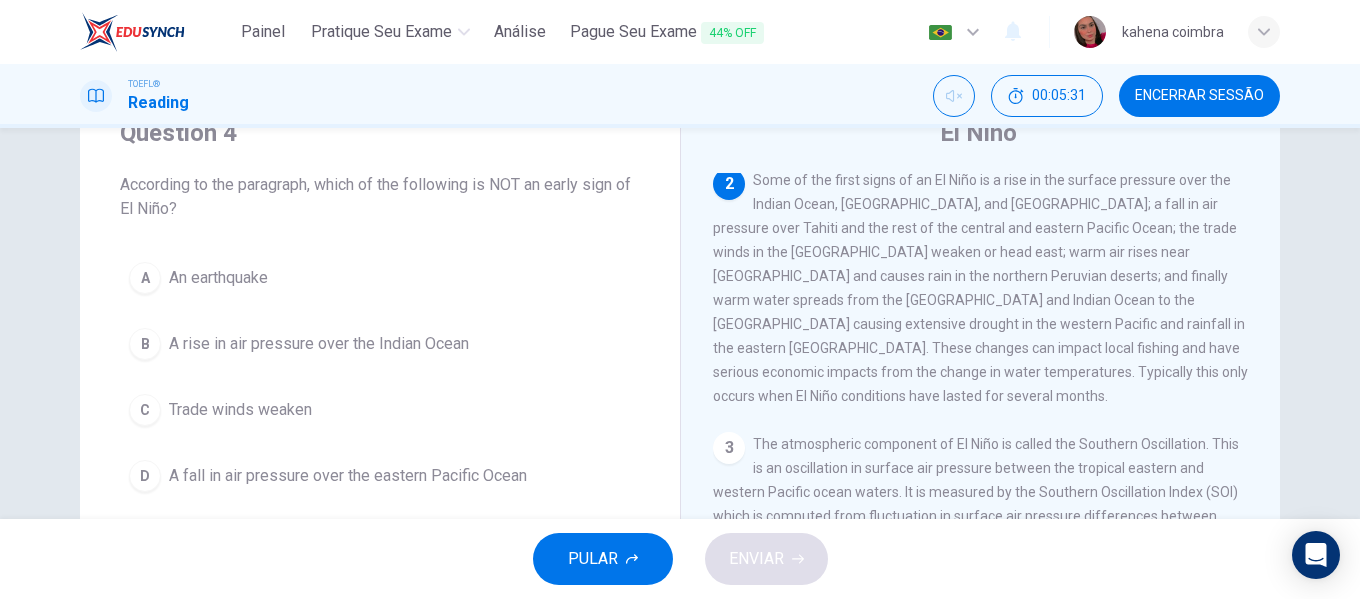 drag, startPoint x: 893, startPoint y: 267, endPoint x: 915, endPoint y: 280, distance: 25.553865 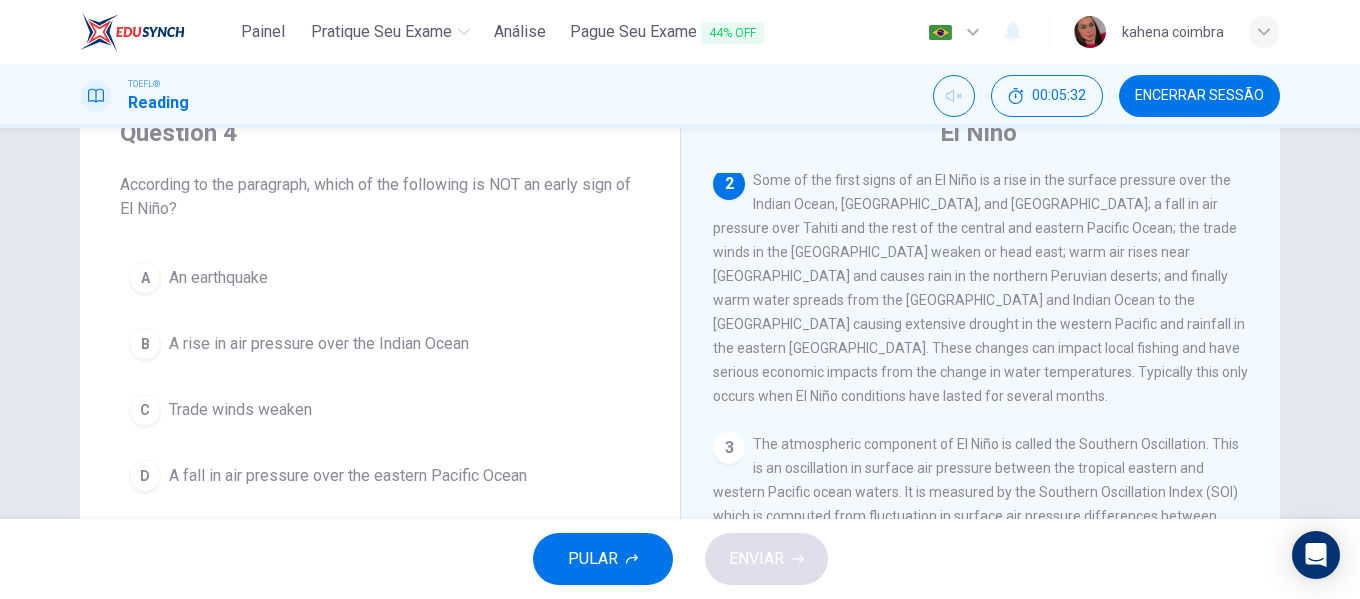 drag, startPoint x: 915, startPoint y: 280, endPoint x: 938, endPoint y: 281, distance: 23.021729 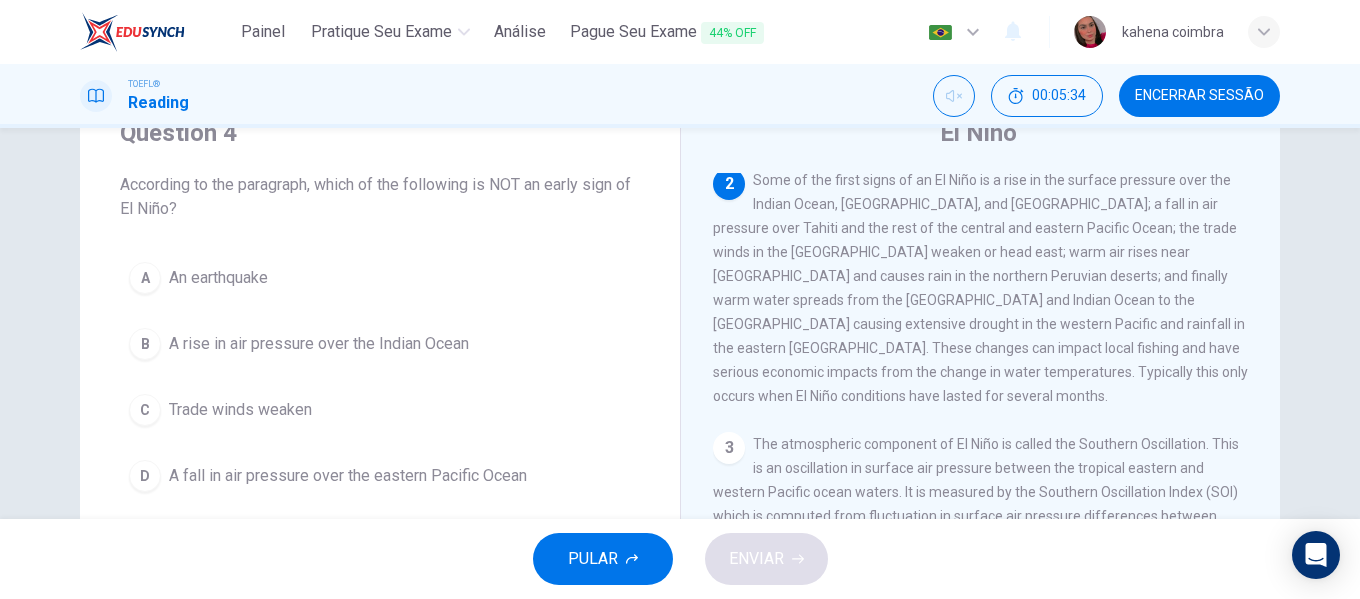 drag, startPoint x: 805, startPoint y: 279, endPoint x: 817, endPoint y: 280, distance: 12.0415945 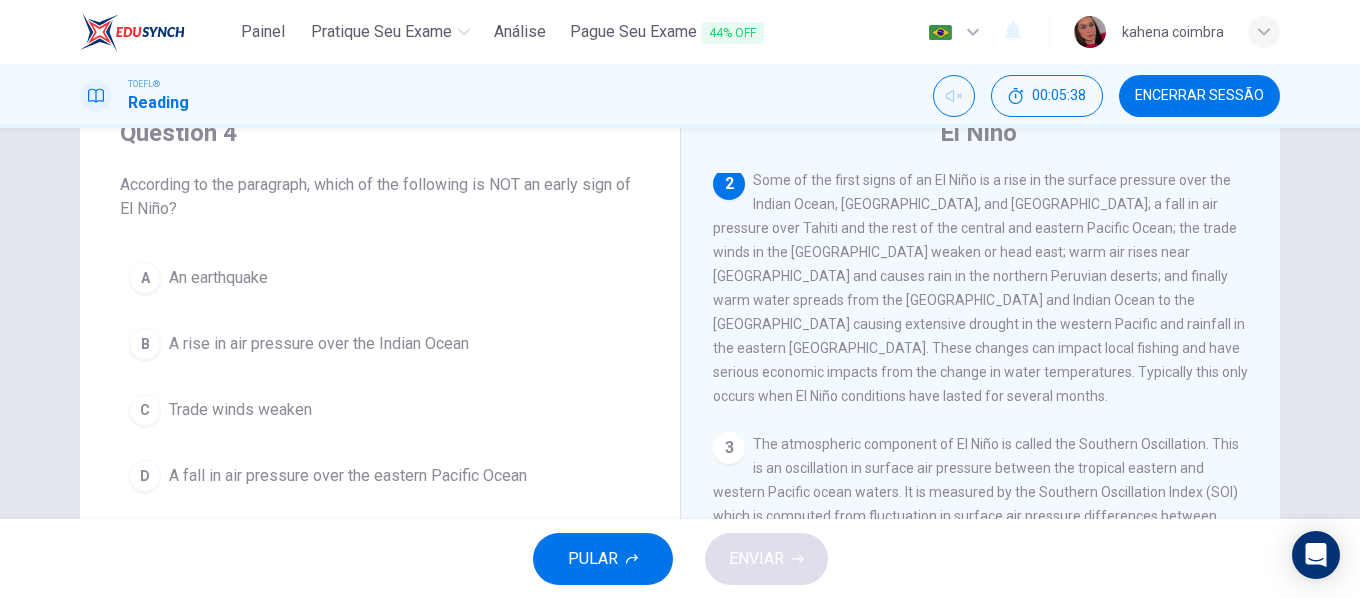 click on "2 Some of the first signs of an El Niño is a rise in the surface pressure over the [GEOGRAPHIC_DATA], [GEOGRAPHIC_DATA], and [GEOGRAPHIC_DATA]; a fall in air pressure over [GEOGRAPHIC_DATA] and the rest of the central and eastern Pacific Ocean; the trade winds in the [GEOGRAPHIC_DATA] weaken or head east; warm air rises near [GEOGRAPHIC_DATA] and causes rain in the northern Peruvian deserts; and finally warm water spreads from the west Pacific and [GEOGRAPHIC_DATA] to the [GEOGRAPHIC_DATA] causing extensive drought in the western Pacific and rainfall in the eastern Pacific. These changes can impact local fishing and have serious economic impacts from the change in water temperatures. Typically this only occurs when El Niño conditions have lasted for several months." at bounding box center [981, 288] 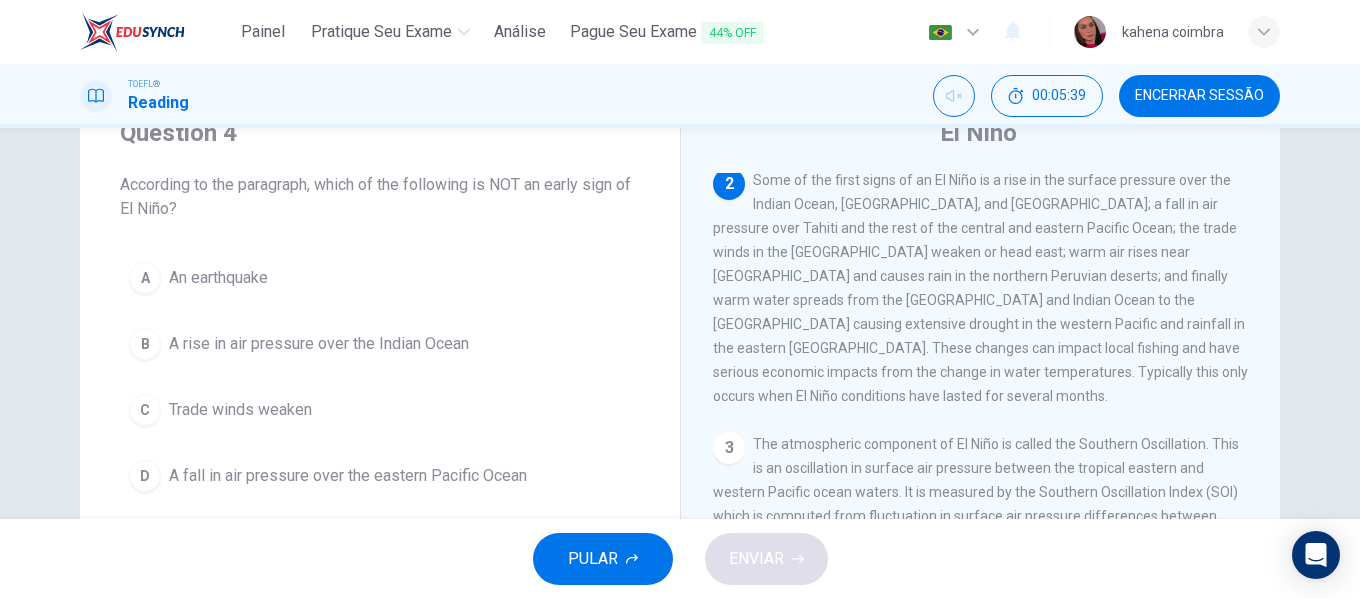 click on "2 Some of the first signs of an El Niño is a rise in the surface pressure over the [GEOGRAPHIC_DATA], [GEOGRAPHIC_DATA], and [GEOGRAPHIC_DATA]; a fall in air pressure over [GEOGRAPHIC_DATA] and the rest of the central and eastern Pacific Ocean; the trade winds in the [GEOGRAPHIC_DATA] weaken or head east; warm air rises near [GEOGRAPHIC_DATA] and causes rain in the northern Peruvian deserts; and finally warm water spreads from the west Pacific and [GEOGRAPHIC_DATA] to the [GEOGRAPHIC_DATA] causing extensive drought in the western Pacific and rainfall in the eastern Pacific. These changes can impact local fishing and have serious economic impacts from the change in water temperatures. Typically this only occurs when El Niño conditions have lasted for several months." at bounding box center [981, 288] 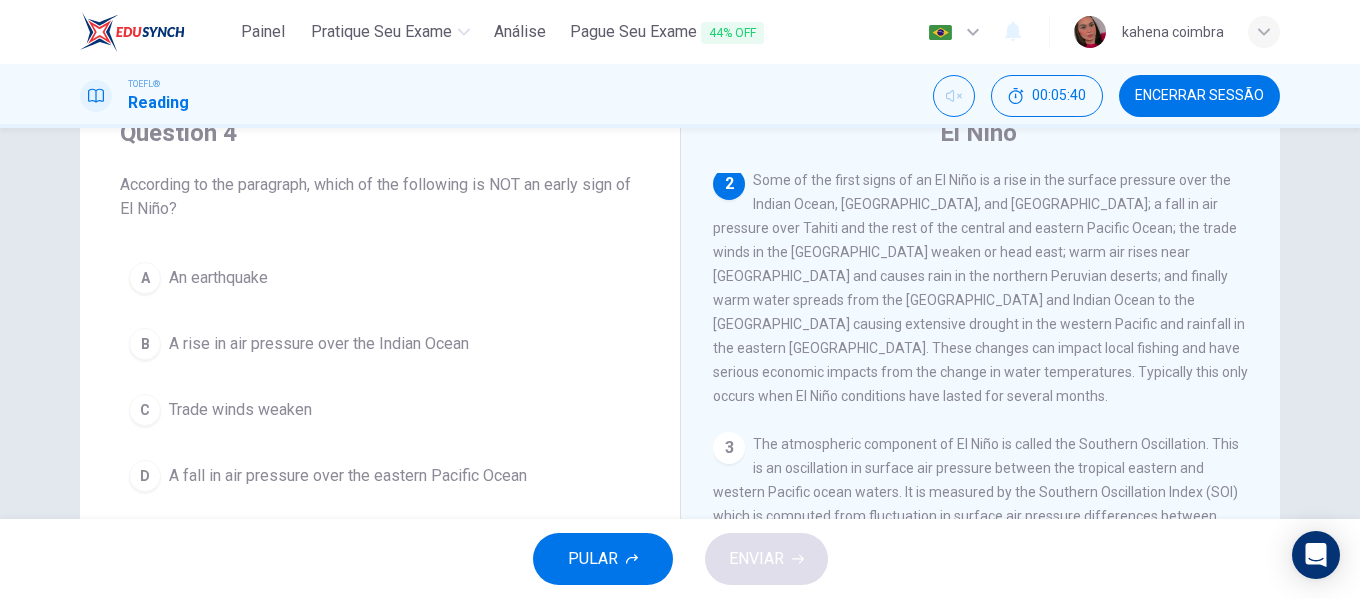 click on "Some of the first signs of an El Niño is a rise in the surface pressure over the Indian Ocean, [GEOGRAPHIC_DATA], and [GEOGRAPHIC_DATA]; a fall in air pressure over Tahiti and the rest of the central and eastern Pacific Ocean; the trade winds in the [GEOGRAPHIC_DATA] weaken or head east; warm air rises near [GEOGRAPHIC_DATA] and causes rain in the northern Peruvian deserts; and finally warm water spreads from the [GEOGRAPHIC_DATA] and Indian Ocean to the [GEOGRAPHIC_DATA] causing extensive drought in the western Pacific and rainfall in the eastern [GEOGRAPHIC_DATA]. These changes can impact local fishing and have serious economic impacts from the change in water temperatures. Typically this only occurs when El Niño conditions have lasted for several months." at bounding box center [980, 288] 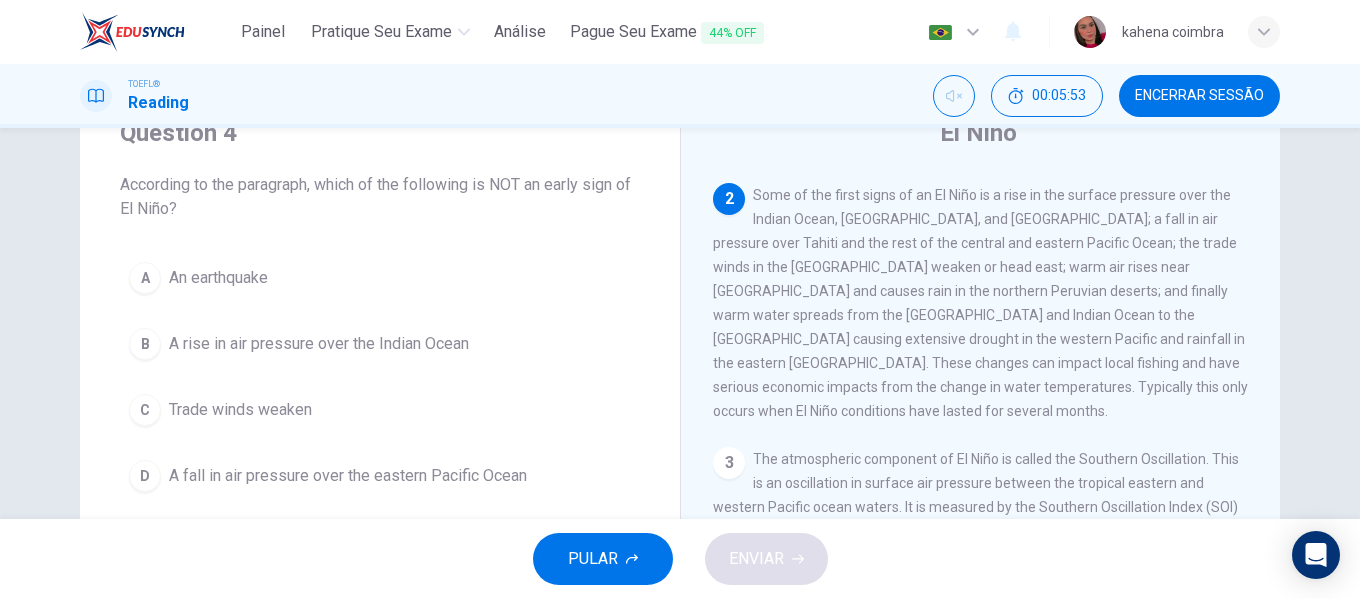 scroll, scrollTop: 119, scrollLeft: 0, axis: vertical 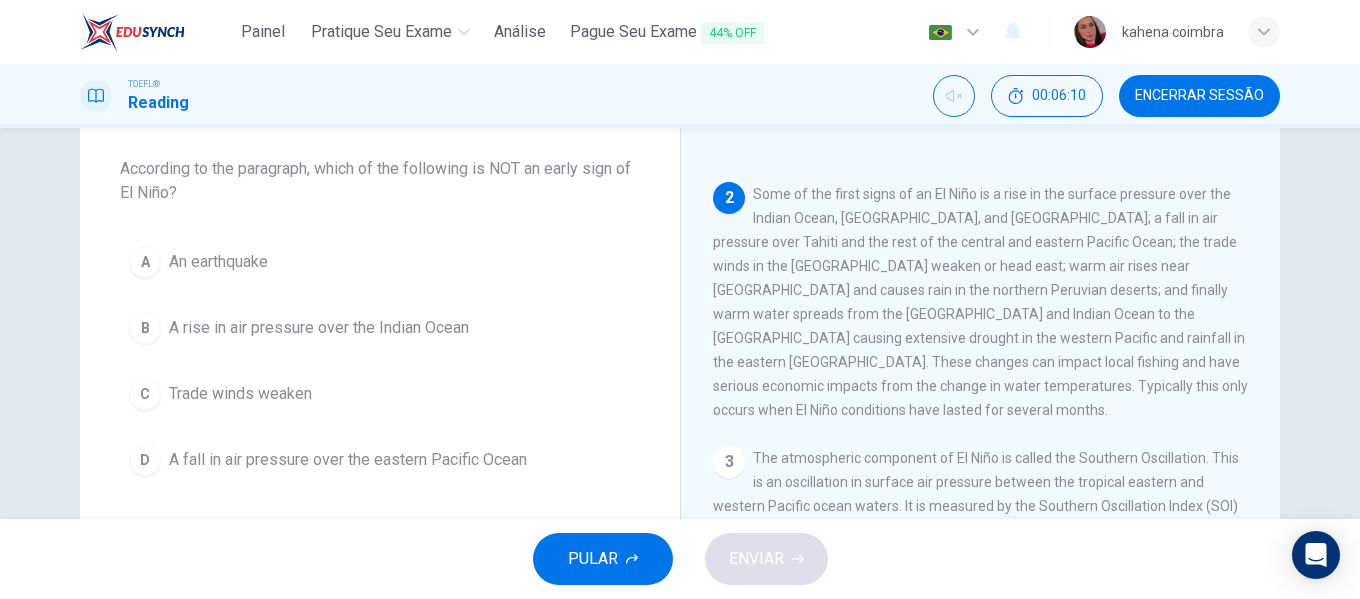 drag, startPoint x: 1024, startPoint y: 230, endPoint x: 858, endPoint y: 253, distance: 167.5858 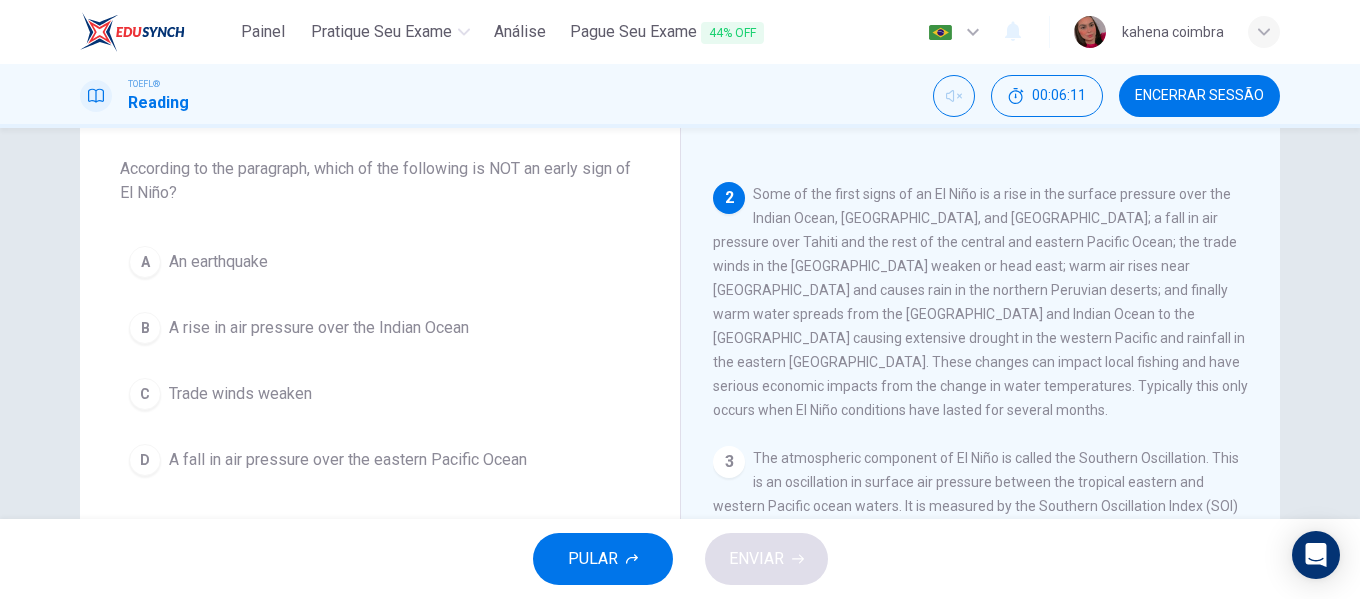 drag, startPoint x: 858, startPoint y: 253, endPoint x: 910, endPoint y: 252, distance: 52.009613 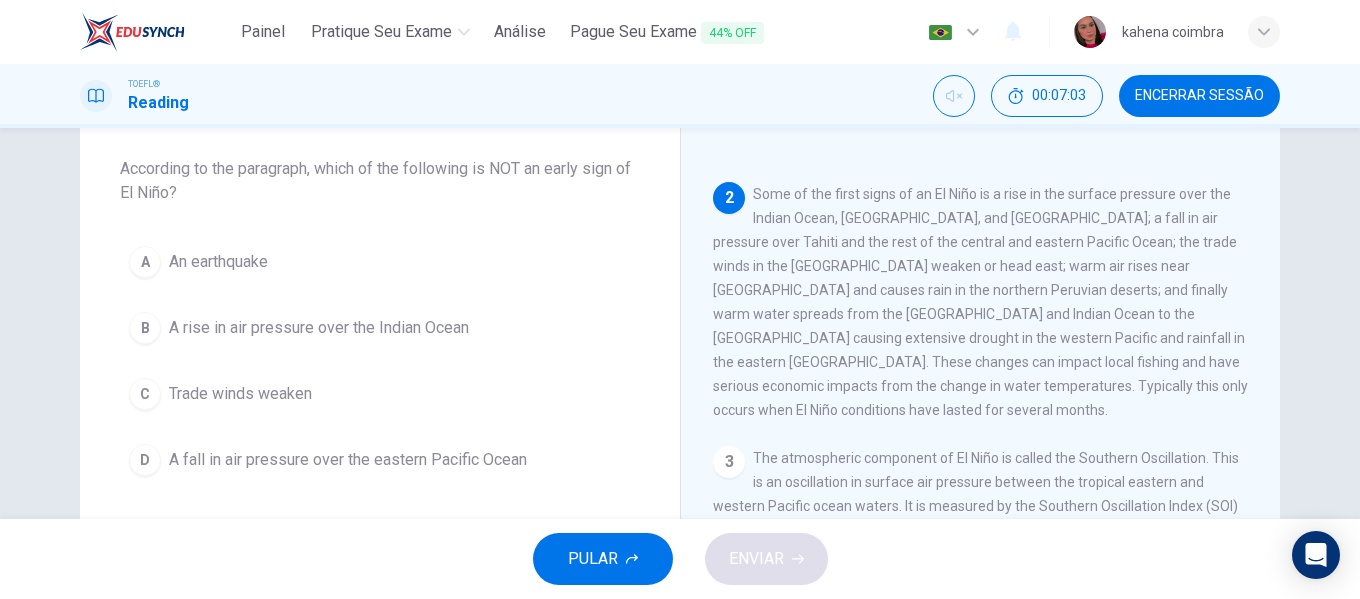 drag, startPoint x: 830, startPoint y: 347, endPoint x: 777, endPoint y: 359, distance: 54.34151 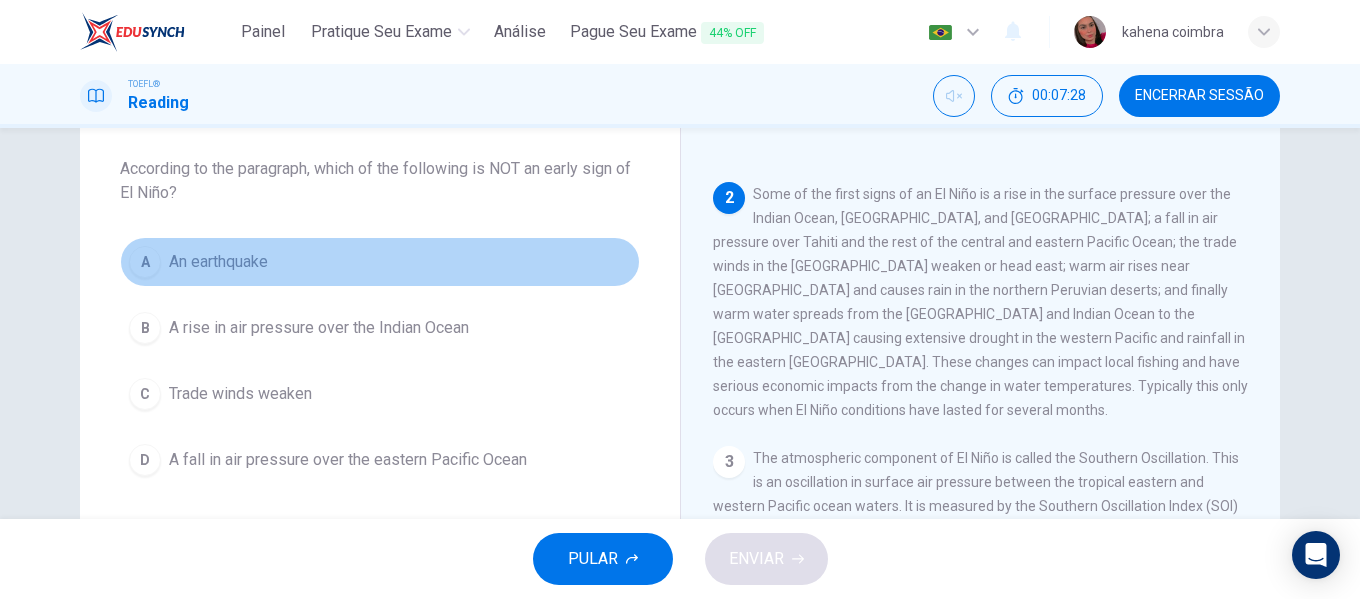 click on "A An earthquake" at bounding box center (380, 262) 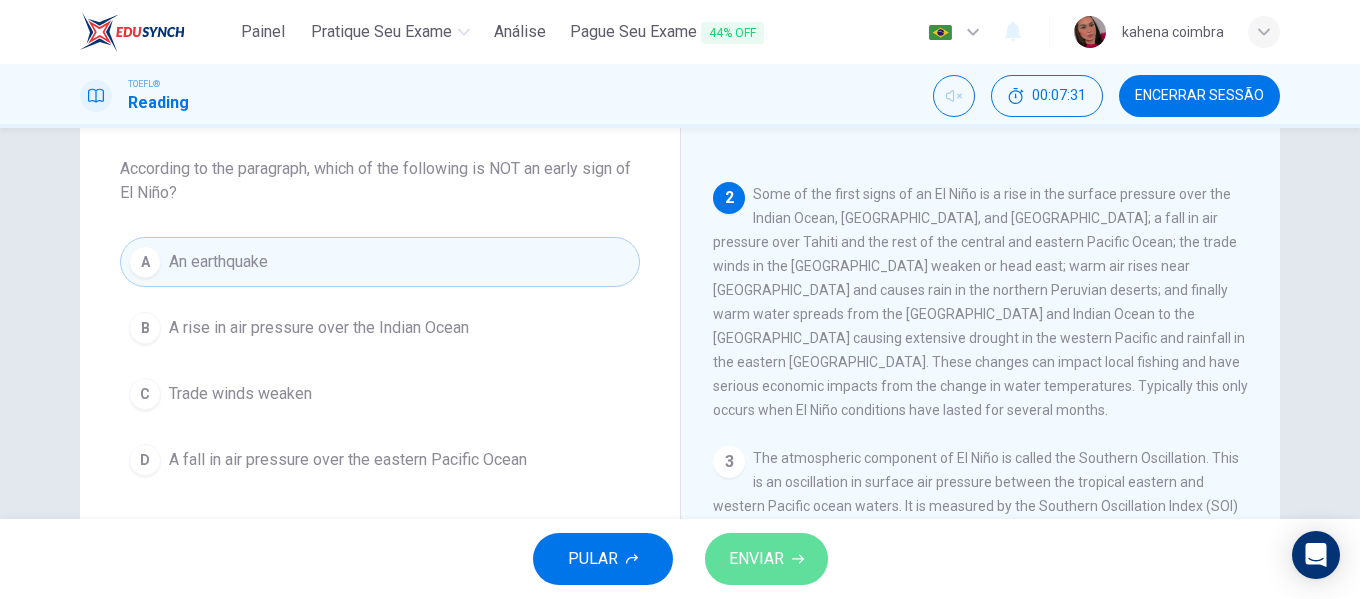 click on "ENVIAR" at bounding box center [756, 559] 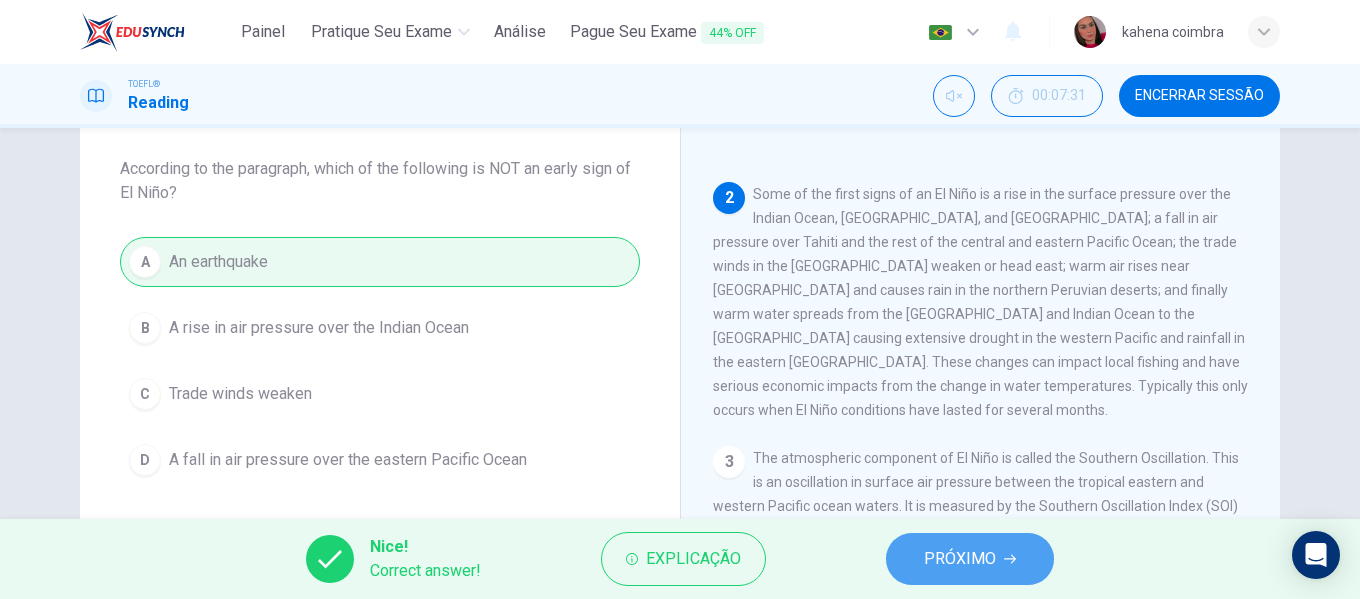 click on "PRÓXIMO" at bounding box center (960, 559) 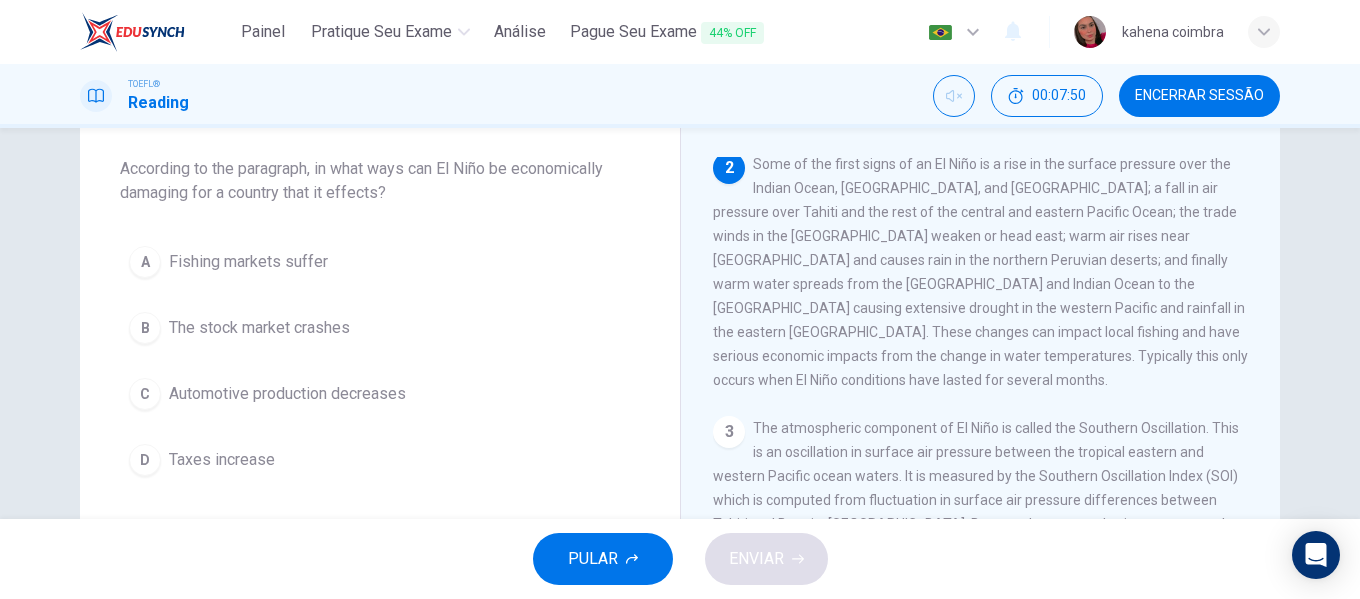 drag, startPoint x: 947, startPoint y: 186, endPoint x: 877, endPoint y: 218, distance: 76.96753 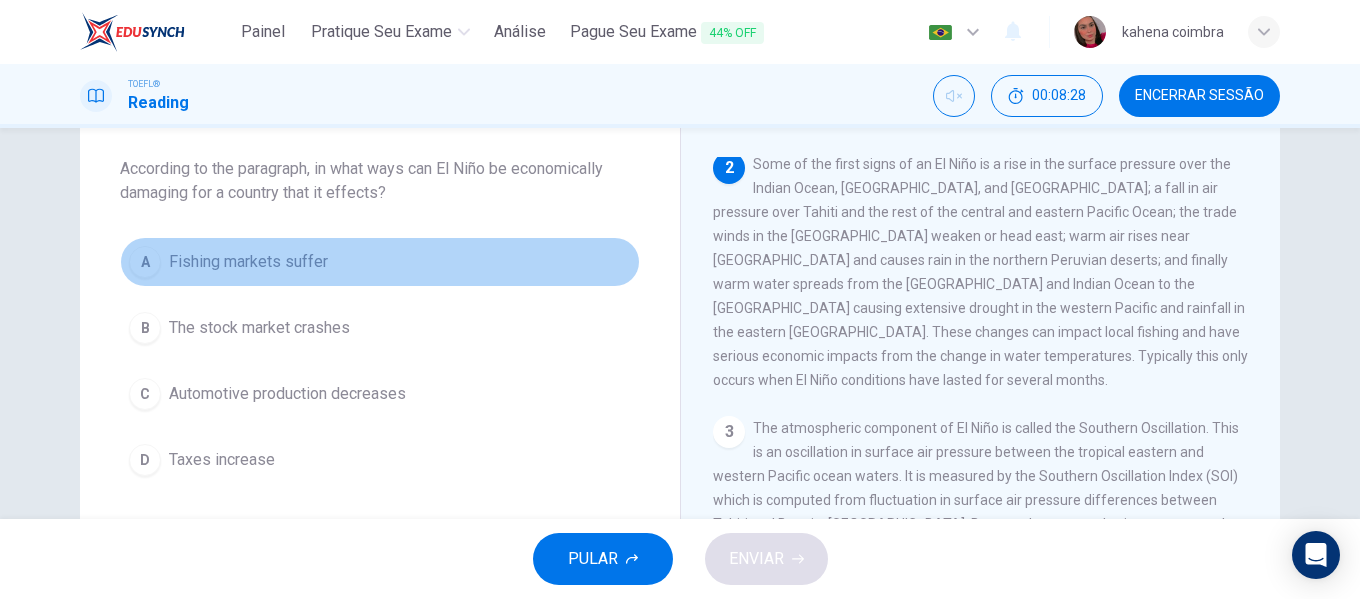 click on "Fishing markets suffer" at bounding box center (248, 262) 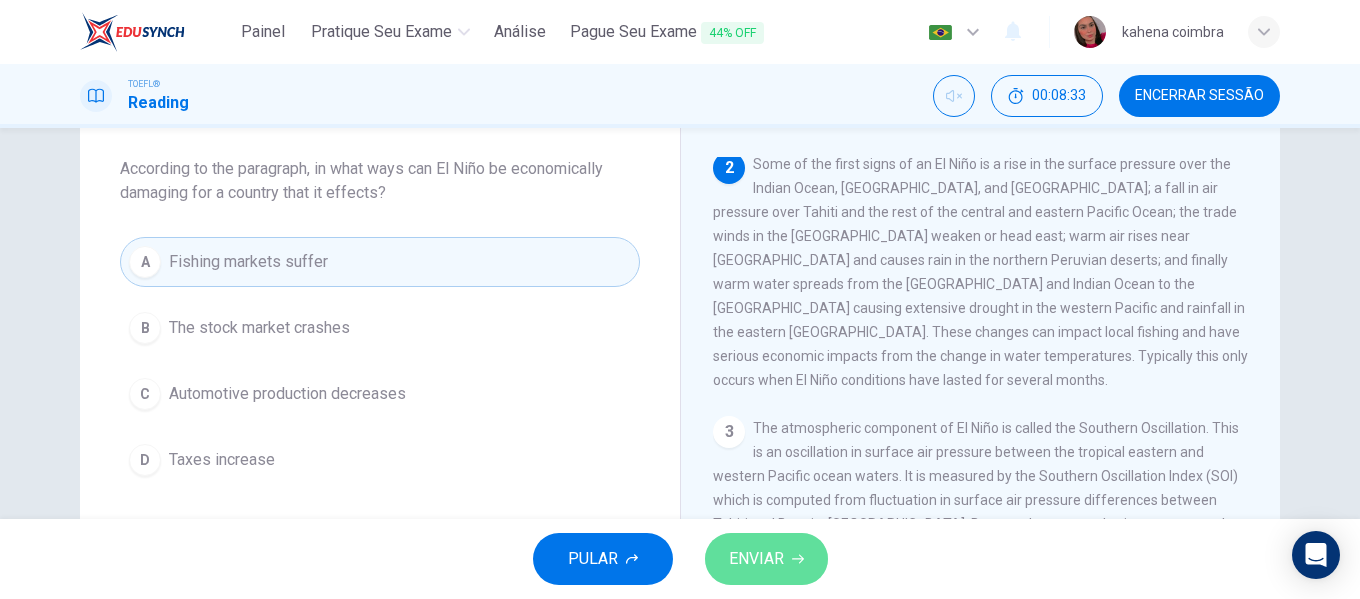 click on "ENVIAR" at bounding box center [766, 559] 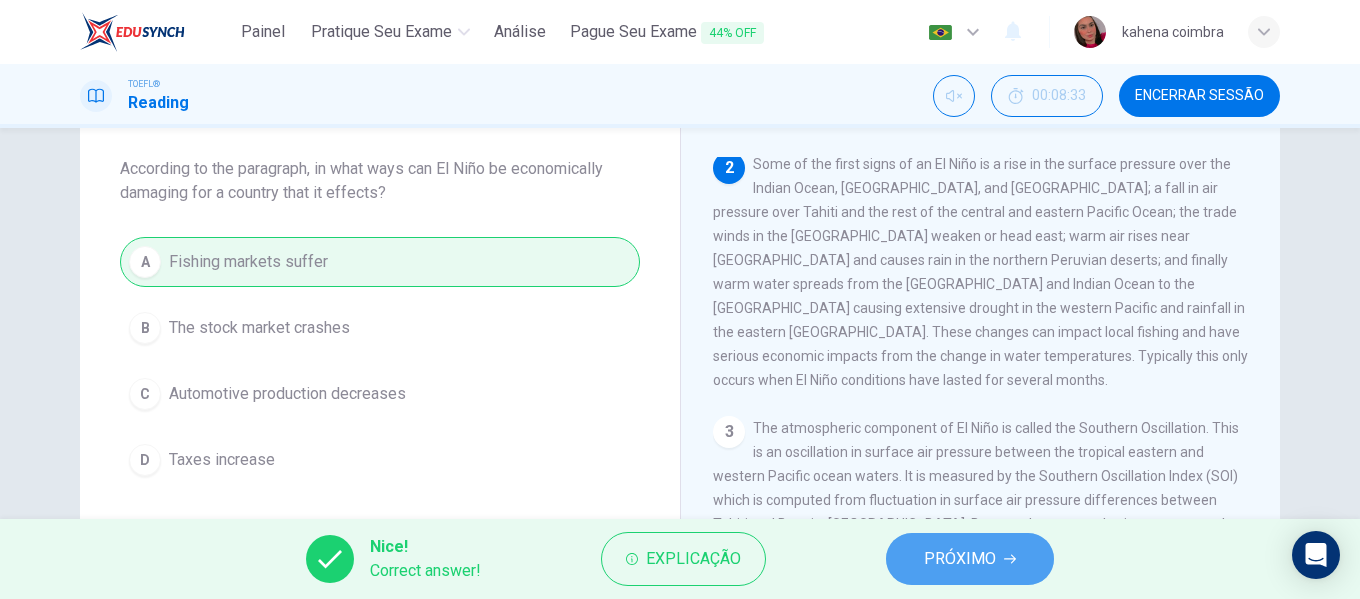 click on "PRÓXIMO" at bounding box center [970, 559] 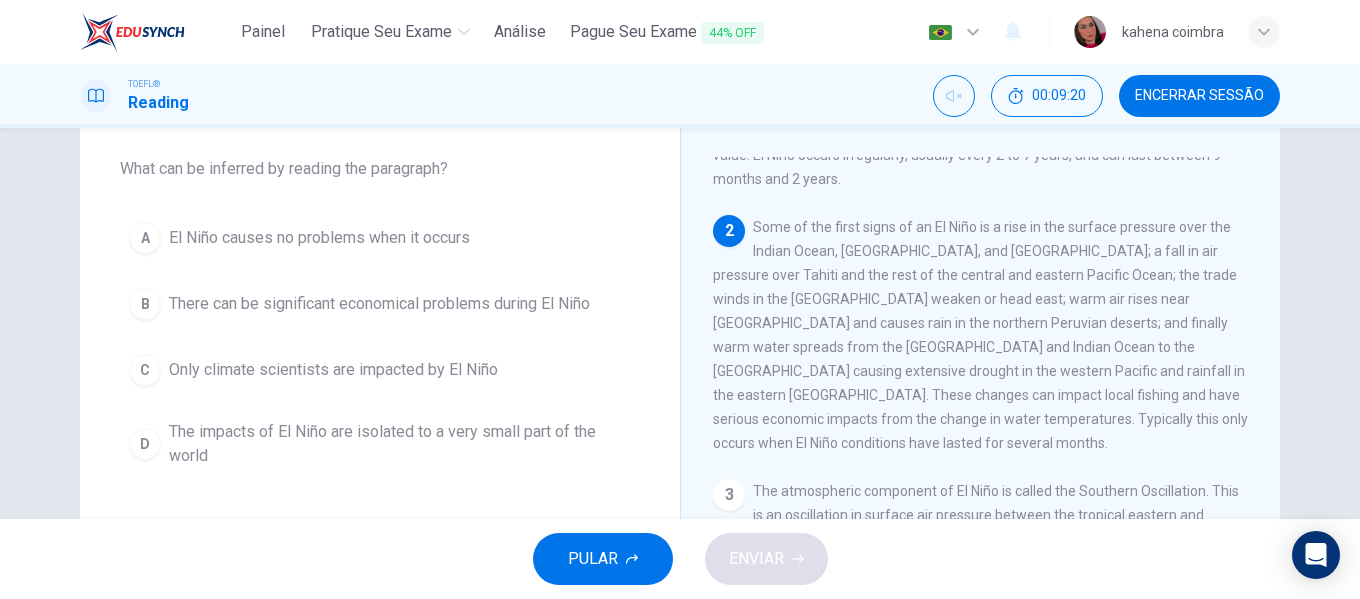 scroll, scrollTop: 88, scrollLeft: 0, axis: vertical 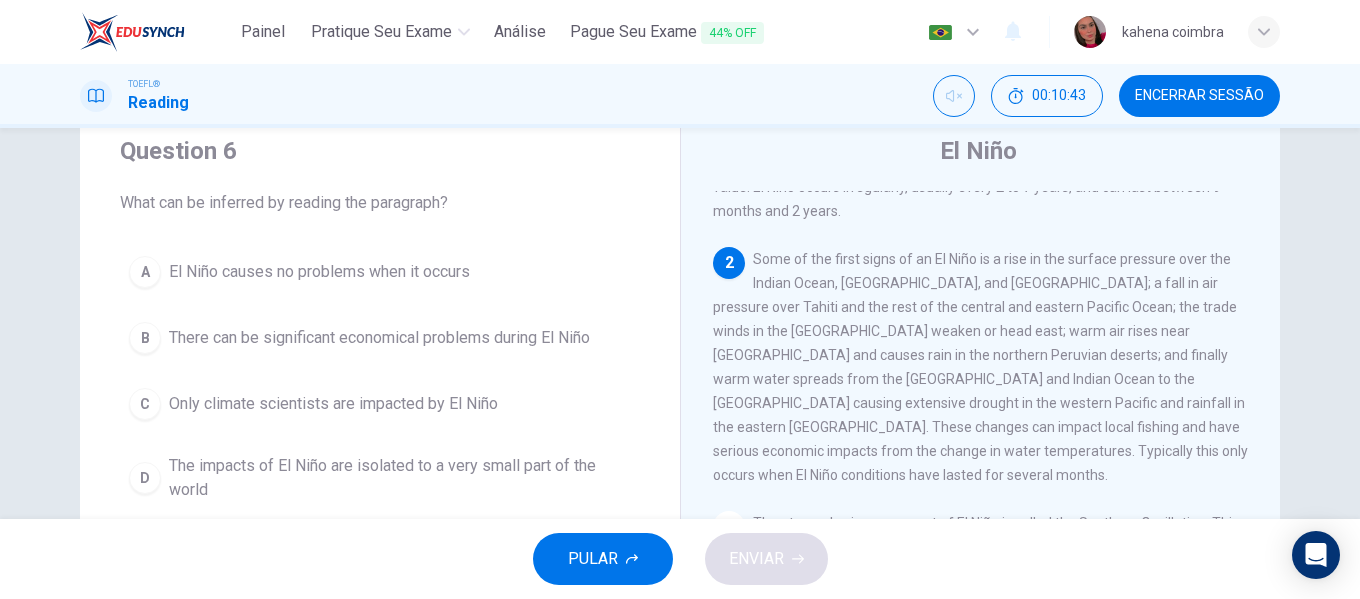 click on "There can be significant economical problems during El Niño" at bounding box center [379, 338] 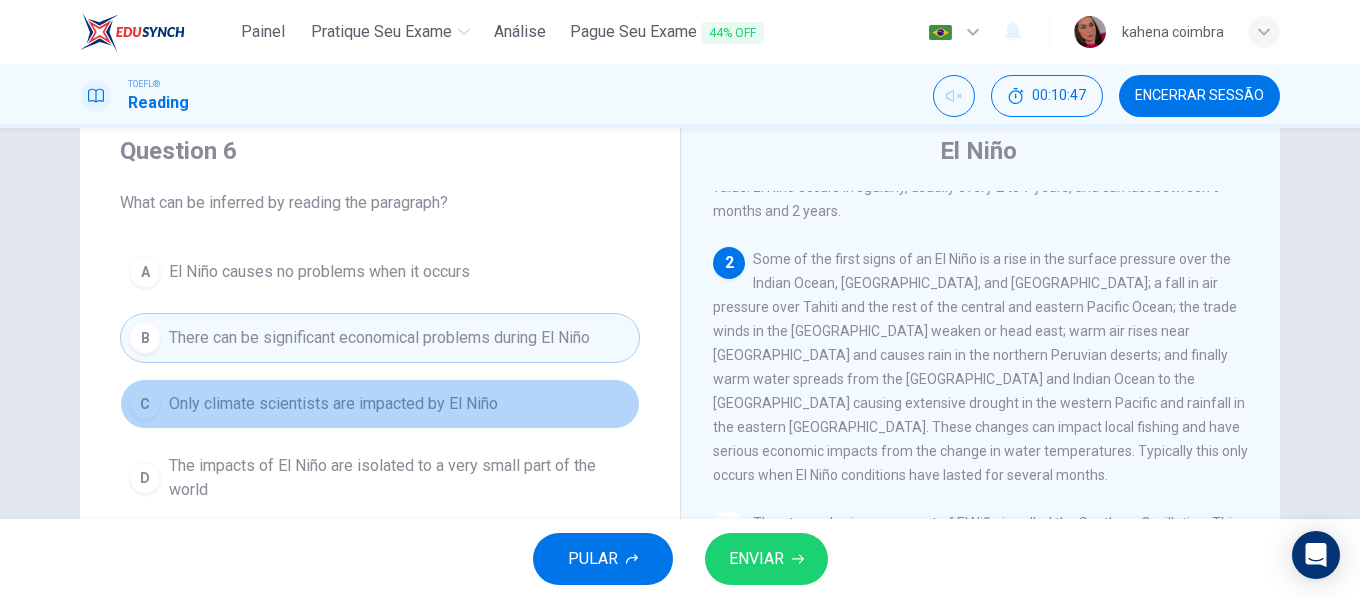 click on "Only climate scientists are impacted by El Niño" at bounding box center [333, 404] 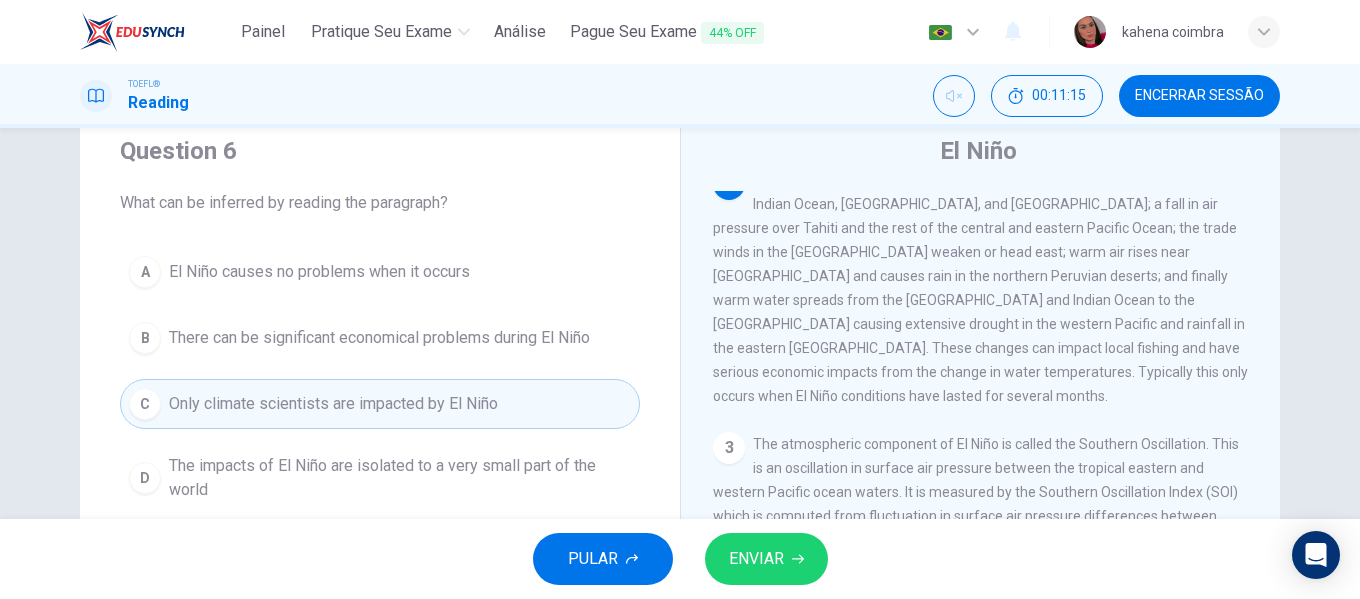scroll, scrollTop: 168, scrollLeft: 0, axis: vertical 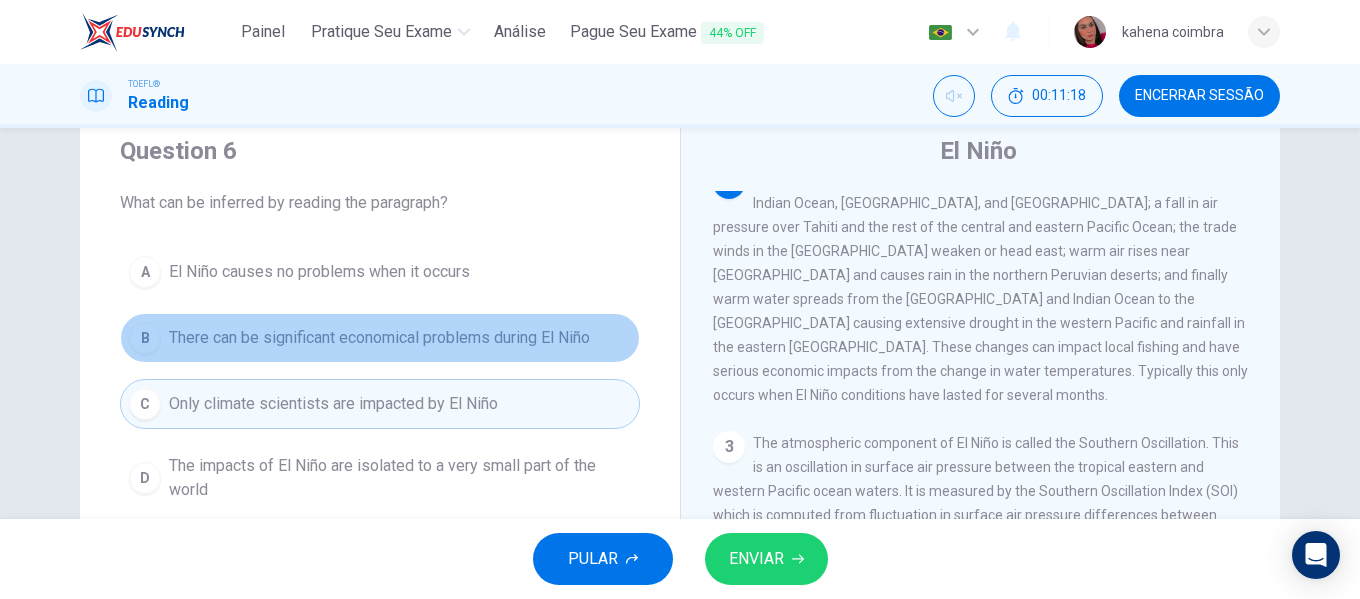 click on "There can be significant economical problems during El Niño" at bounding box center (379, 338) 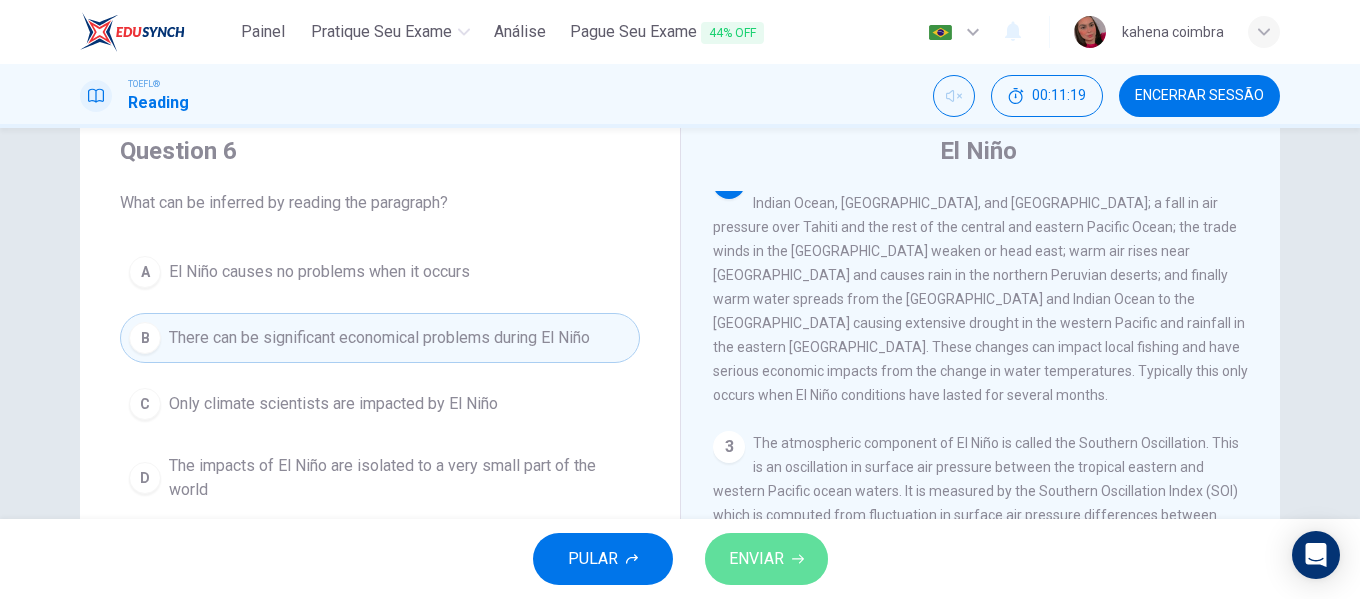 click on "ENVIAR" at bounding box center [756, 559] 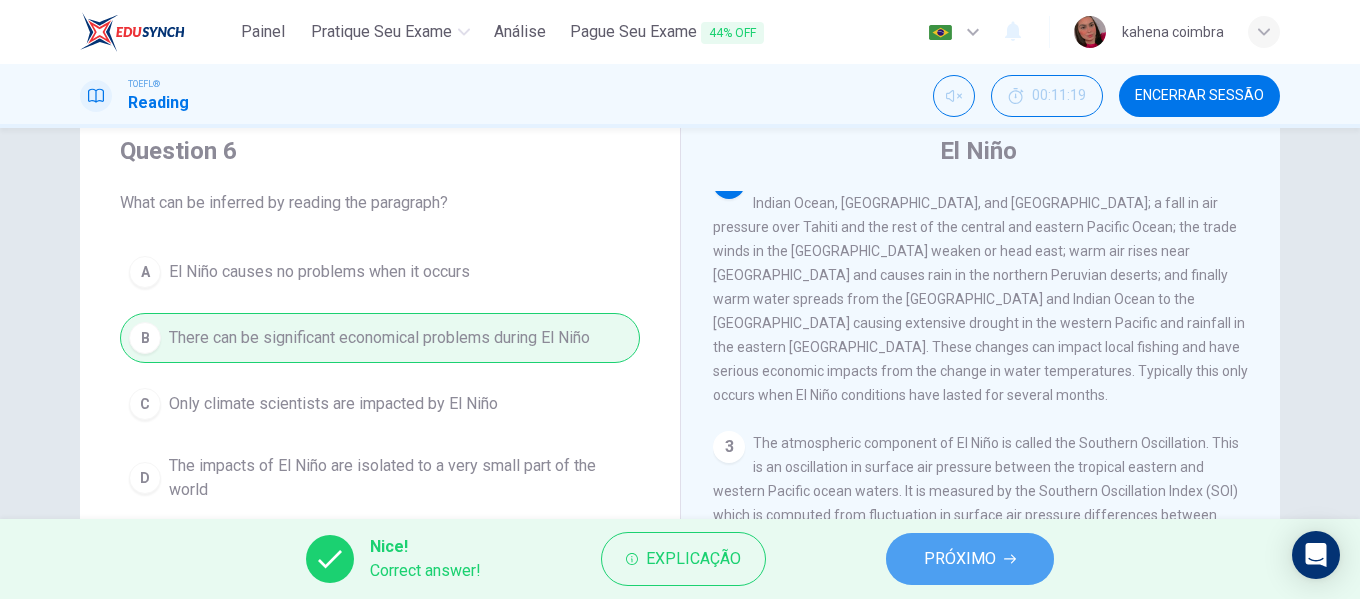 click on "PRÓXIMO" at bounding box center (960, 559) 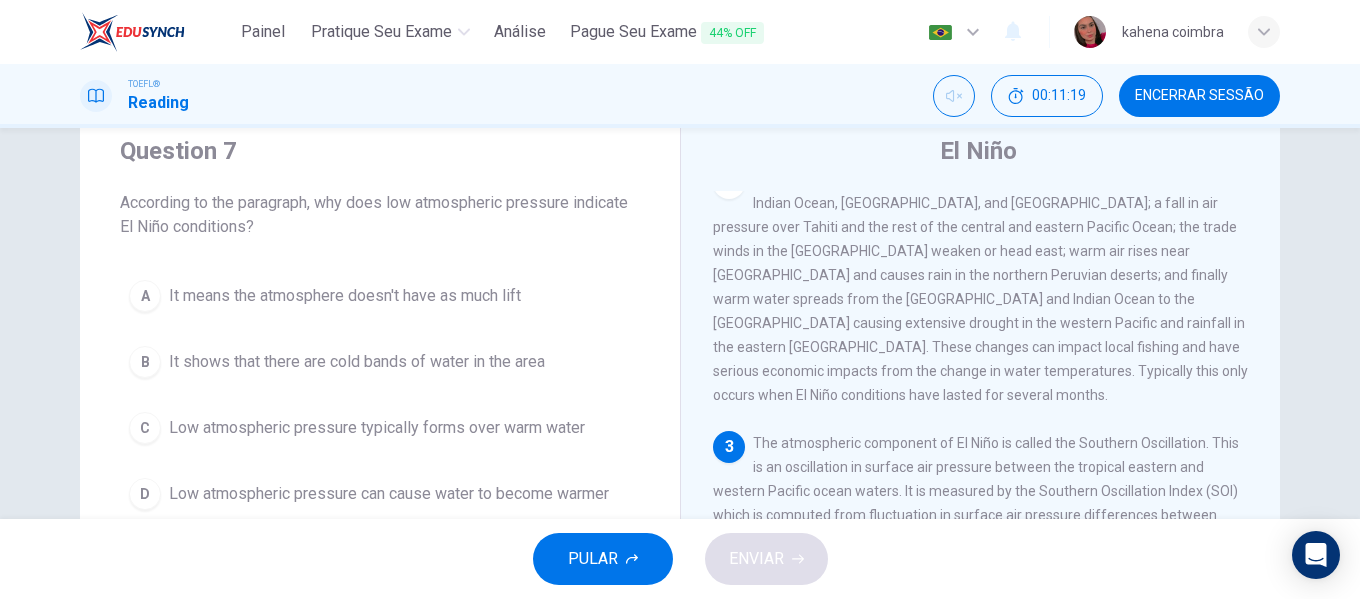 scroll, scrollTop: 0, scrollLeft: 0, axis: both 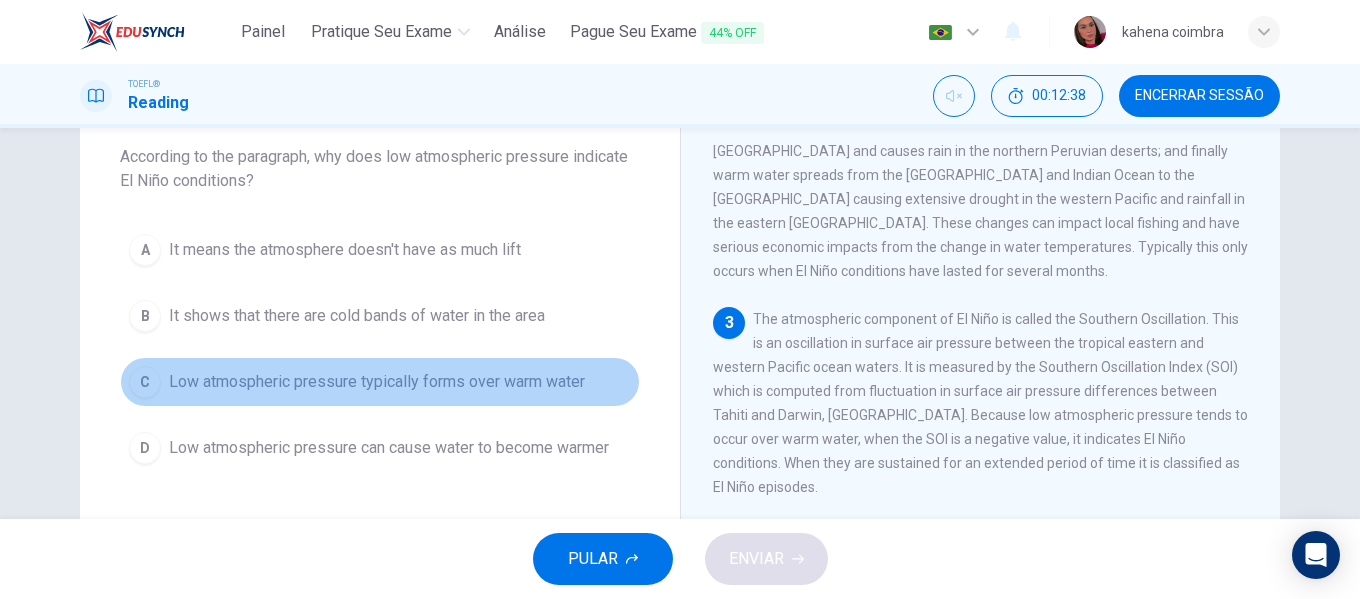 click on "C Low atmospheric pressure typically forms over warm water" at bounding box center [380, 382] 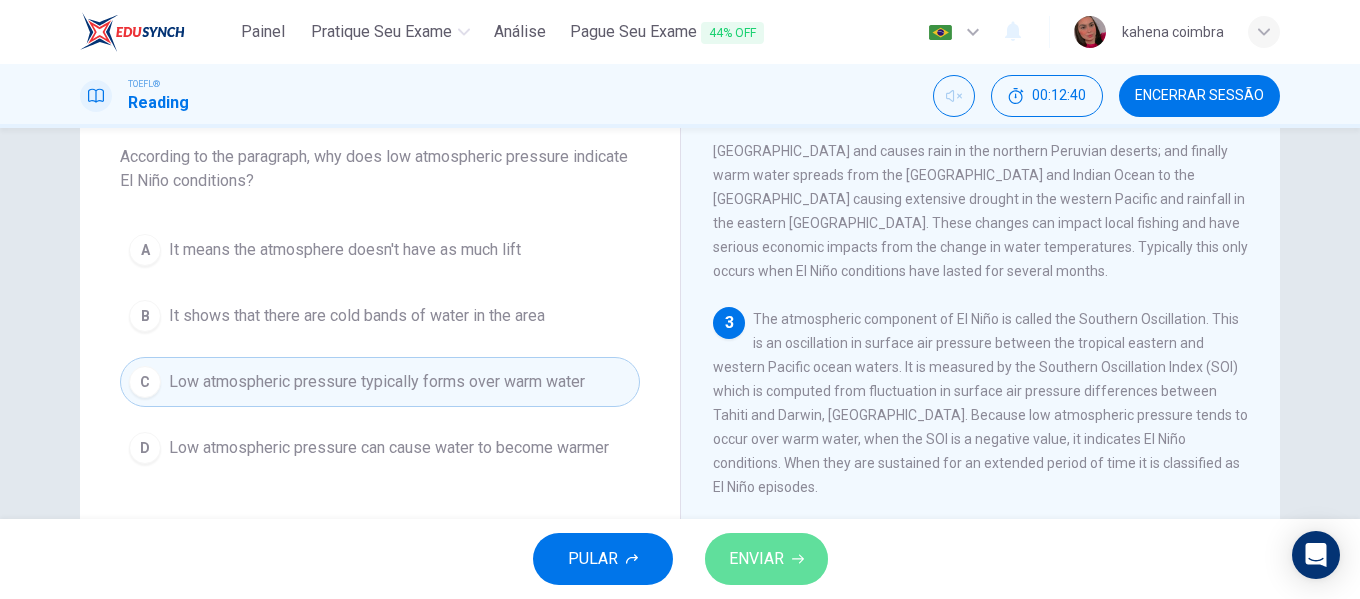 click on "ENVIAR" at bounding box center (766, 559) 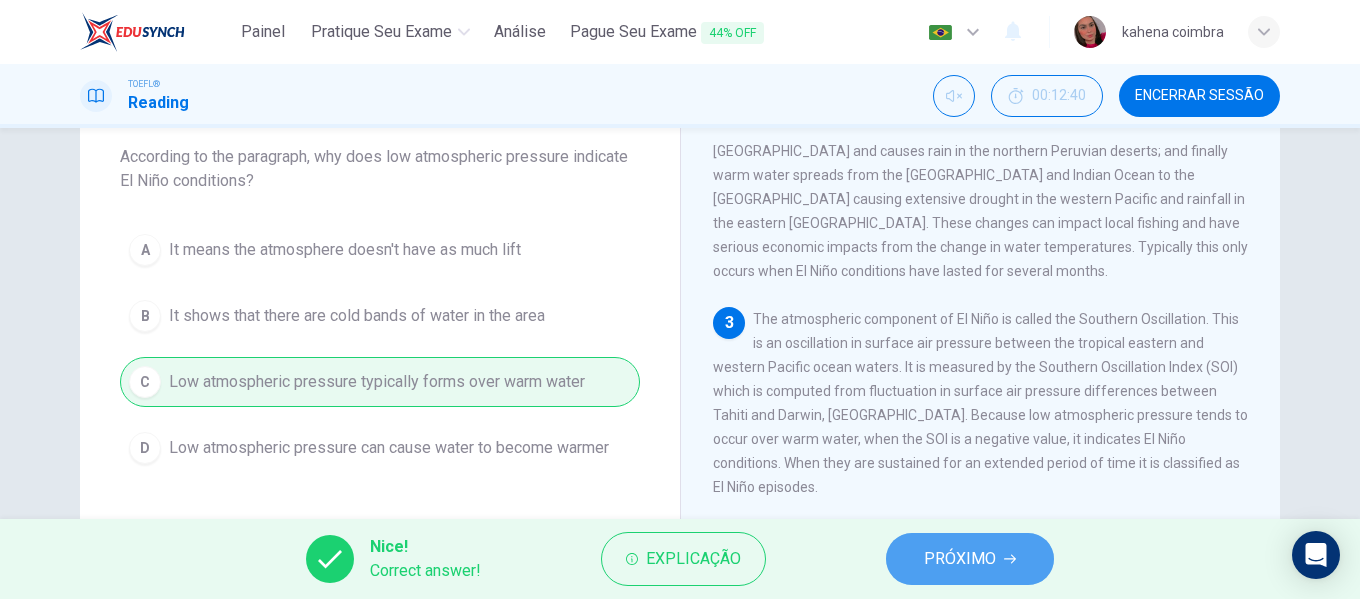 click on "PRÓXIMO" at bounding box center [960, 559] 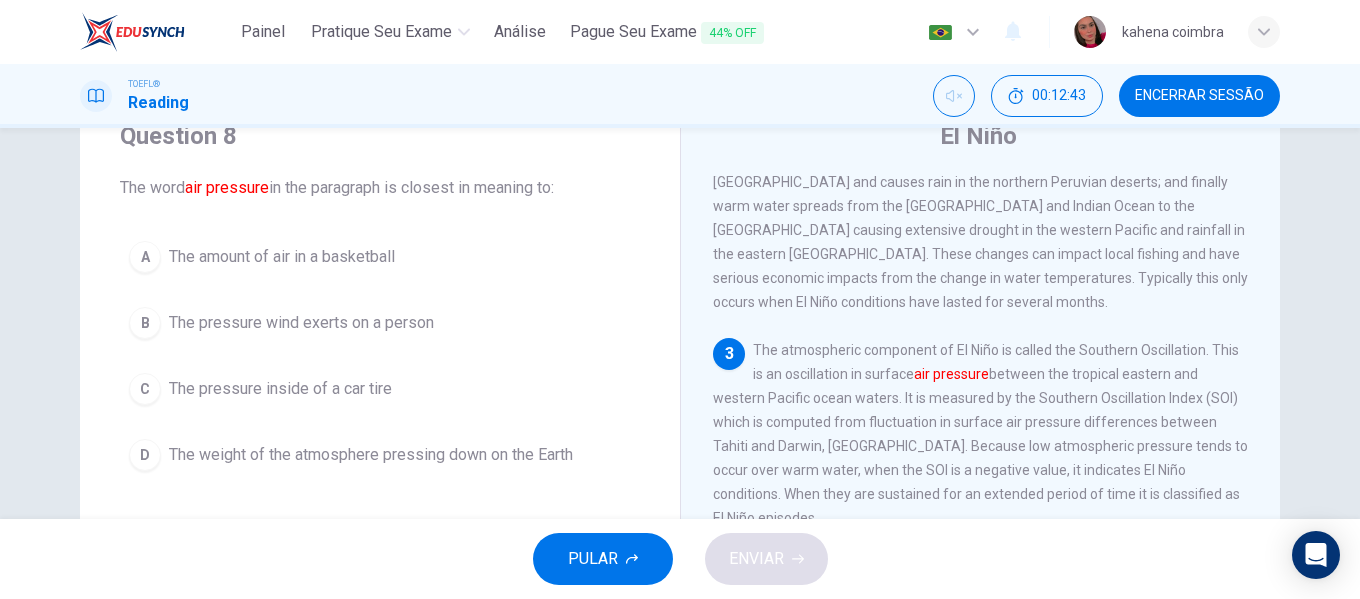 scroll, scrollTop: 78, scrollLeft: 0, axis: vertical 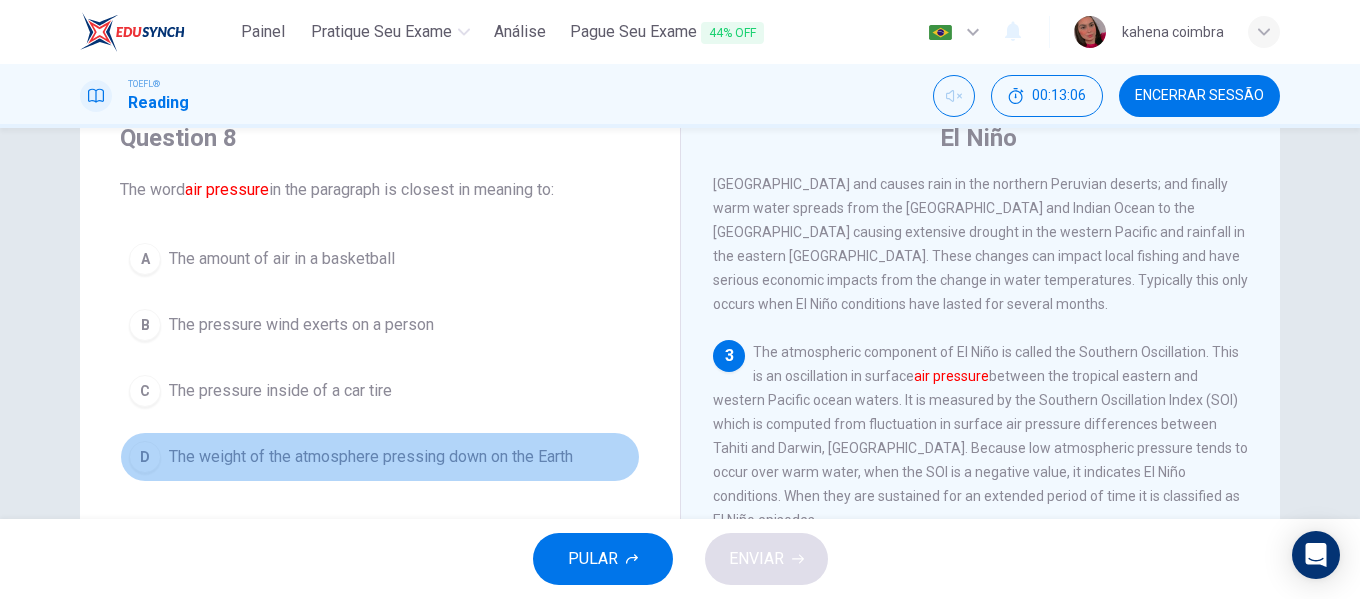 click on "The weight of the atmosphere pressing down on the Earth" at bounding box center (371, 457) 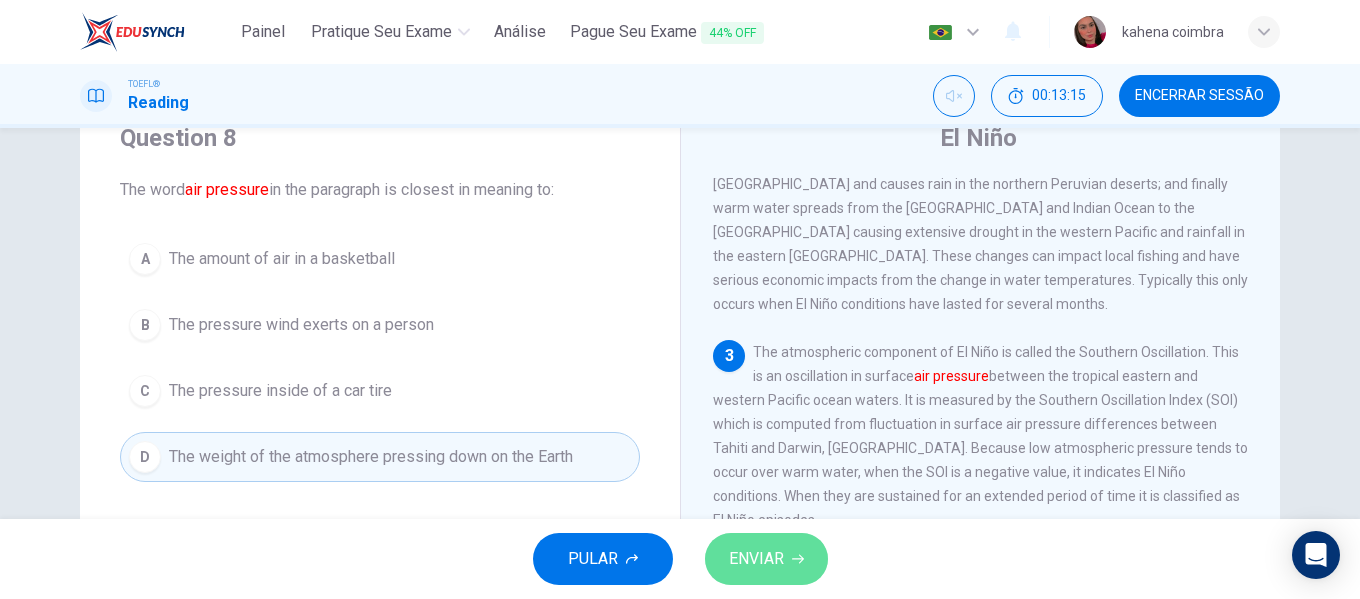 click on "ENVIAR" at bounding box center (756, 559) 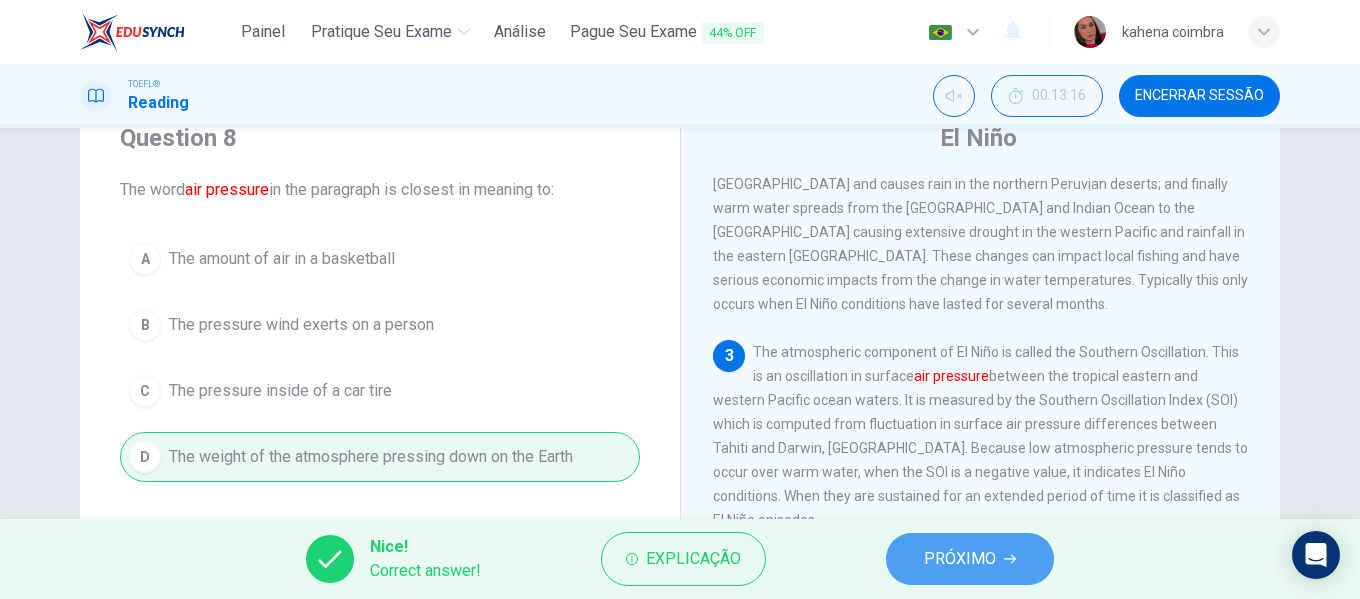 click on "PRÓXIMO" at bounding box center (960, 559) 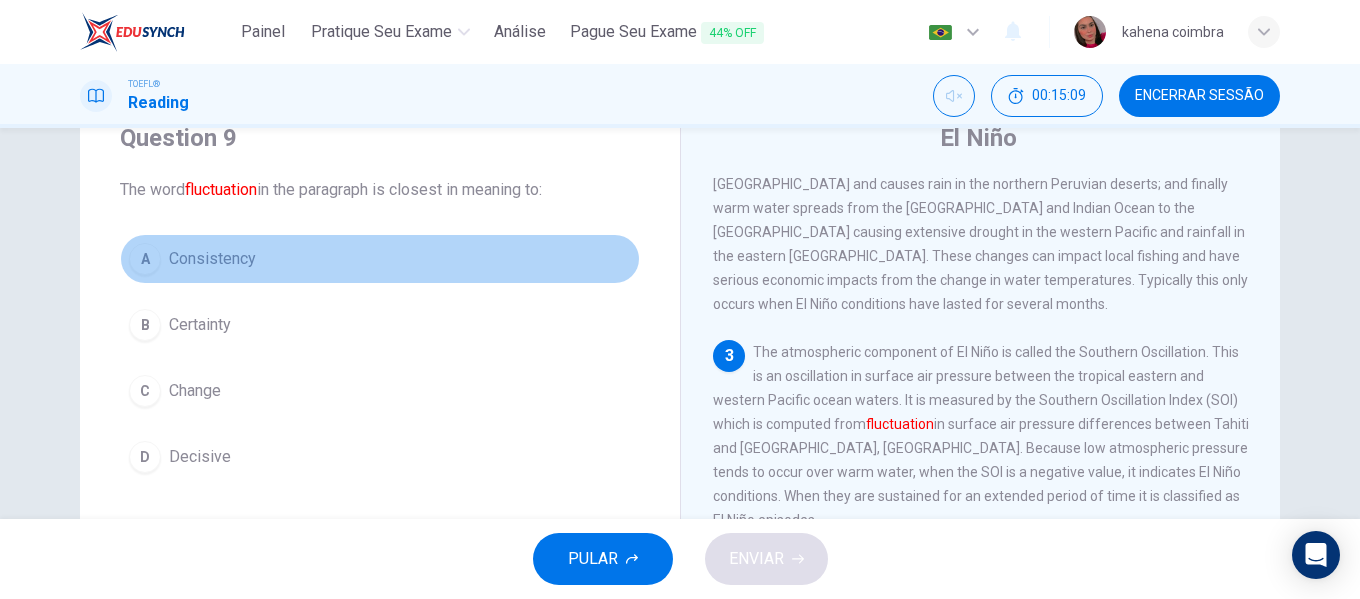 click on "A Consistency" at bounding box center (380, 259) 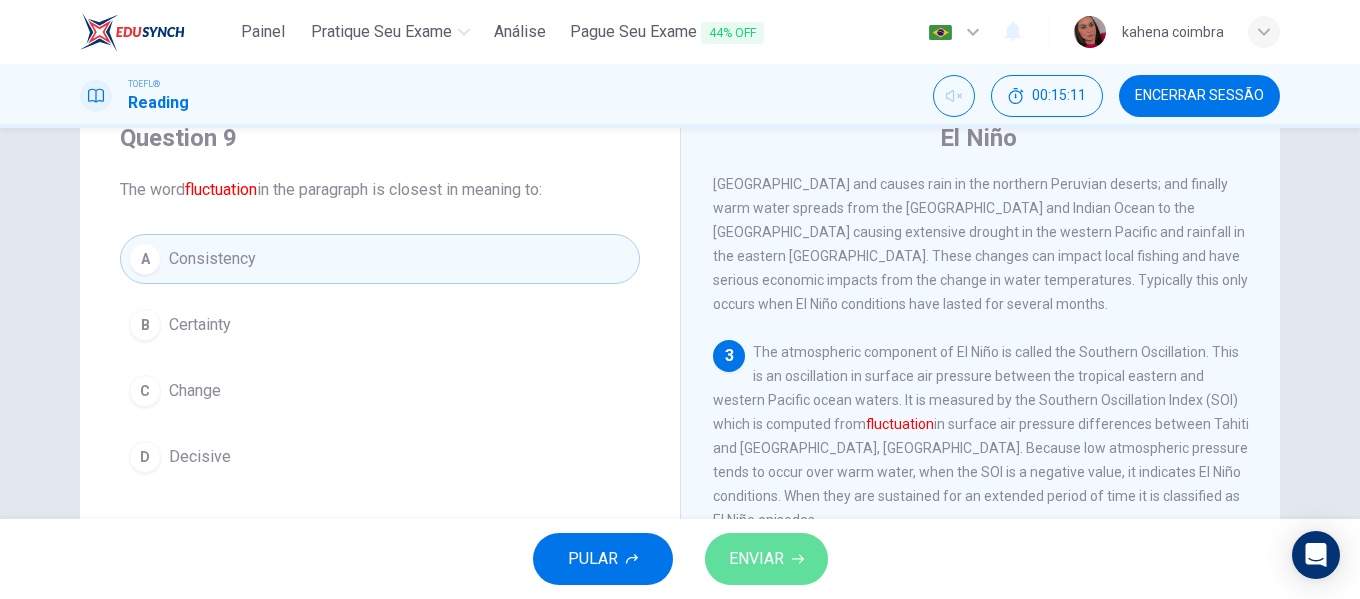 click on "ENVIAR" at bounding box center [756, 559] 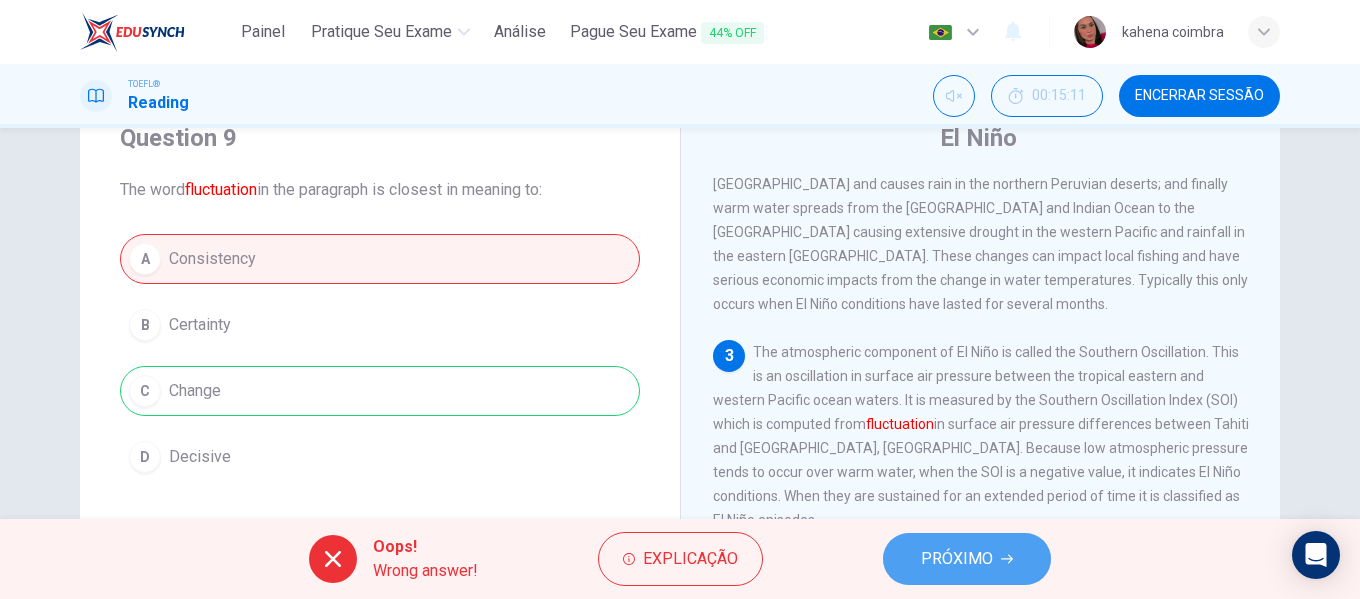 click on "PRÓXIMO" at bounding box center (957, 559) 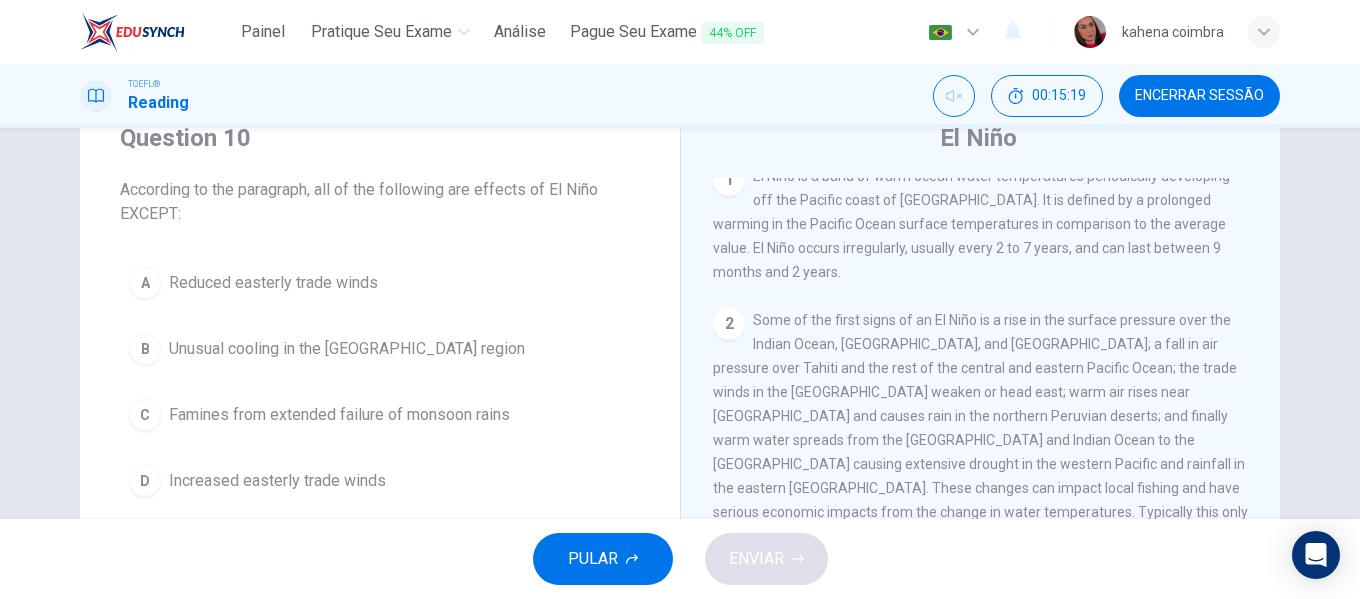 scroll, scrollTop: 0, scrollLeft: 0, axis: both 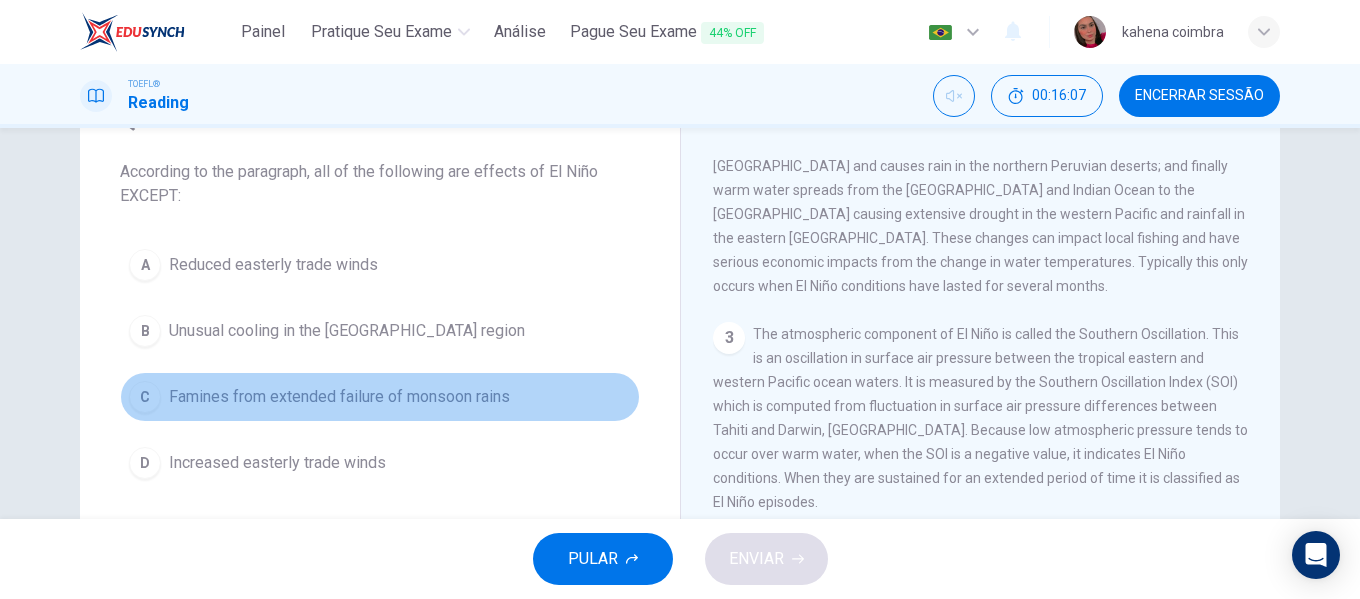 click on "Famines from extended failure of monsoon rains" at bounding box center [339, 397] 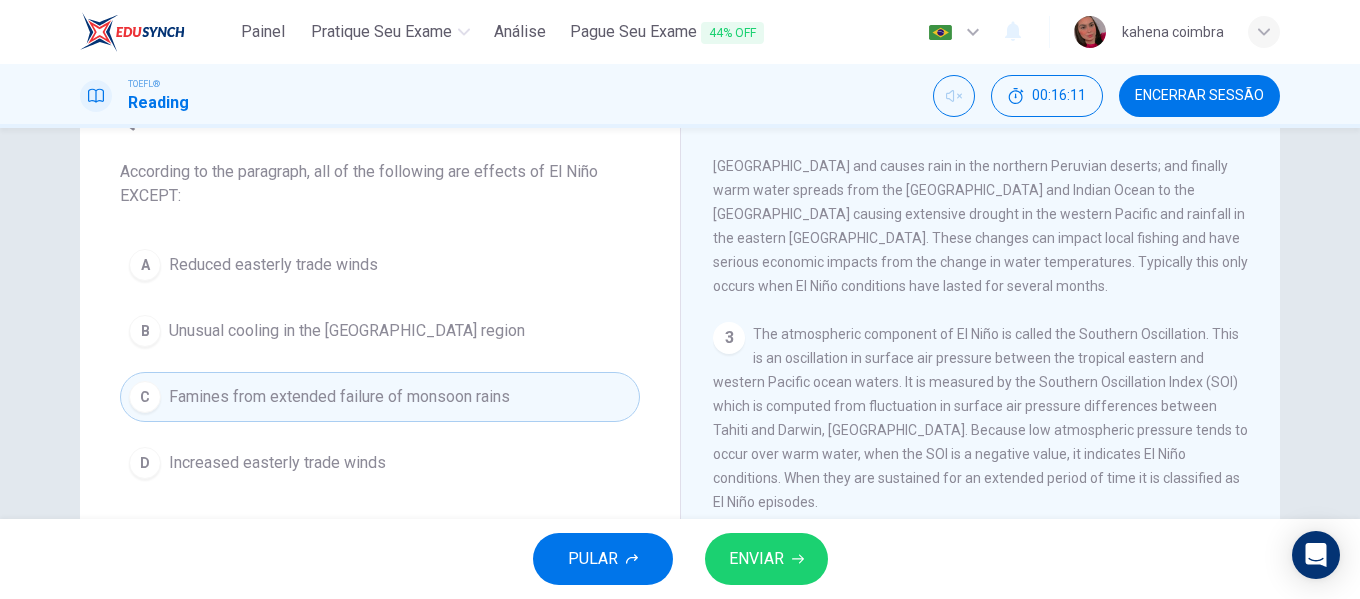 click on "ENVIAR" at bounding box center (766, 559) 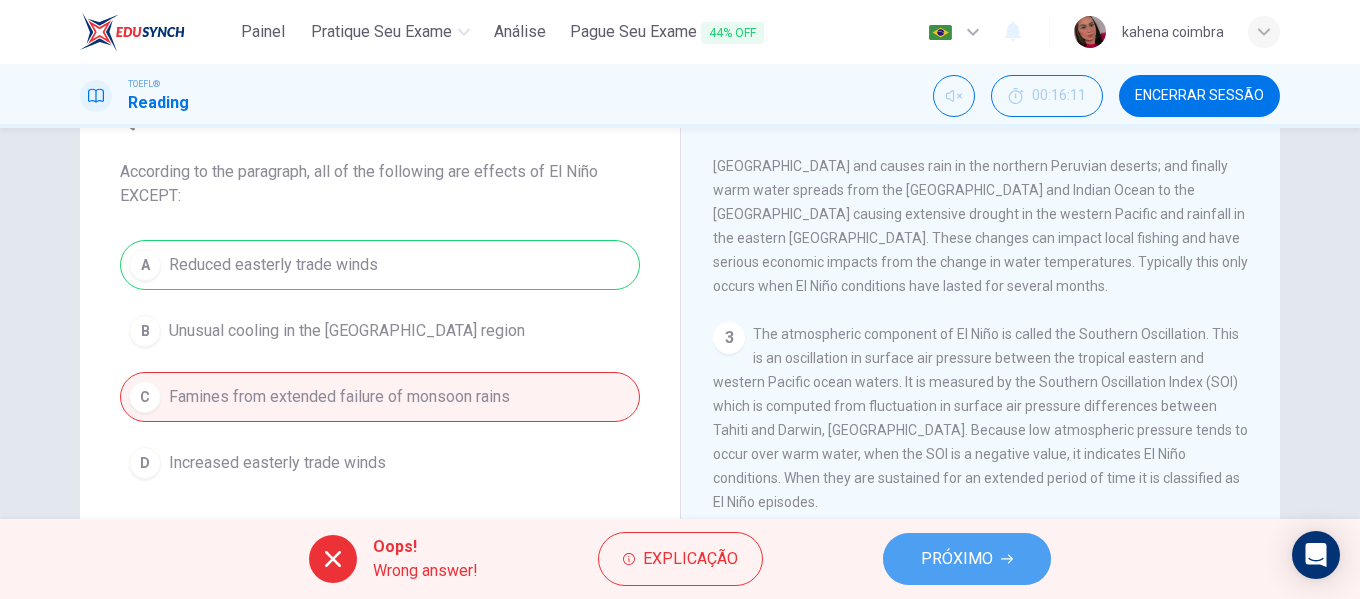 click on "PRÓXIMO" at bounding box center [957, 559] 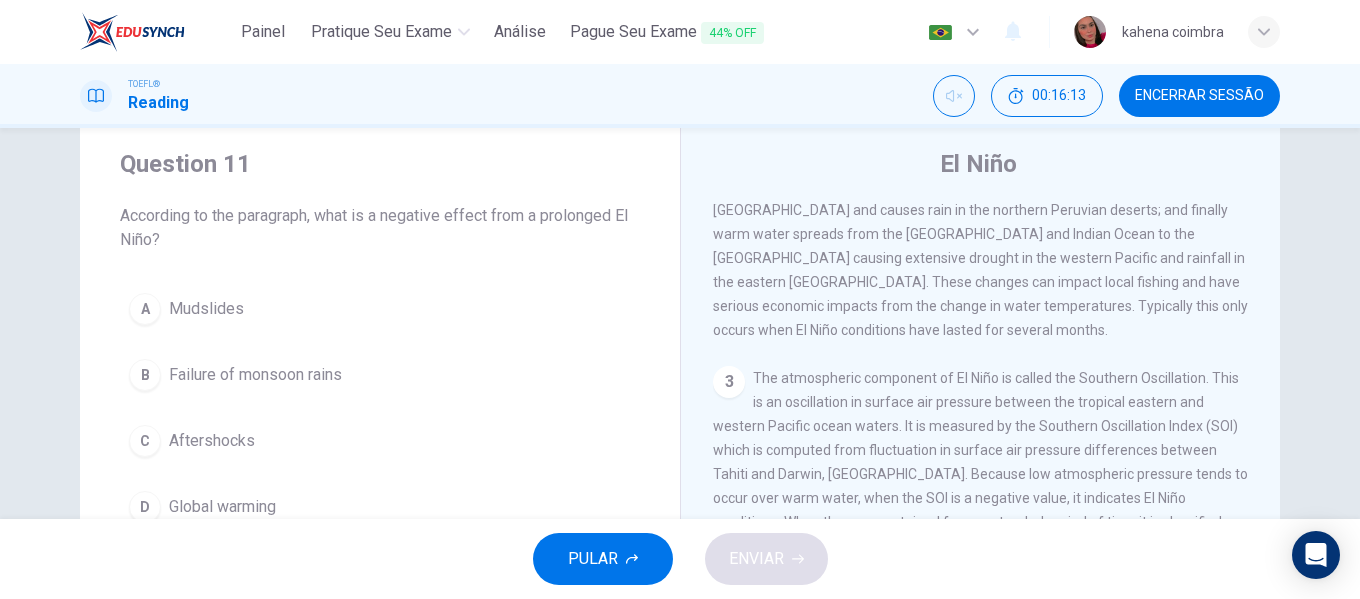 scroll, scrollTop: 47, scrollLeft: 0, axis: vertical 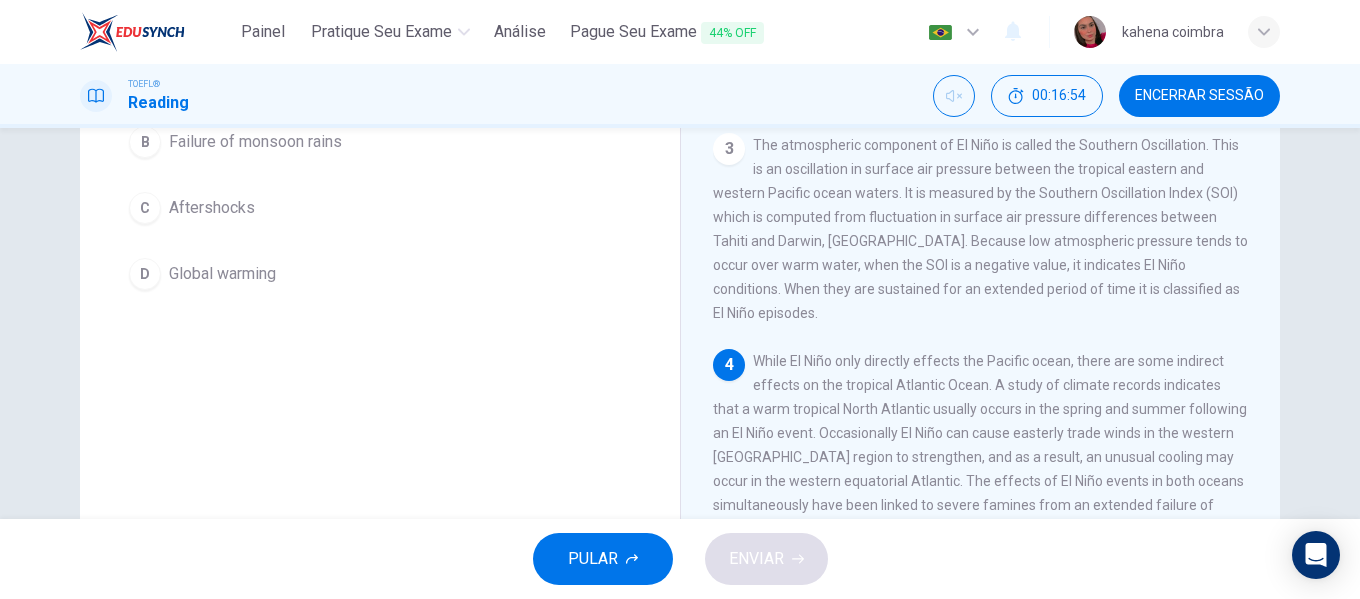 drag, startPoint x: 817, startPoint y: 387, endPoint x: 954, endPoint y: 381, distance: 137.13132 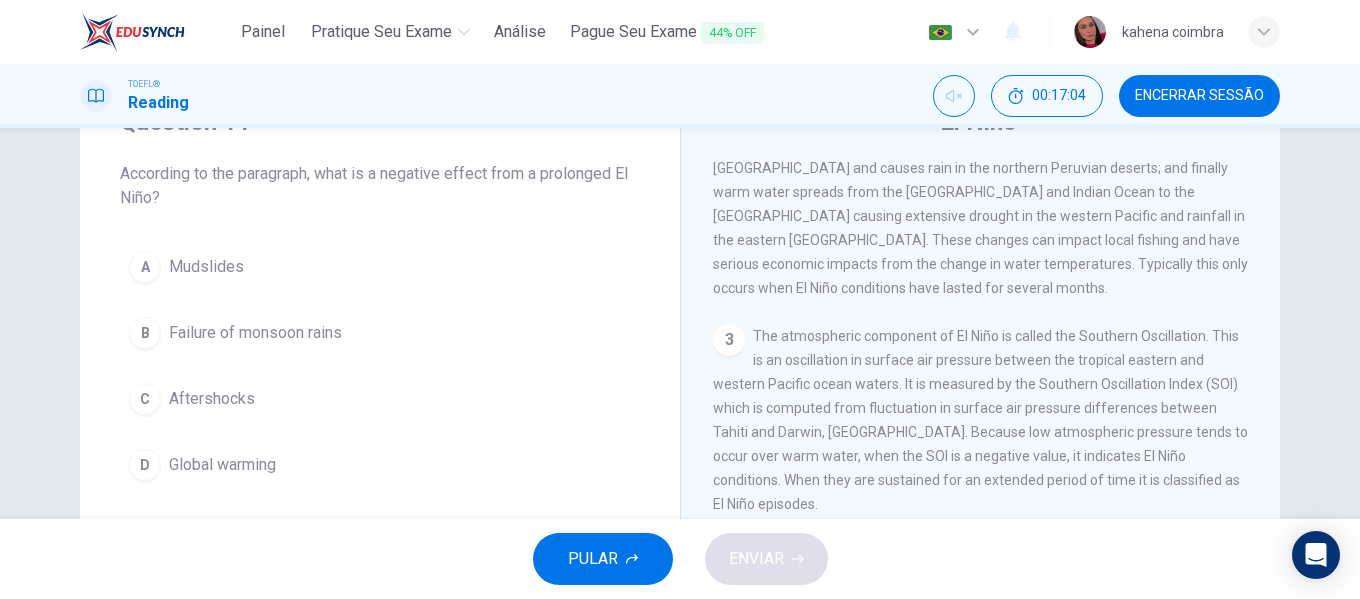 scroll, scrollTop: 93, scrollLeft: 0, axis: vertical 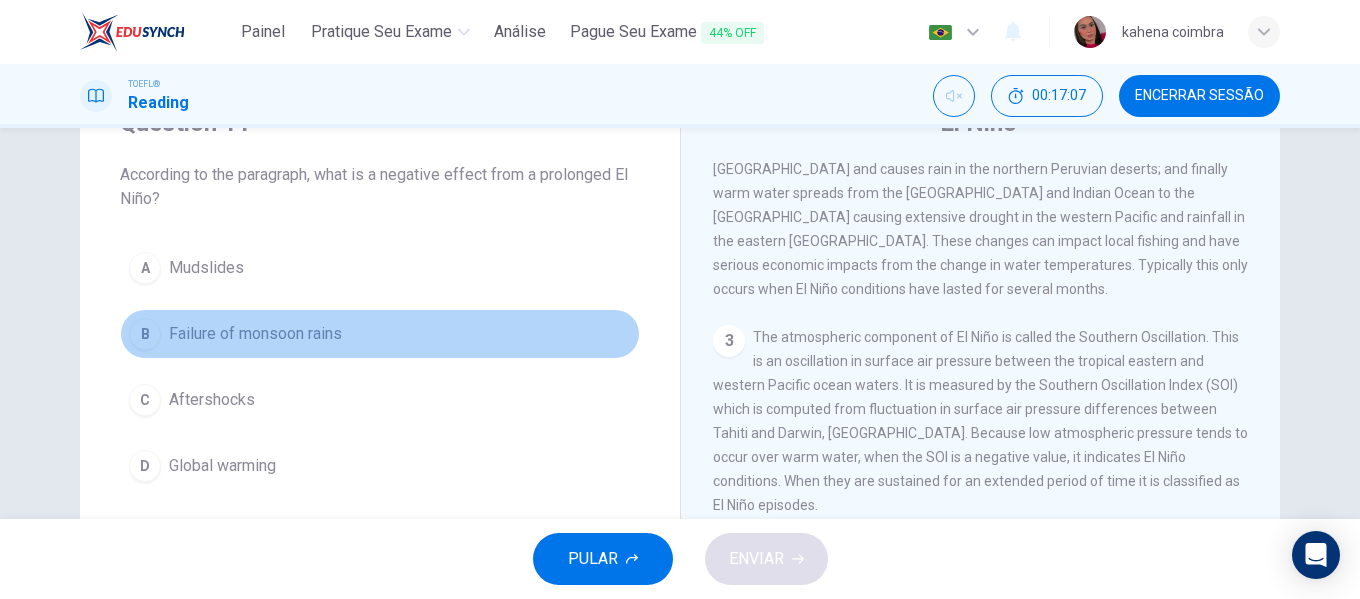 click on "Failure of monsoon rains" at bounding box center [255, 334] 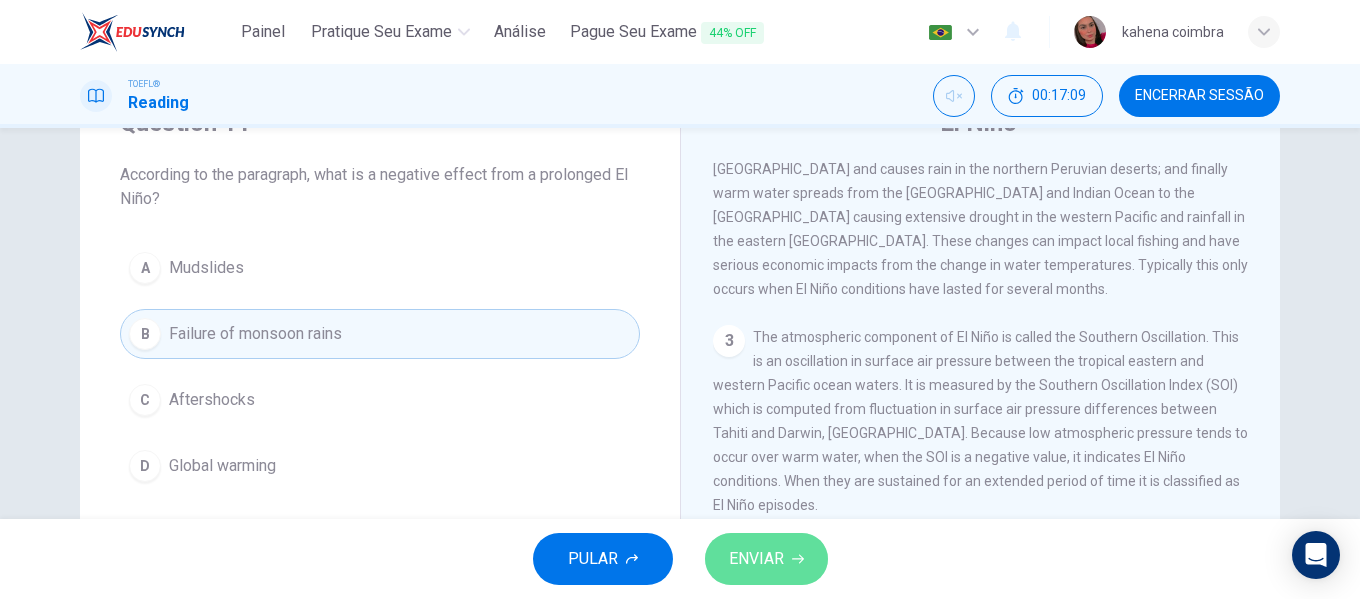click on "ENVIAR" at bounding box center [756, 559] 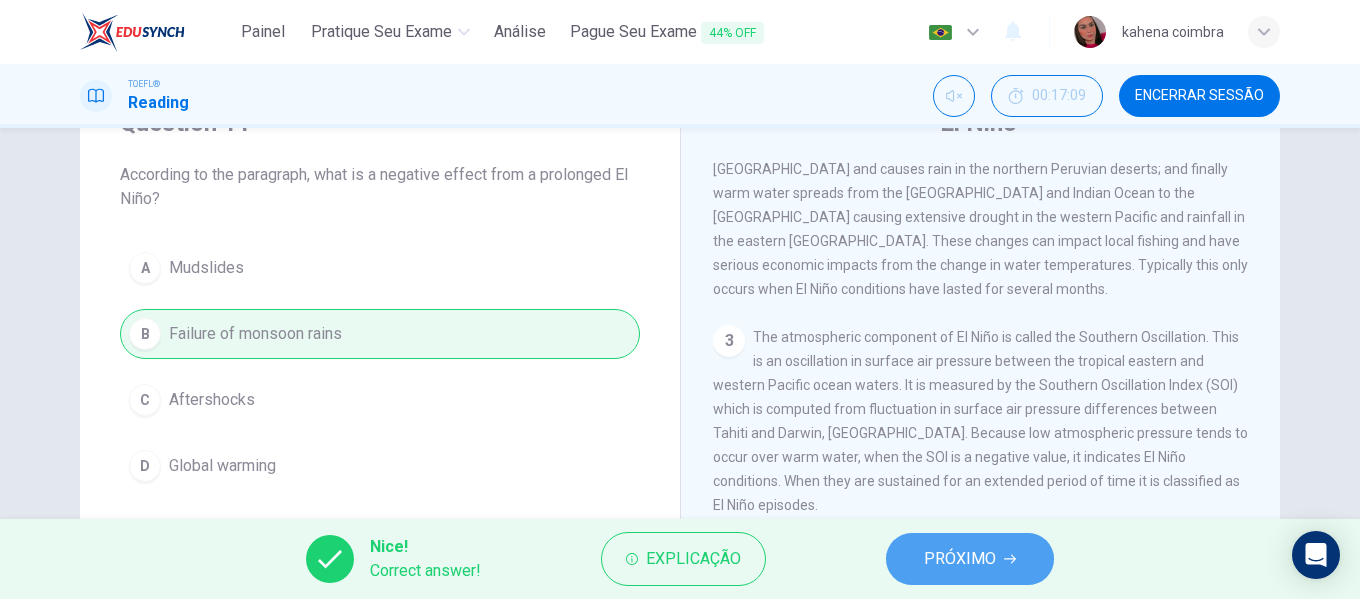 click on "PRÓXIMO" at bounding box center [960, 559] 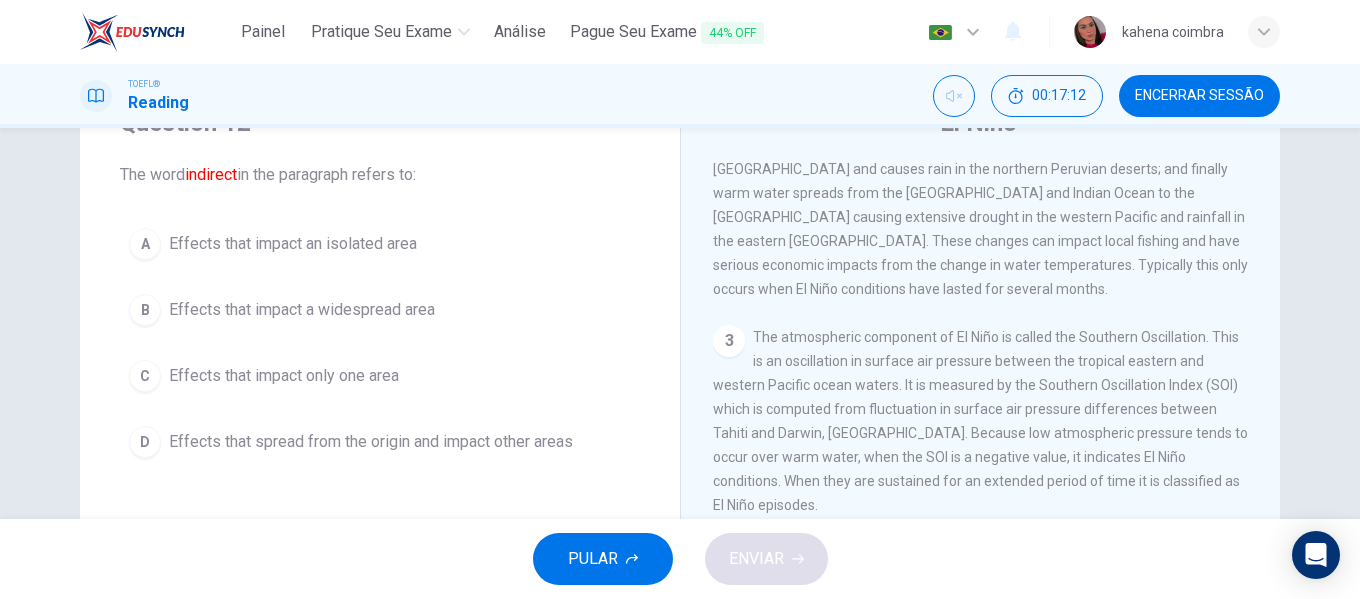 drag, startPoint x: 170, startPoint y: 174, endPoint x: 233, endPoint y: 178, distance: 63.126858 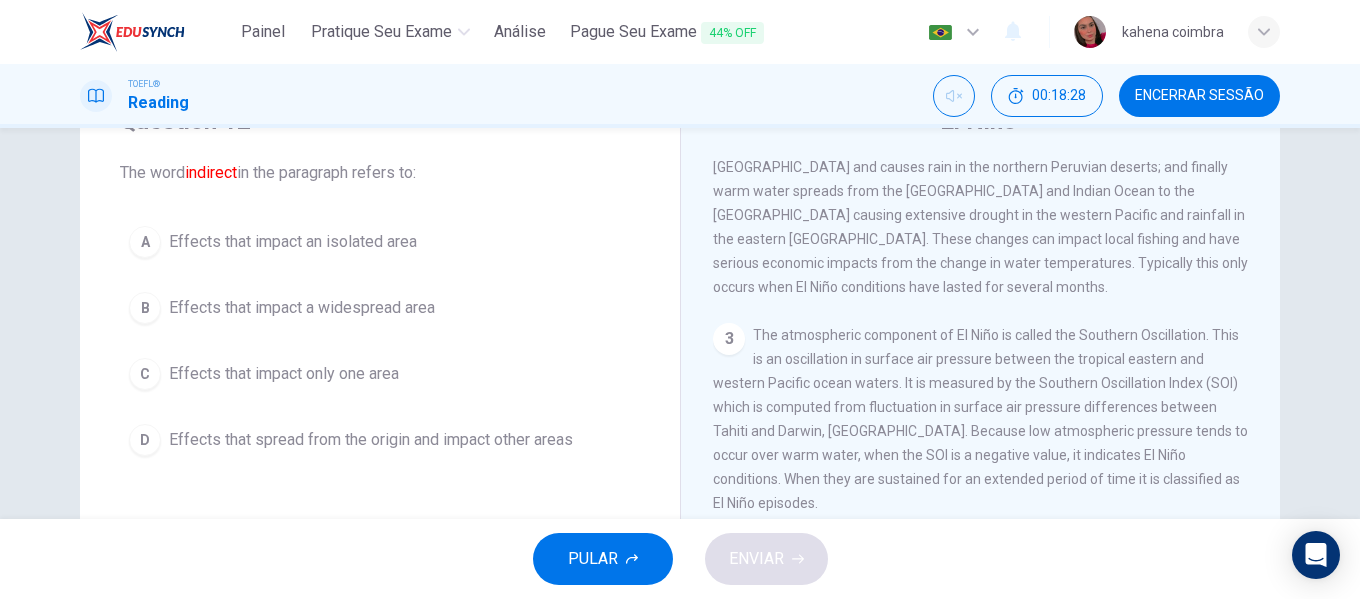 scroll, scrollTop: 96, scrollLeft: 0, axis: vertical 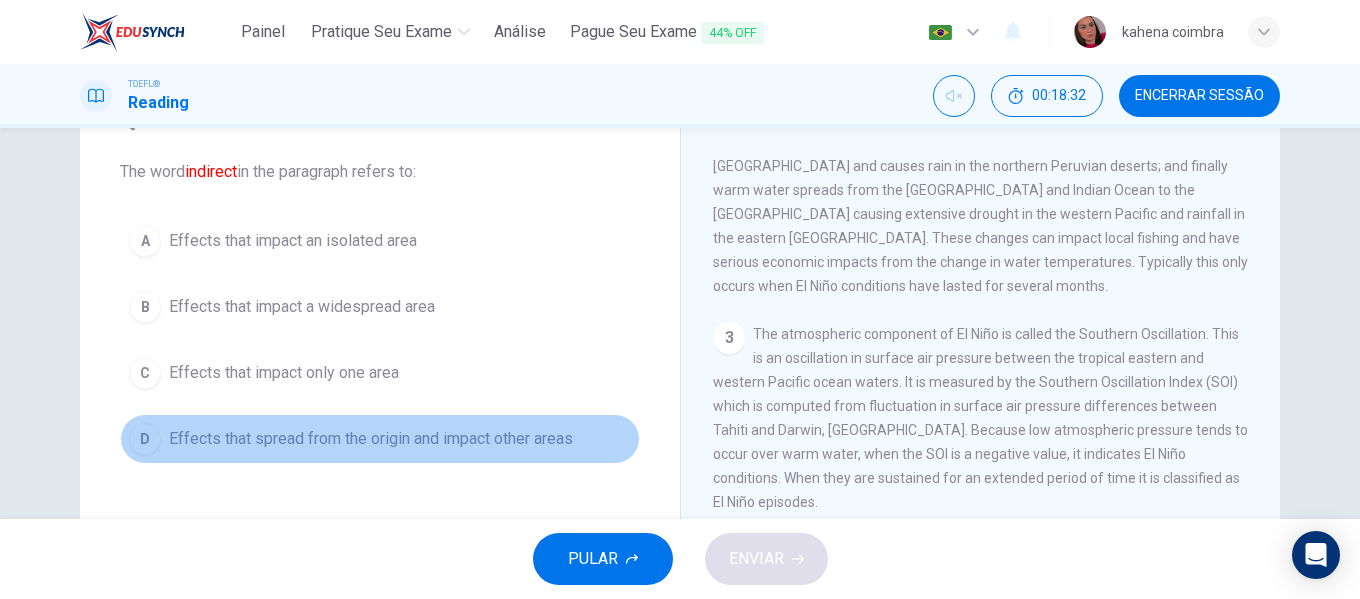 click on "Effects that spread from the origin and impact other areas" at bounding box center (371, 439) 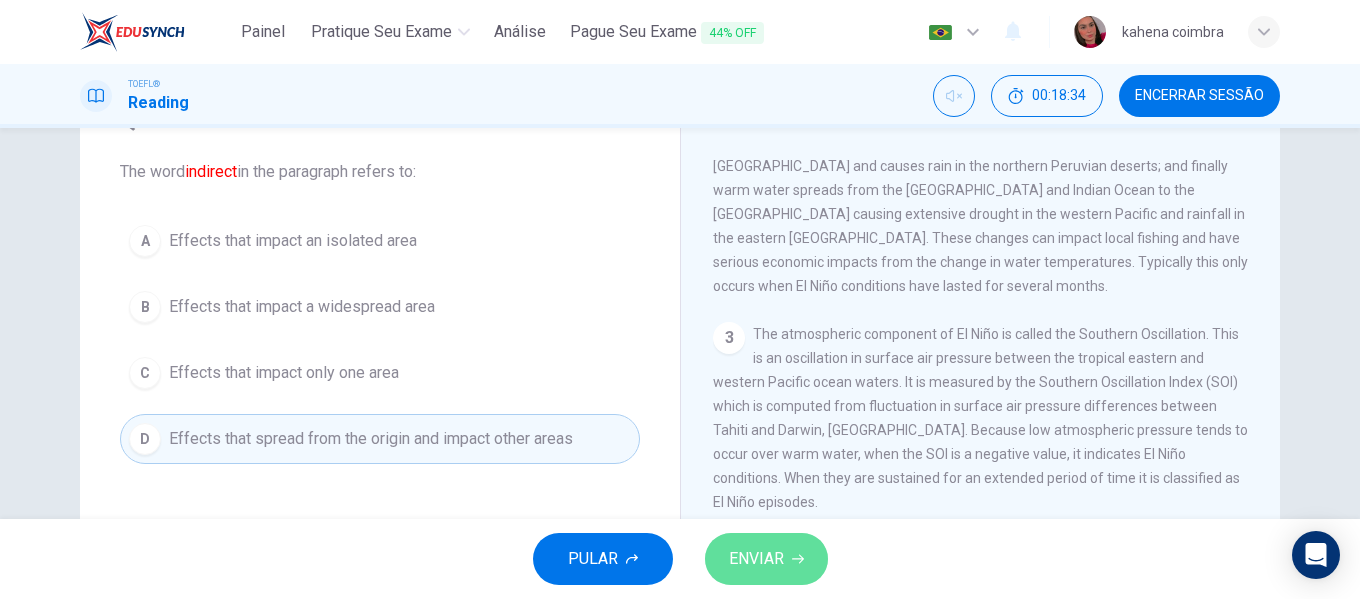 click on "ENVIAR" at bounding box center [756, 559] 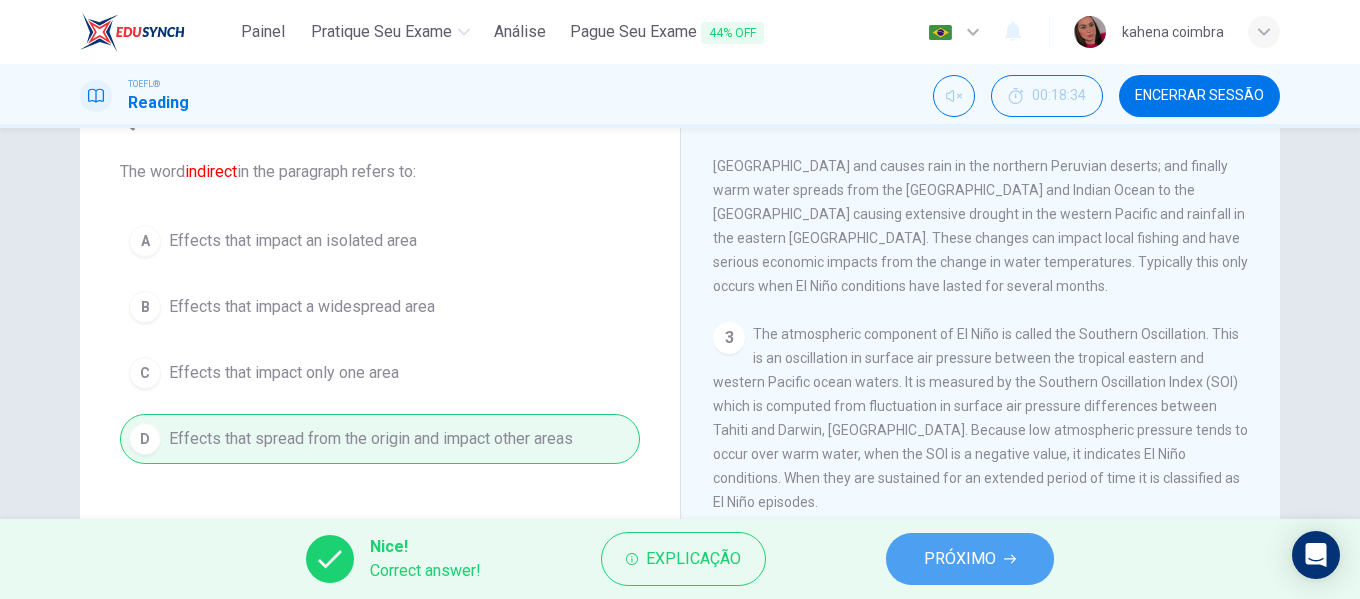 click on "PRÓXIMO" at bounding box center (960, 559) 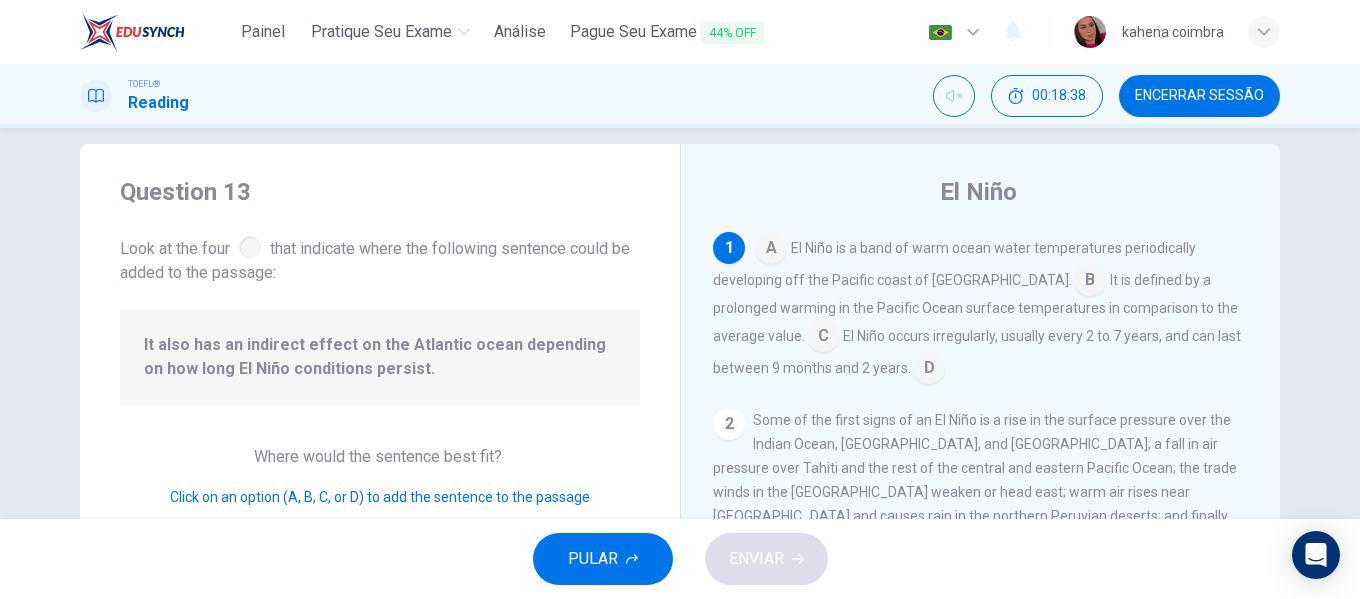 scroll, scrollTop: 22, scrollLeft: 0, axis: vertical 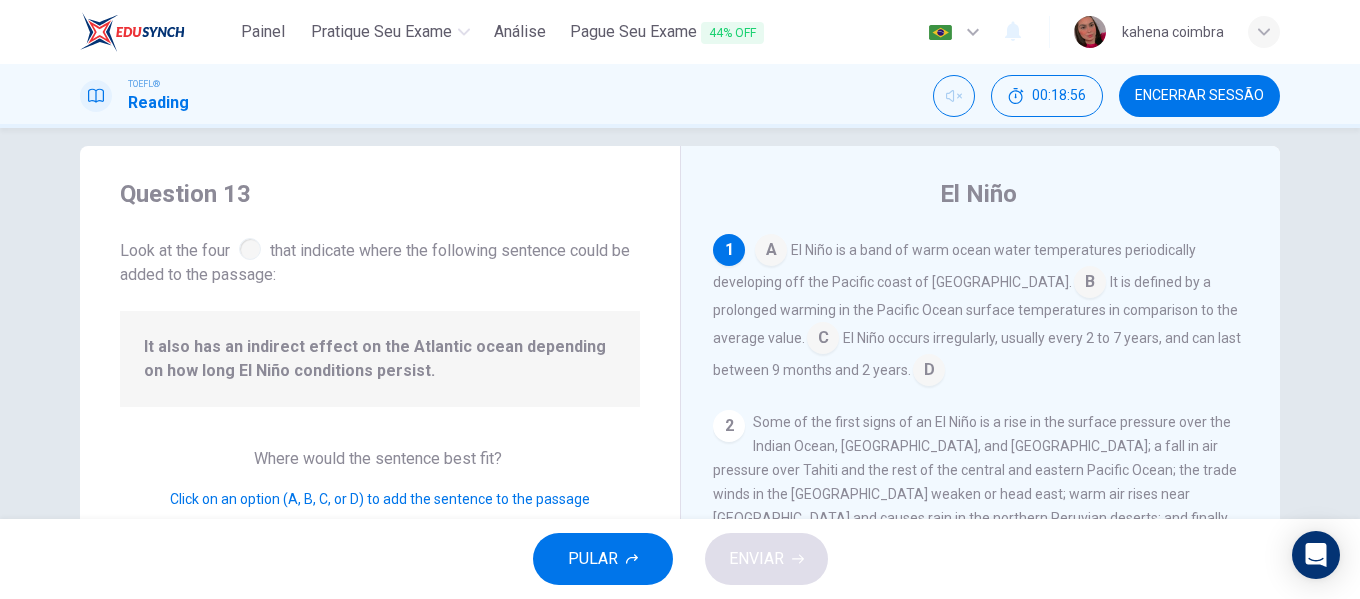 drag, startPoint x: 193, startPoint y: 341, endPoint x: 213, endPoint y: 342, distance: 20.024984 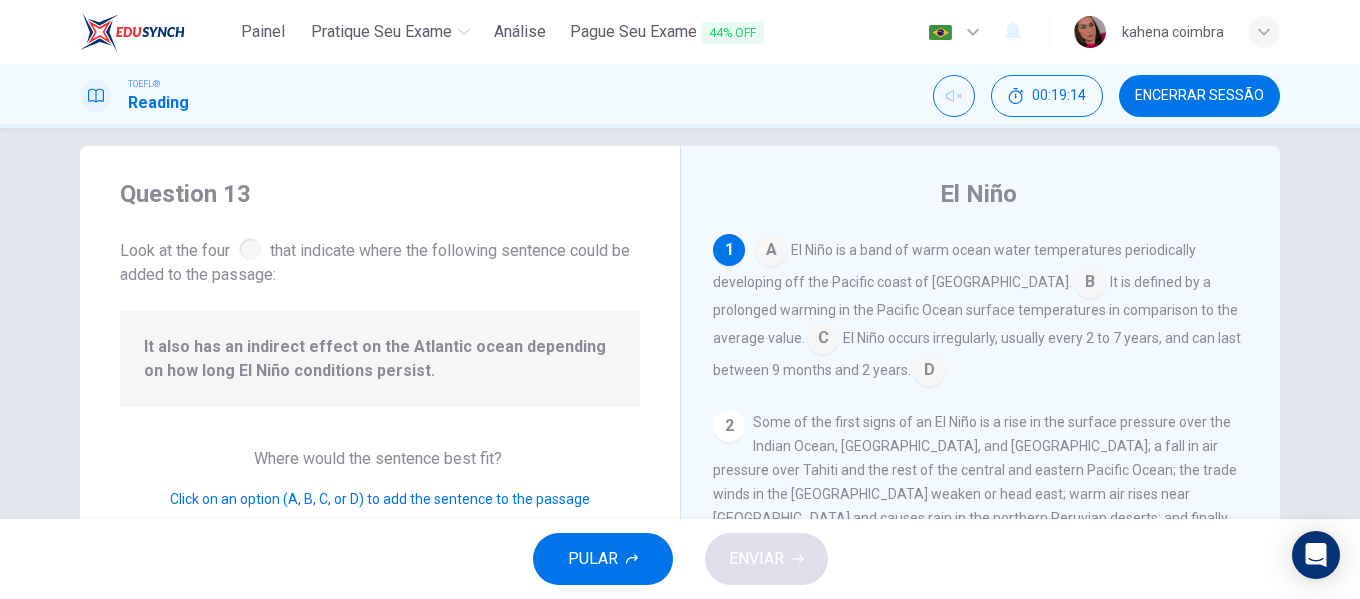 click at bounding box center (1090, 284) 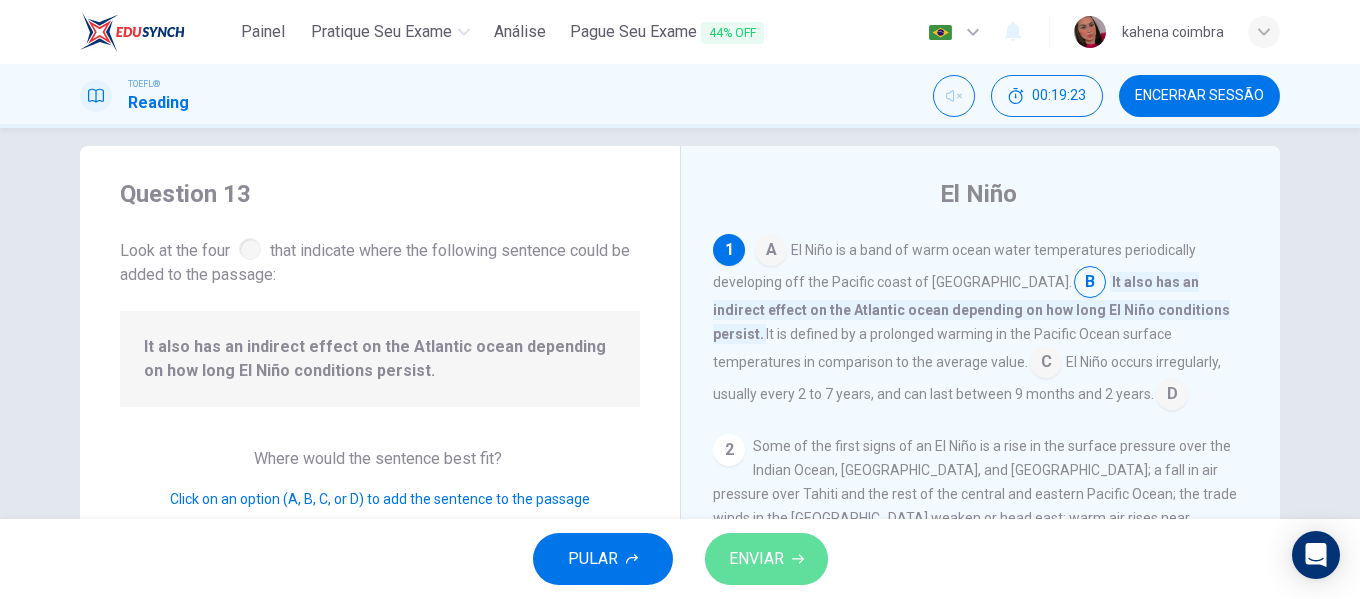 click on "ENVIAR" at bounding box center [756, 559] 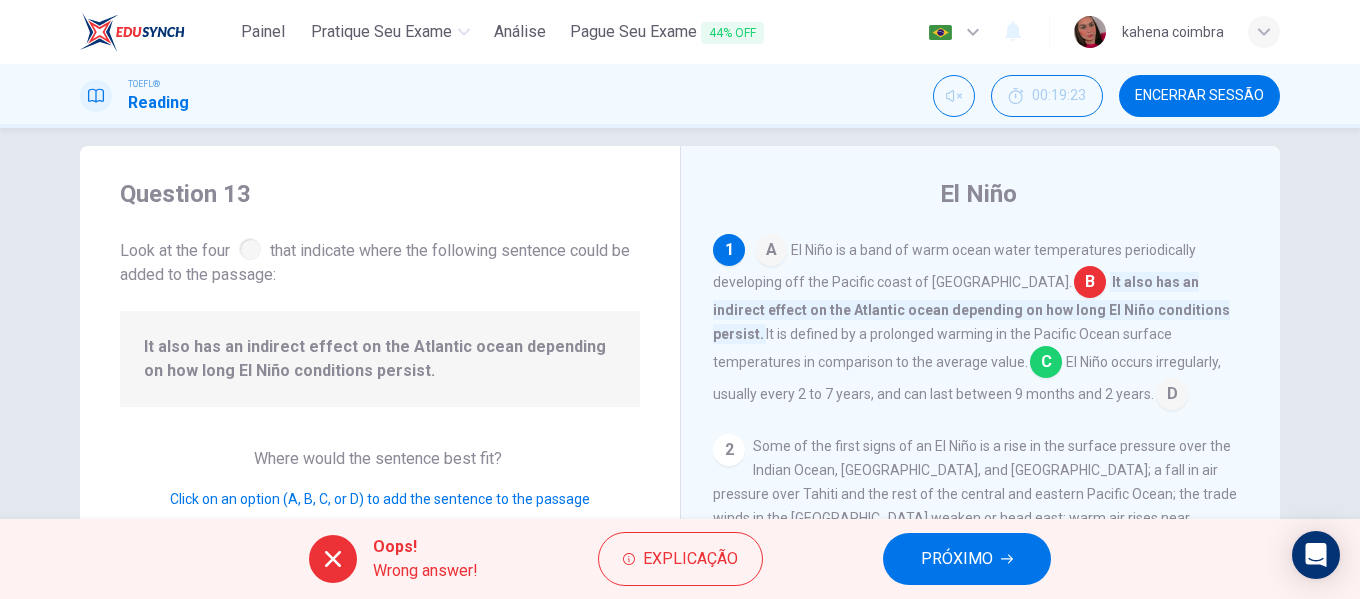 click at bounding box center (1046, 364) 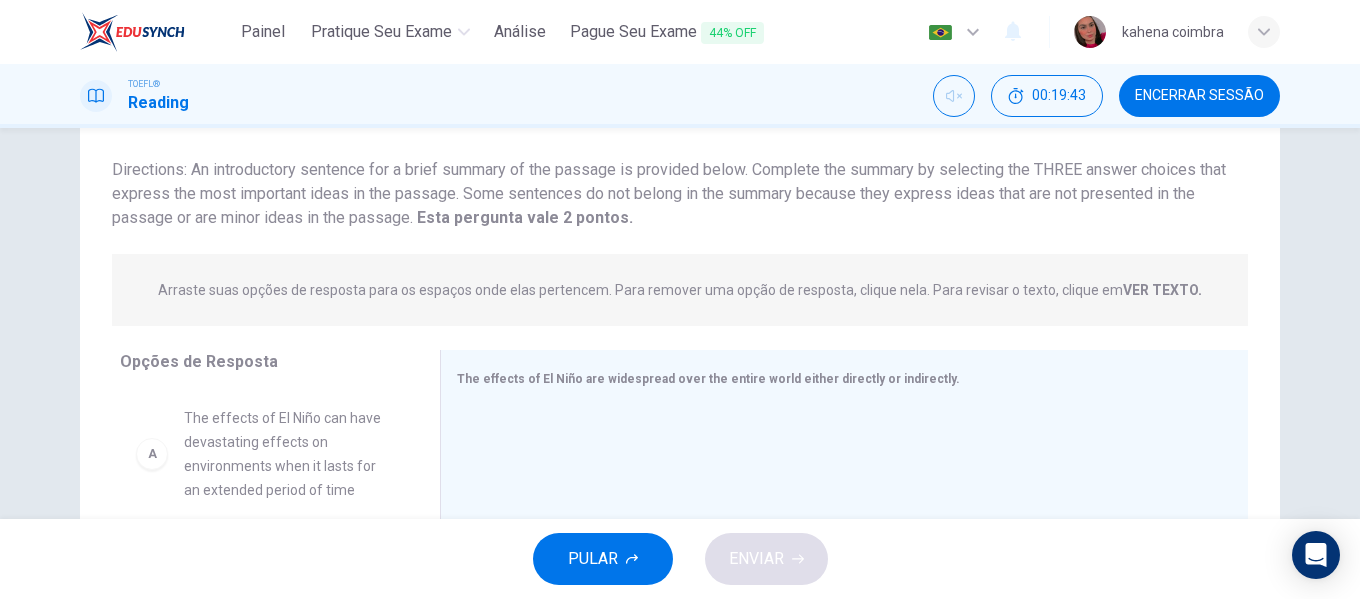 scroll, scrollTop: 122, scrollLeft: 0, axis: vertical 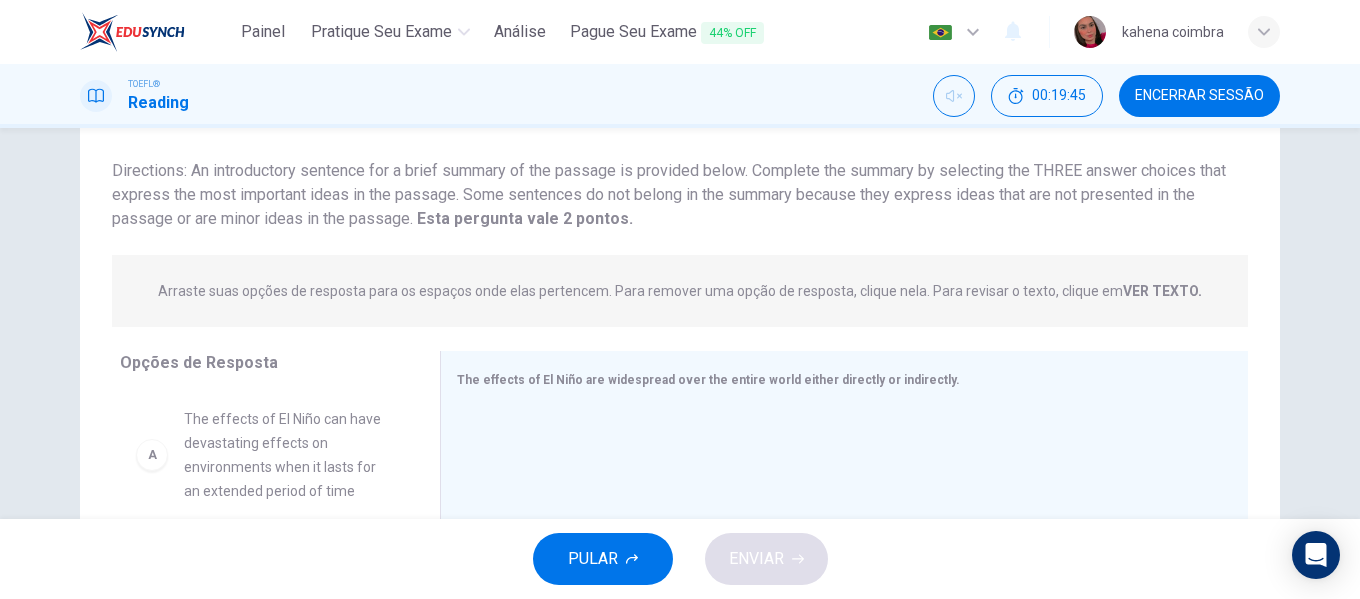 drag, startPoint x: 760, startPoint y: 167, endPoint x: 811, endPoint y: 180, distance: 52.63079 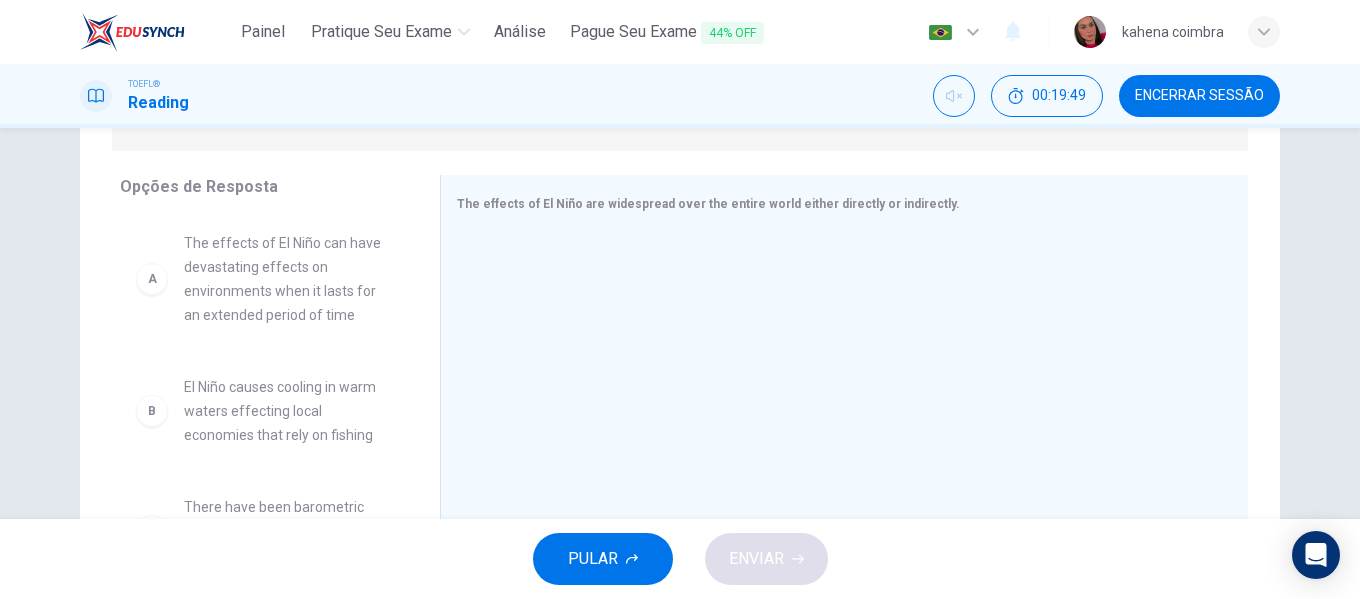 scroll, scrollTop: 299, scrollLeft: 0, axis: vertical 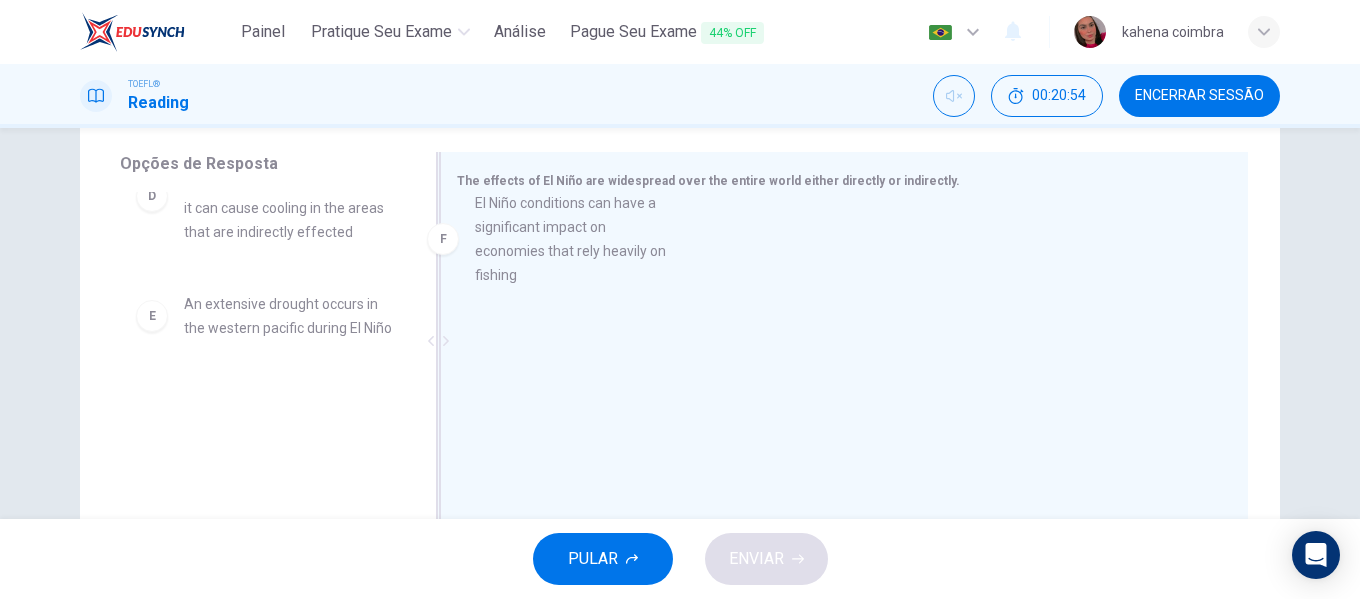 drag, startPoint x: 279, startPoint y: 420, endPoint x: 585, endPoint y: 211, distance: 370.56308 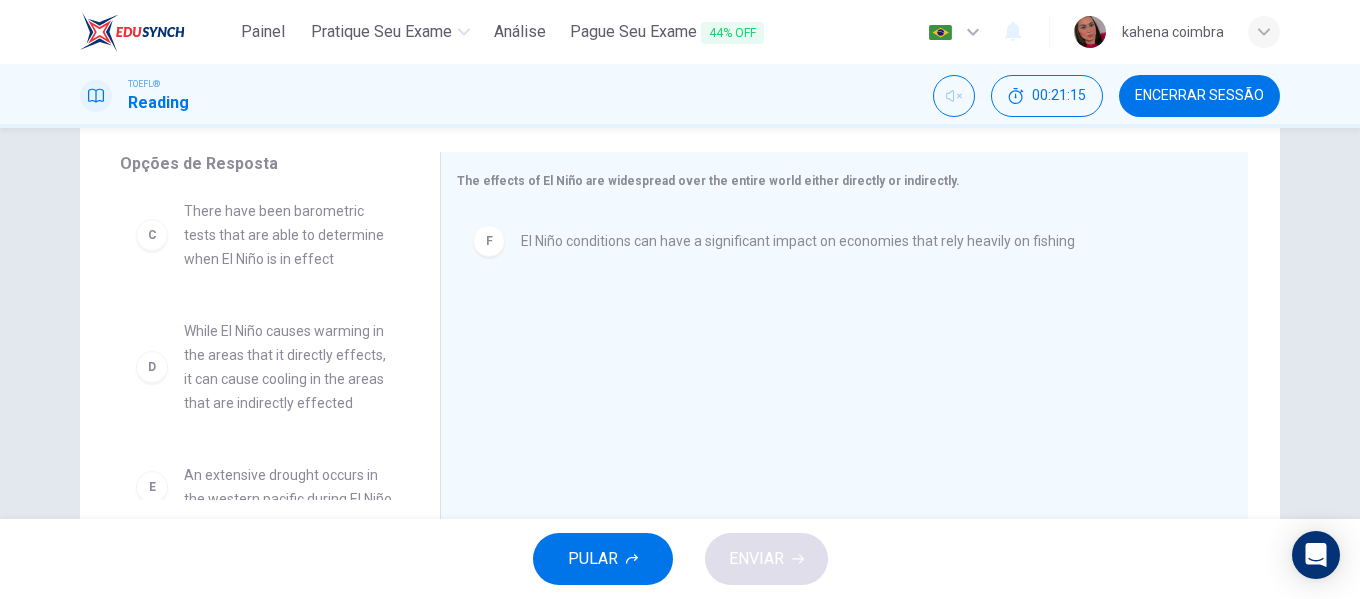 scroll, scrollTop: 274, scrollLeft: 0, axis: vertical 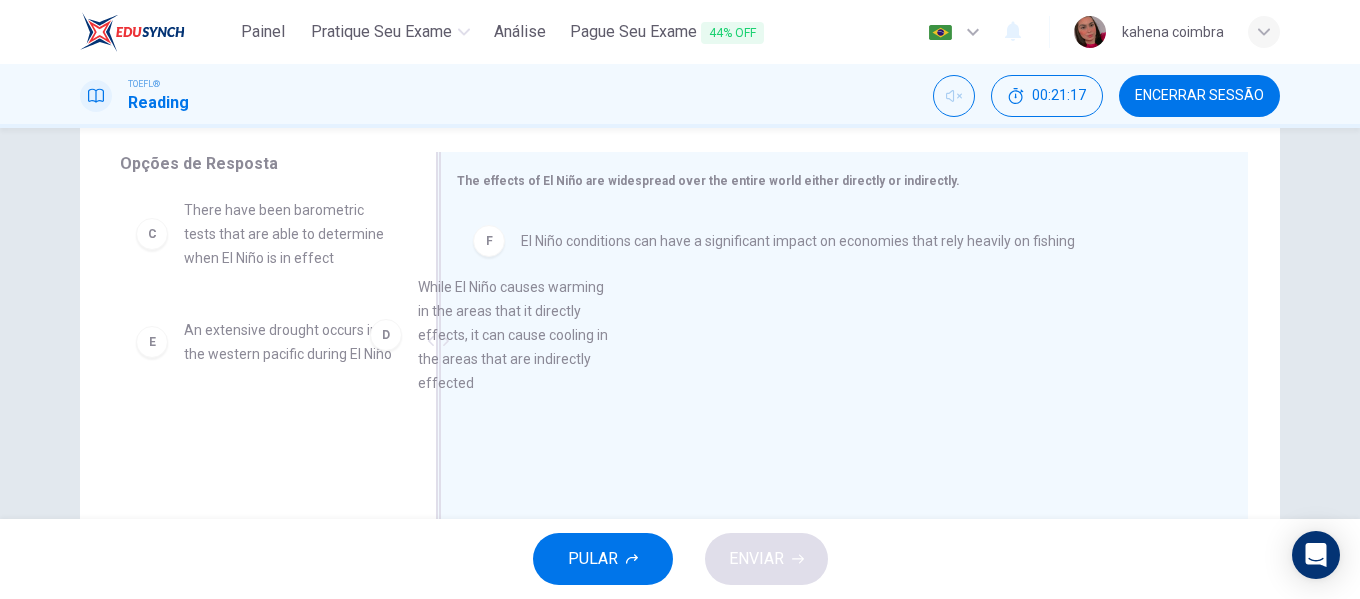 drag, startPoint x: 279, startPoint y: 402, endPoint x: 579, endPoint y: 350, distance: 304.47333 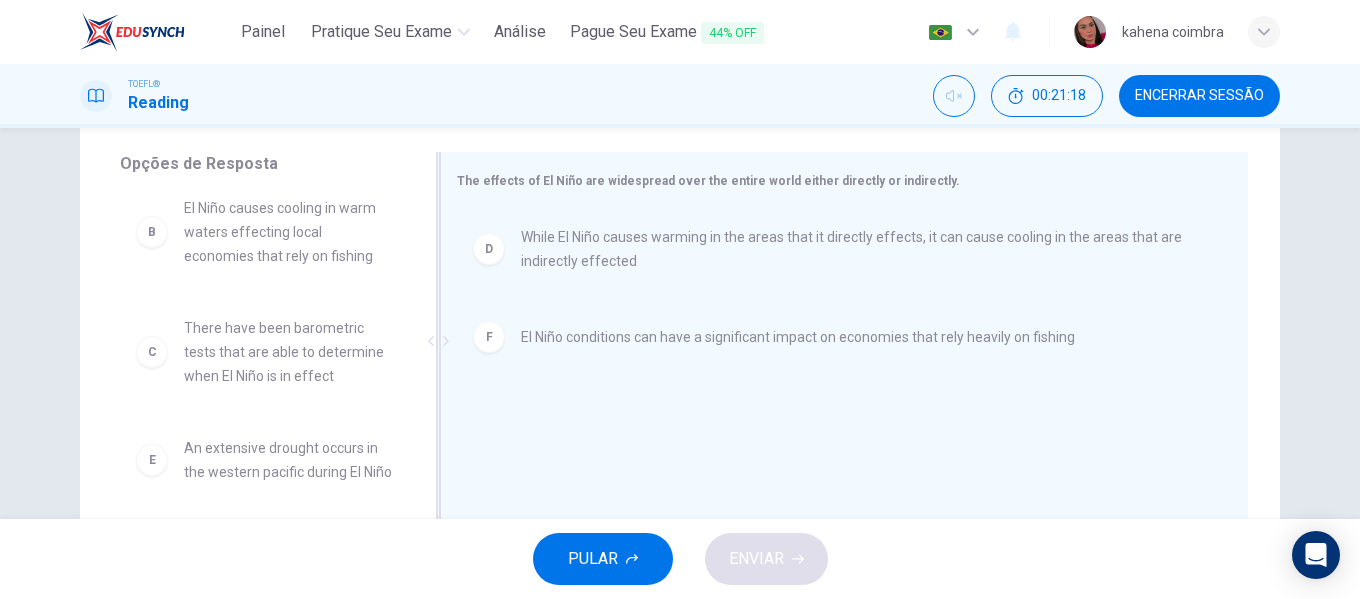 scroll, scrollTop: 180, scrollLeft: 0, axis: vertical 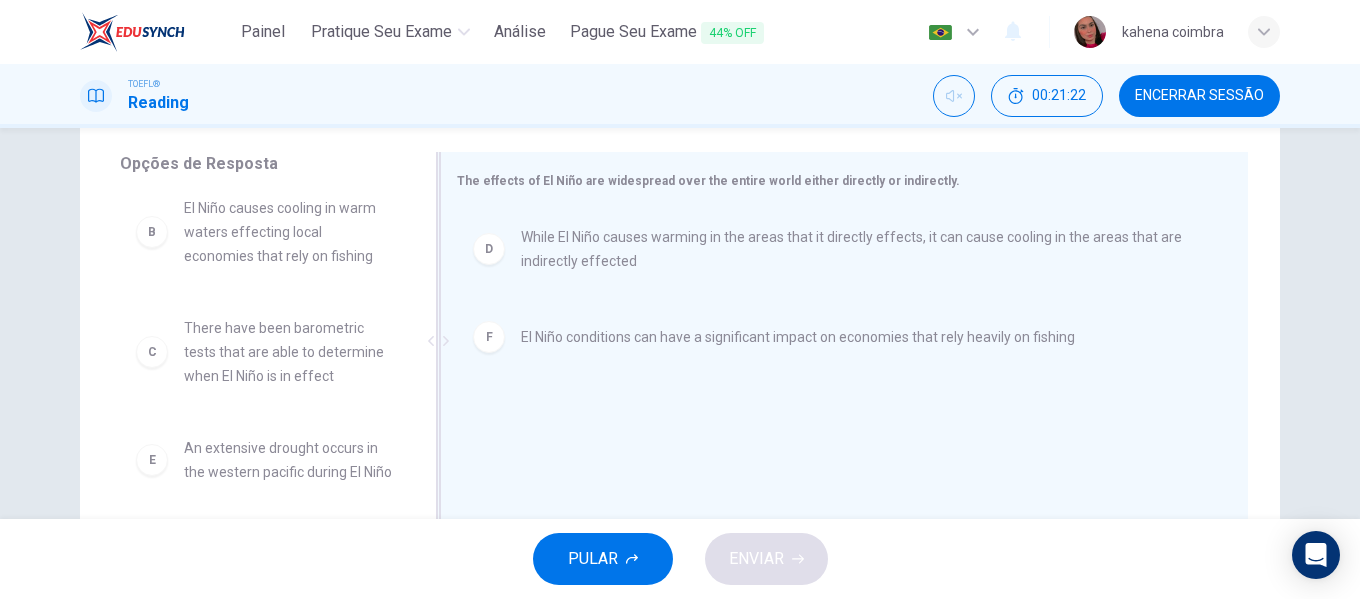 click on "F El Niño conditions can have a significant impact on economies that rely heavily on fishing" at bounding box center (836, 337) 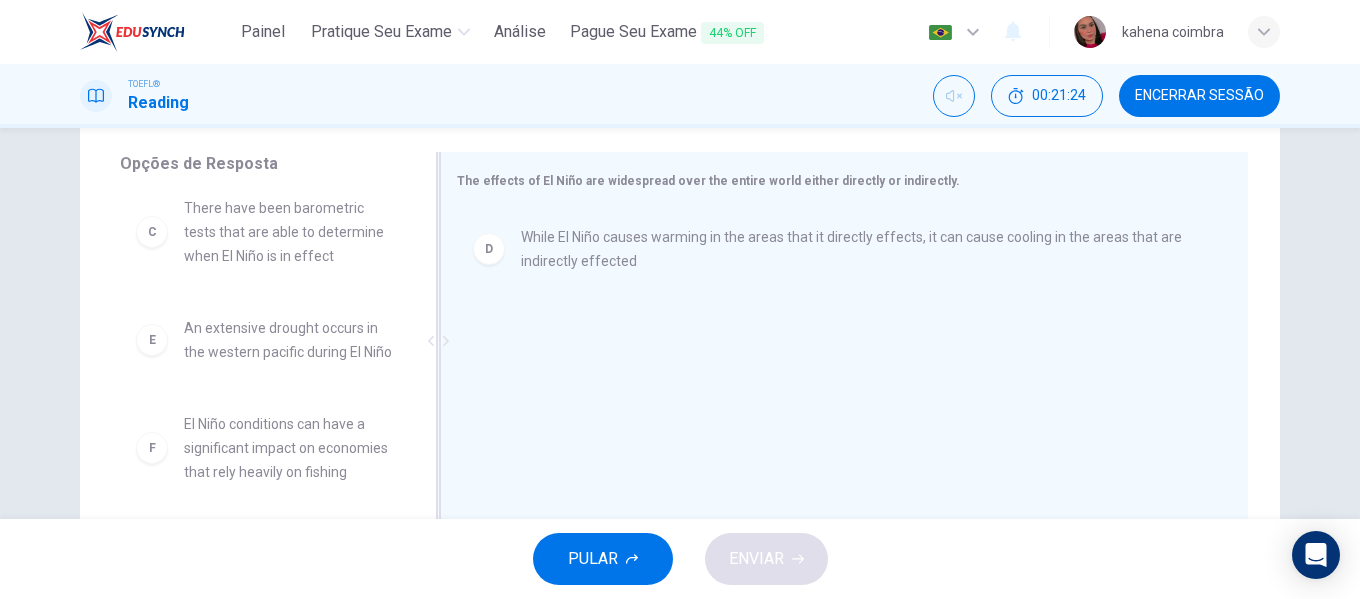 scroll, scrollTop: 324, scrollLeft: 0, axis: vertical 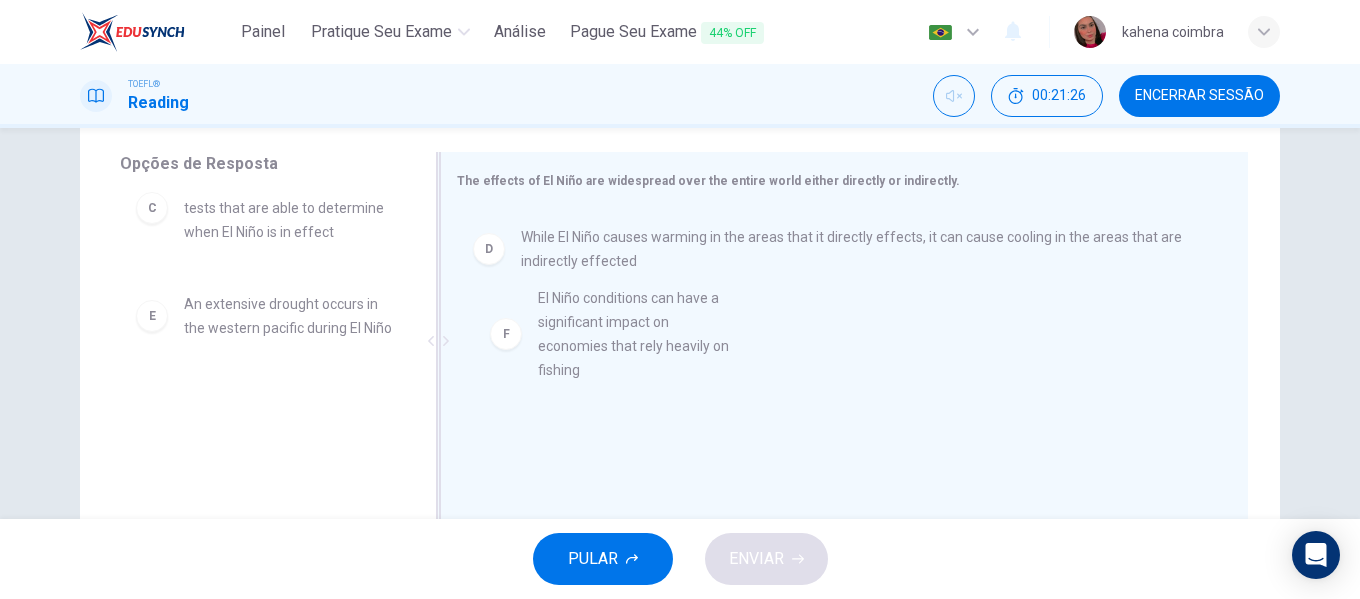 drag, startPoint x: 187, startPoint y: 421, endPoint x: 586, endPoint y: 317, distance: 412.33118 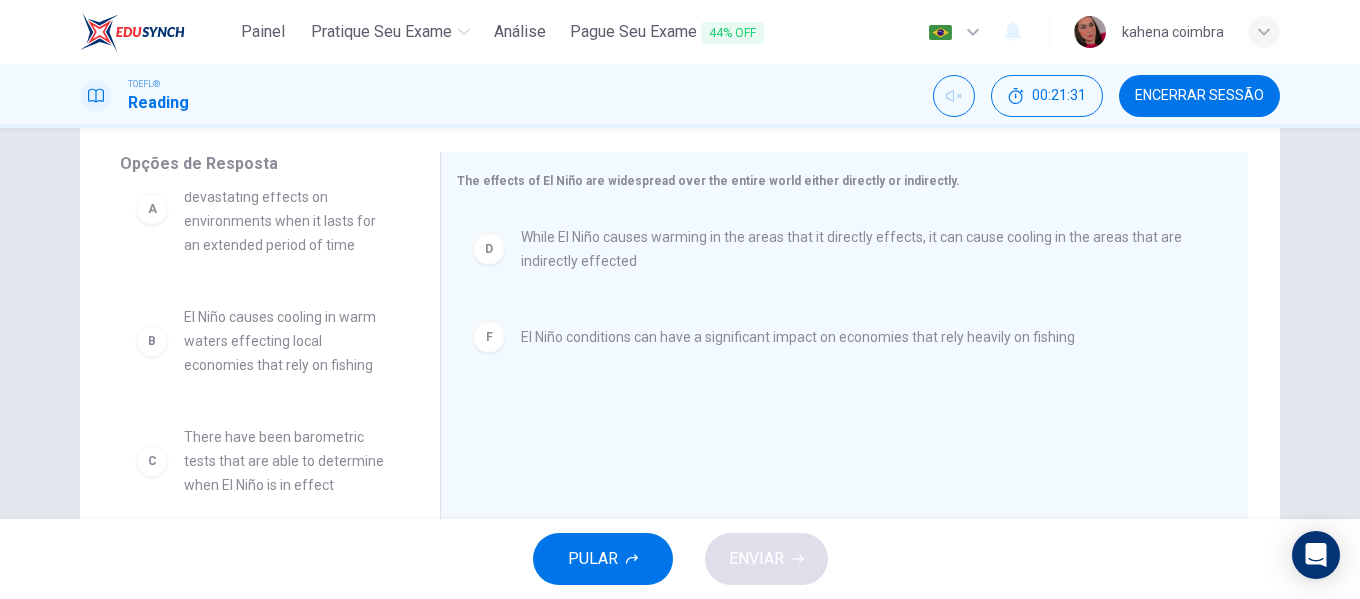 scroll, scrollTop: 0, scrollLeft: 0, axis: both 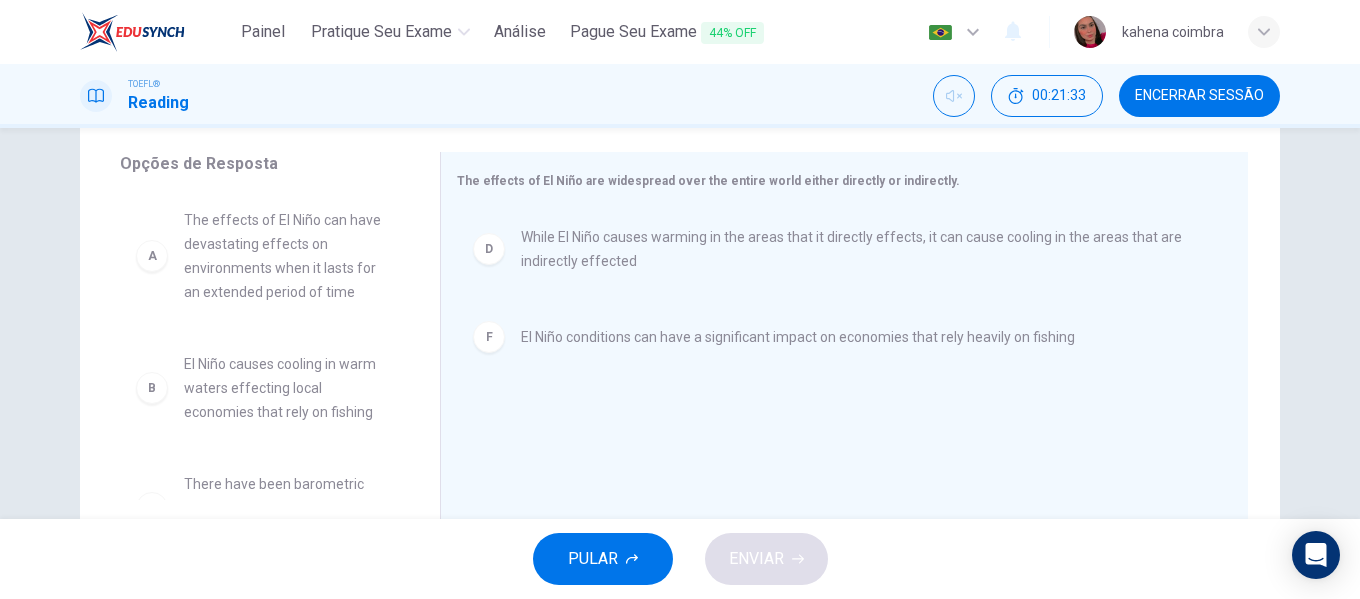 click on "B El Niño causes cooling in warm waters effecting local economies that rely on fishing" at bounding box center [264, 388] 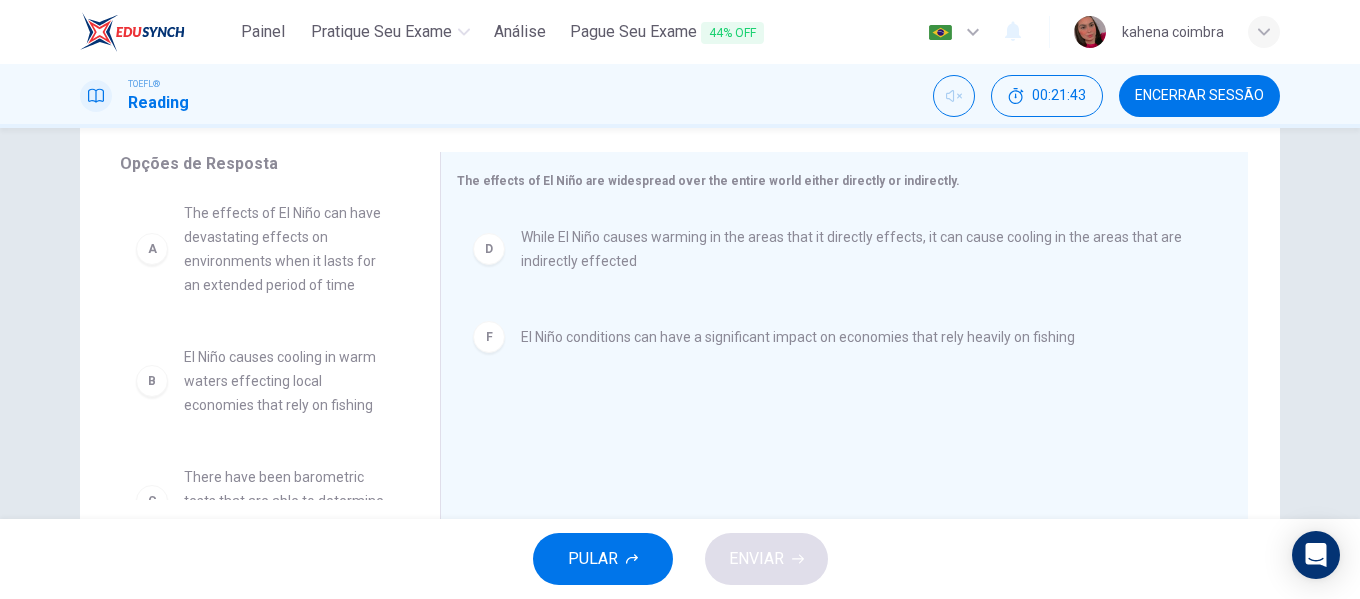 scroll, scrollTop: 0, scrollLeft: 0, axis: both 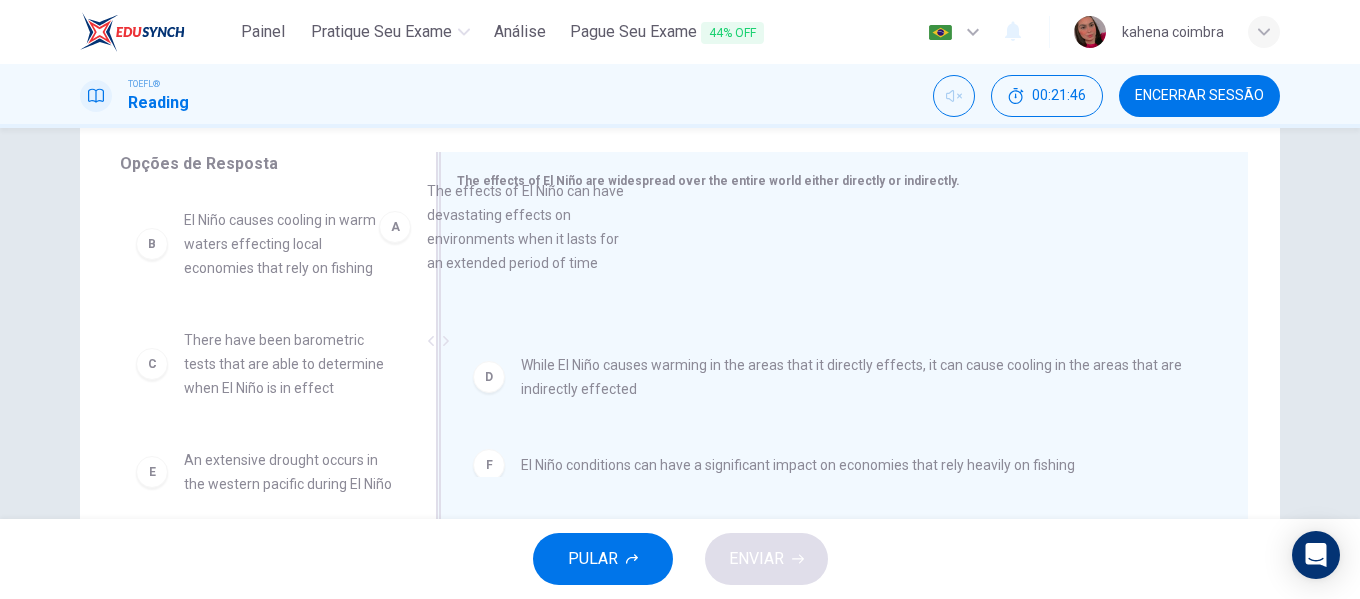 drag, startPoint x: 269, startPoint y: 289, endPoint x: 554, endPoint y: 258, distance: 286.681 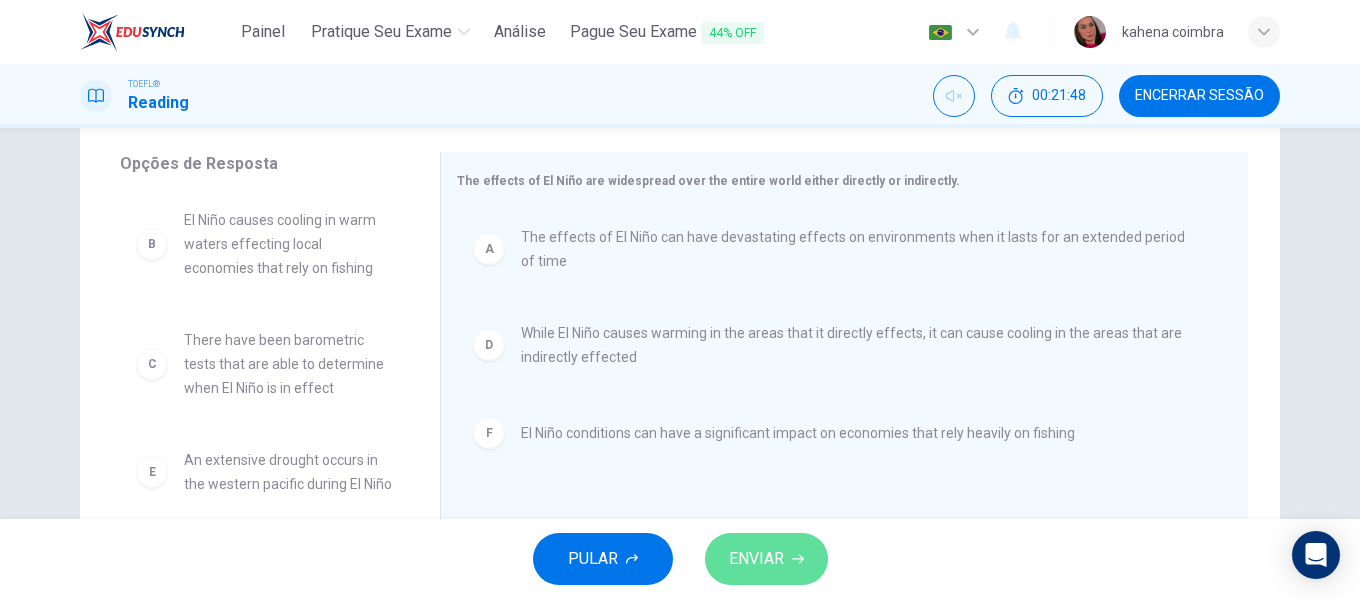 click on "ENVIAR" at bounding box center (766, 559) 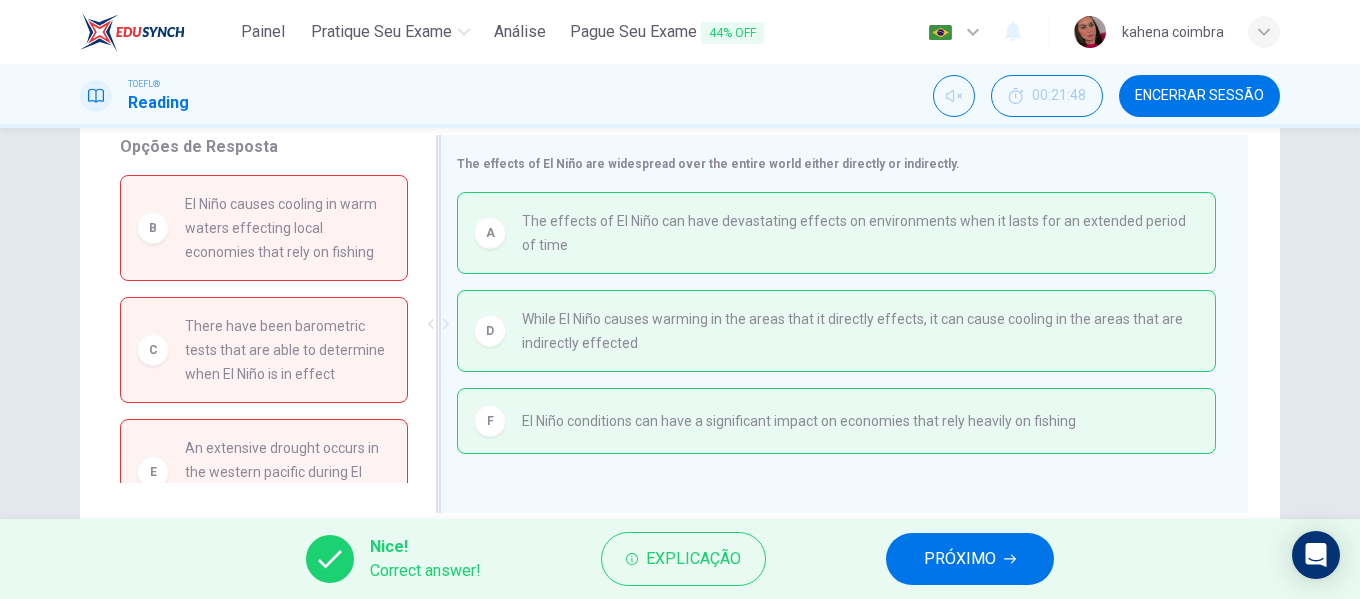 scroll, scrollTop: 340, scrollLeft: 0, axis: vertical 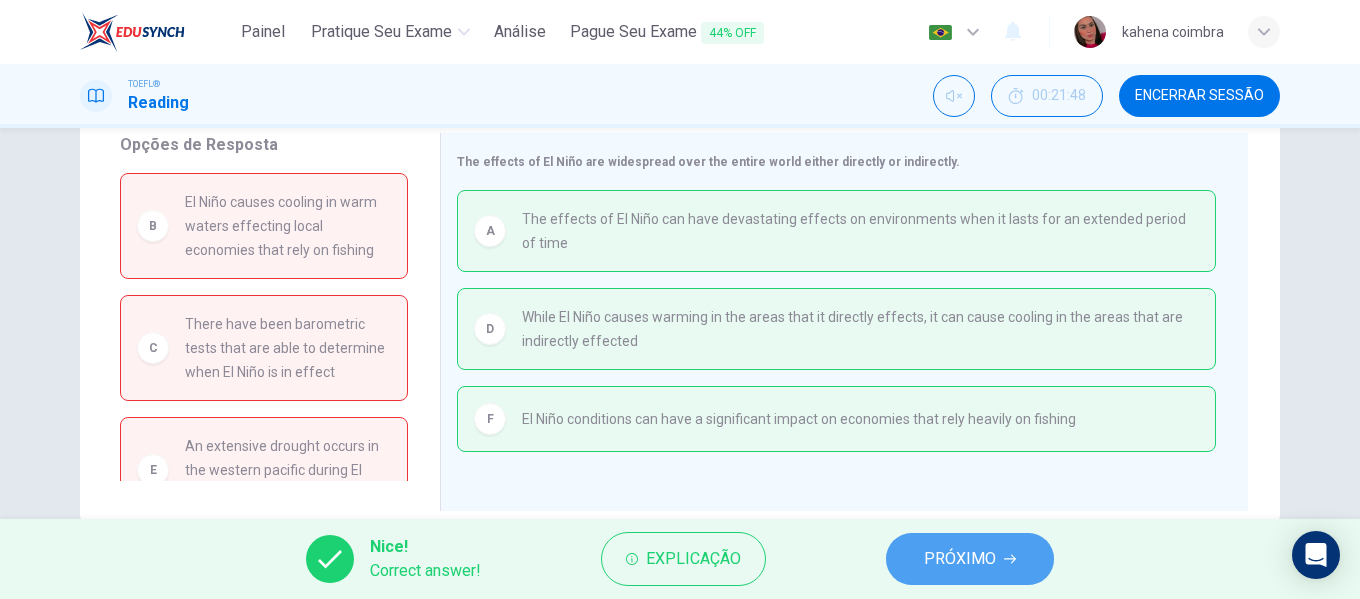 click on "PRÓXIMO" at bounding box center (960, 559) 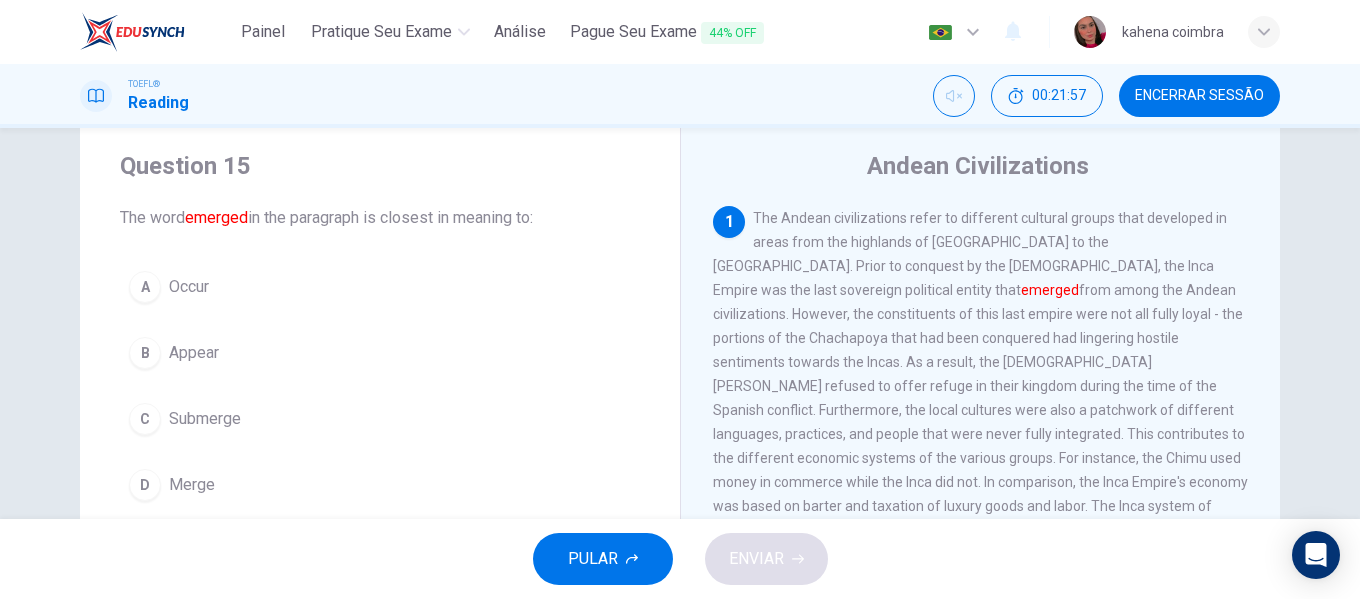 scroll, scrollTop: 49, scrollLeft: 0, axis: vertical 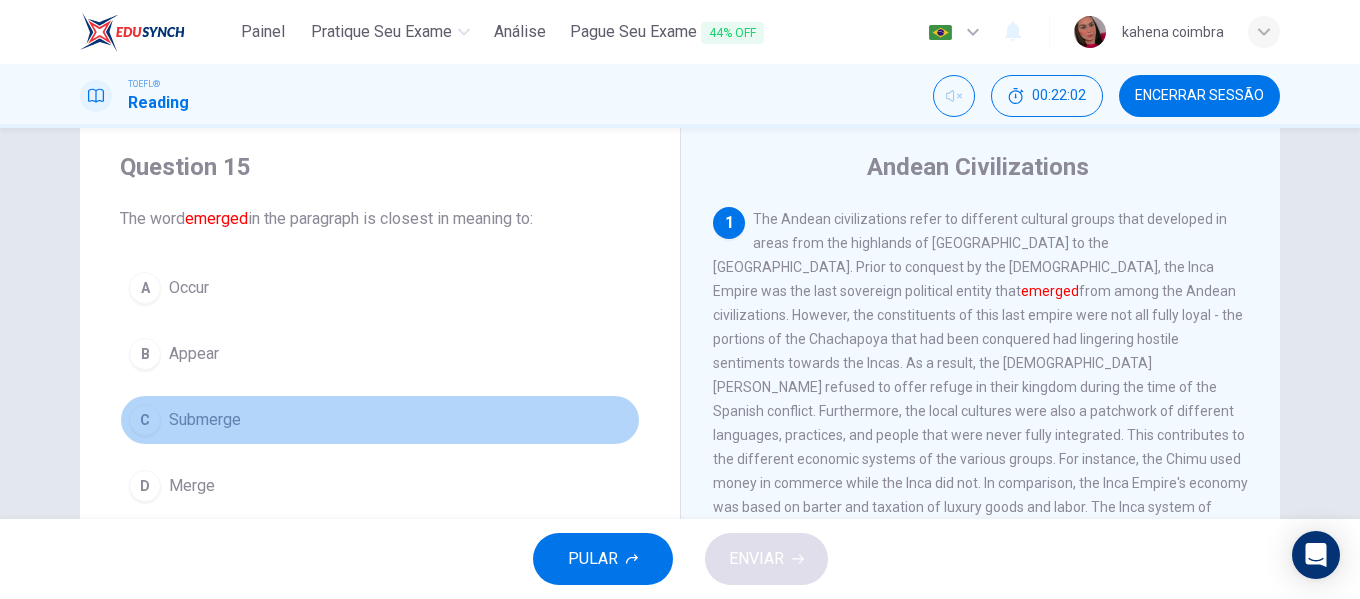 click on "Submerge" at bounding box center (205, 420) 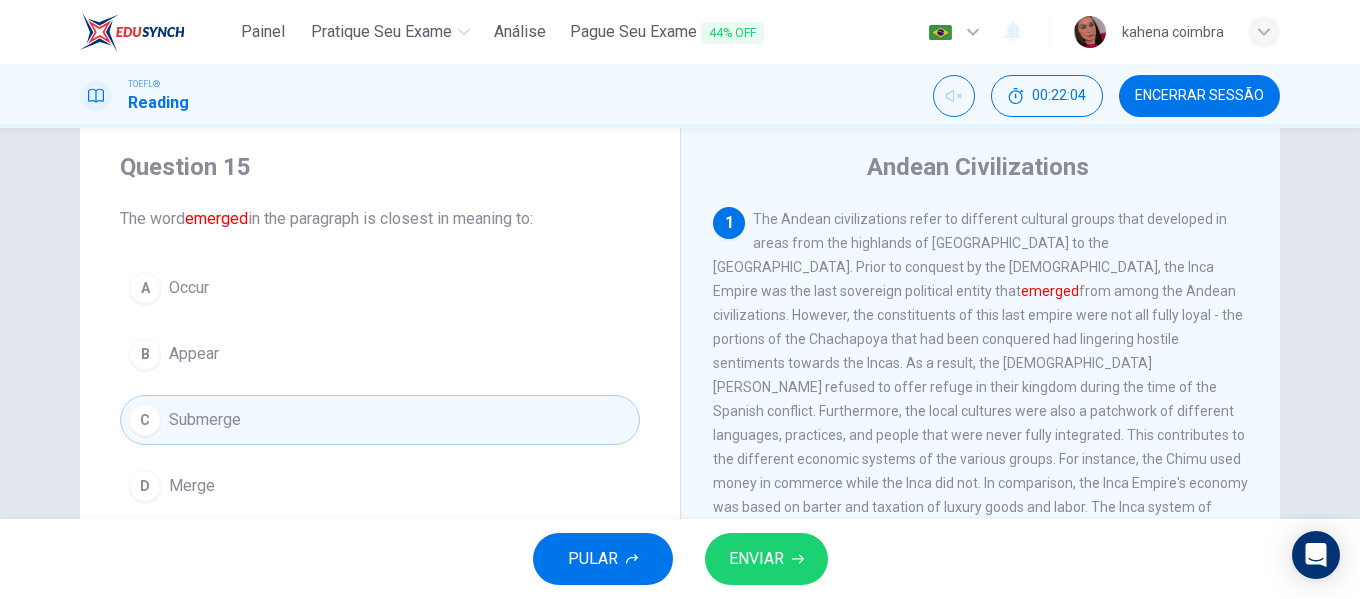 click on "ENVIAR" at bounding box center [756, 559] 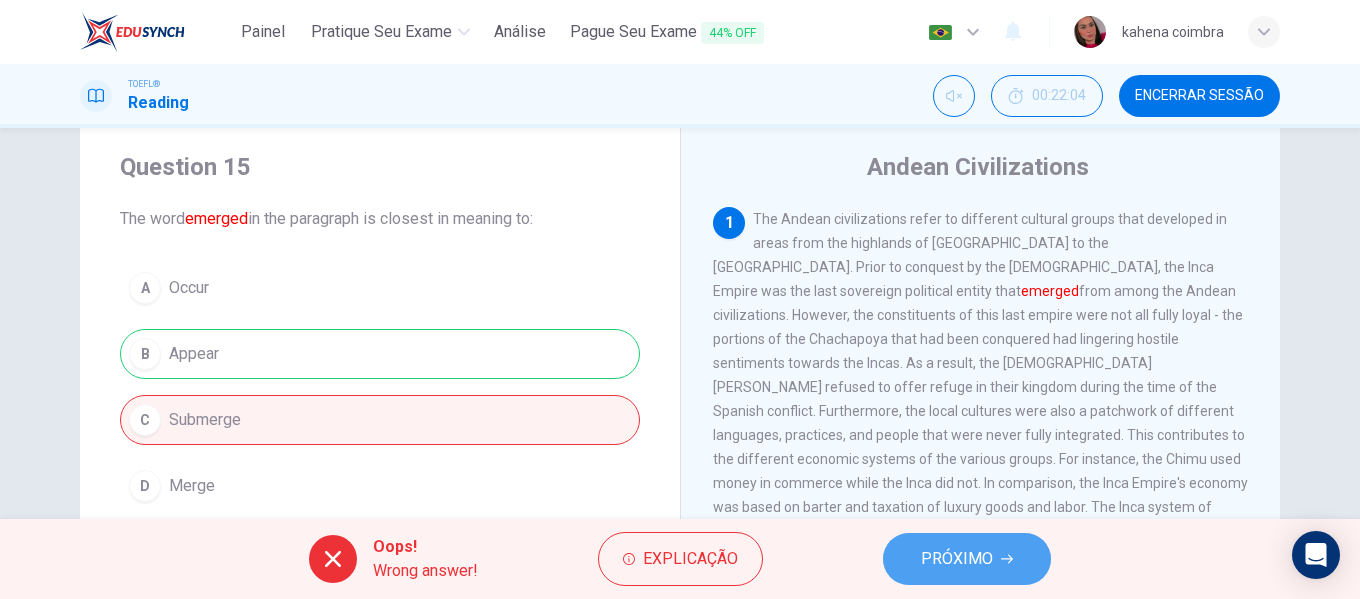 click on "PRÓXIMO" at bounding box center (957, 559) 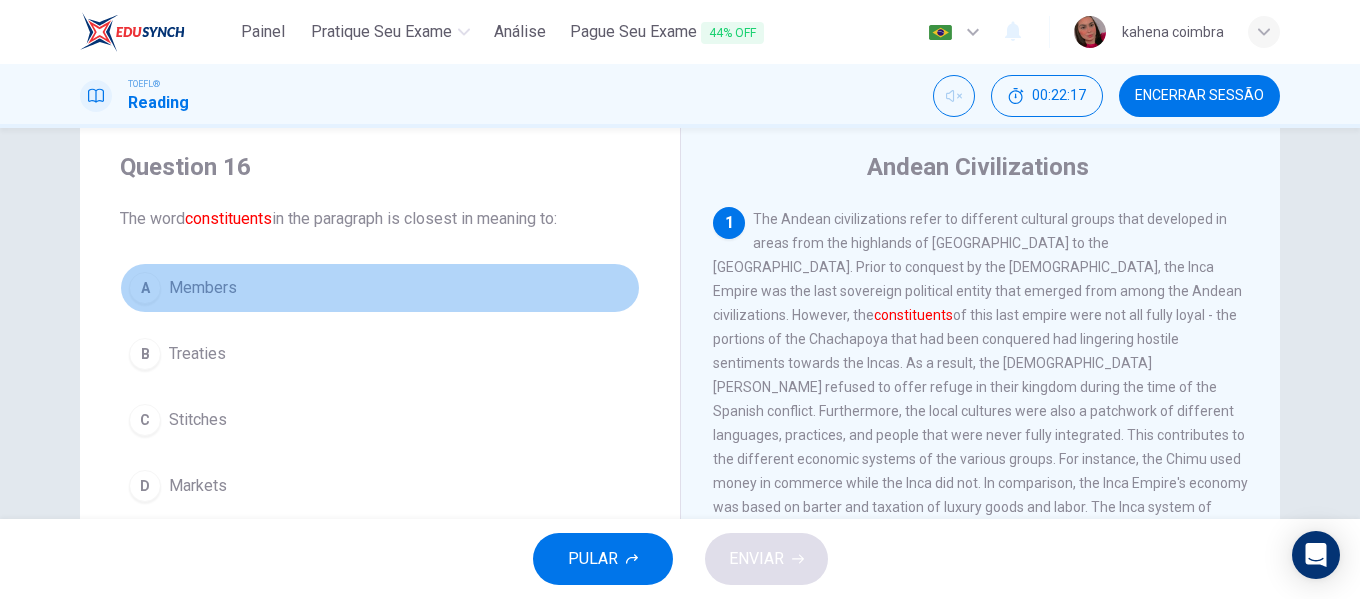 click on "A" at bounding box center (145, 288) 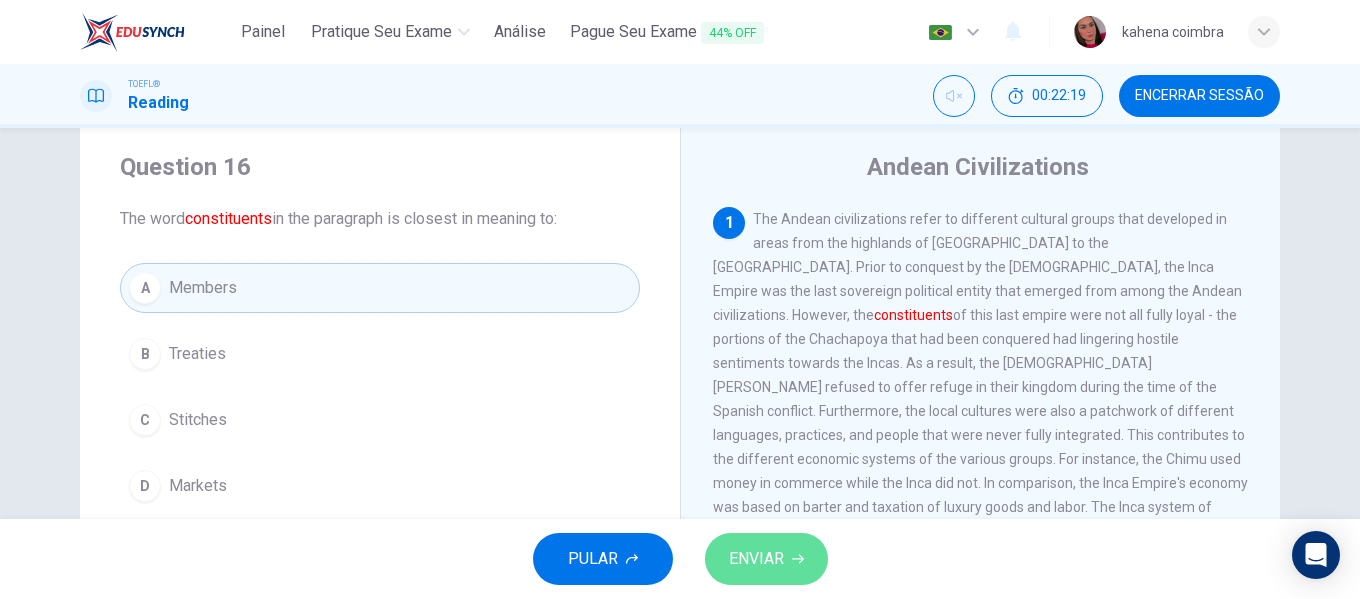 click on "ENVIAR" at bounding box center (766, 559) 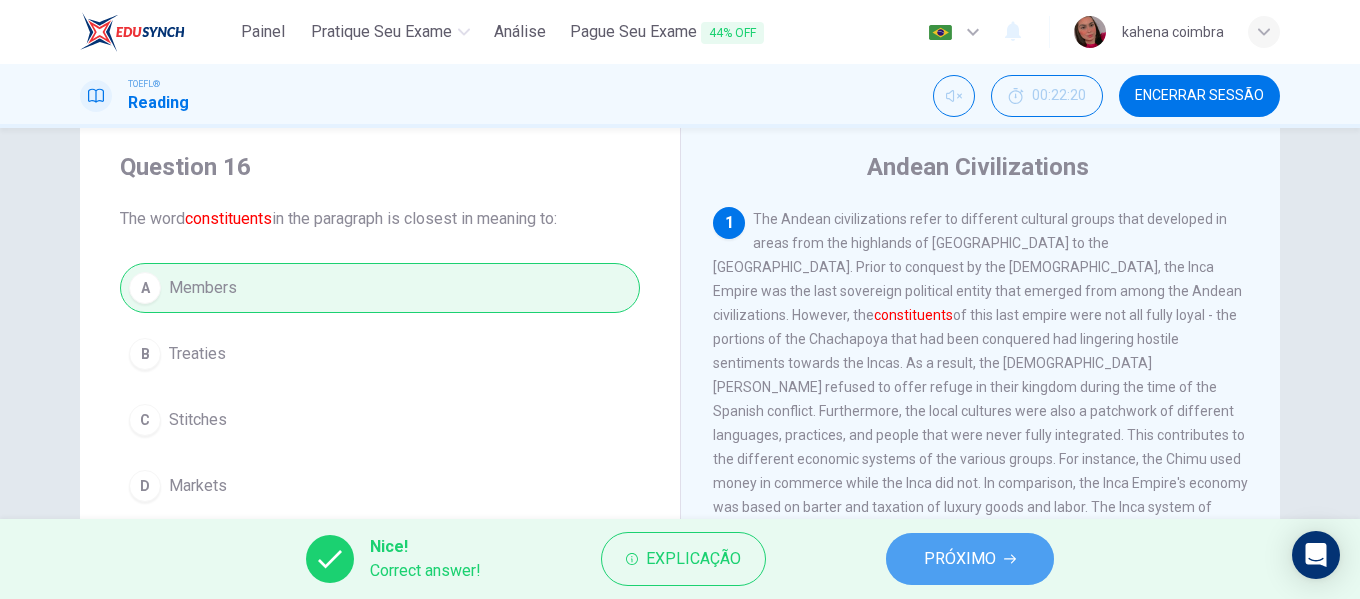 click on "PRÓXIMO" at bounding box center (970, 559) 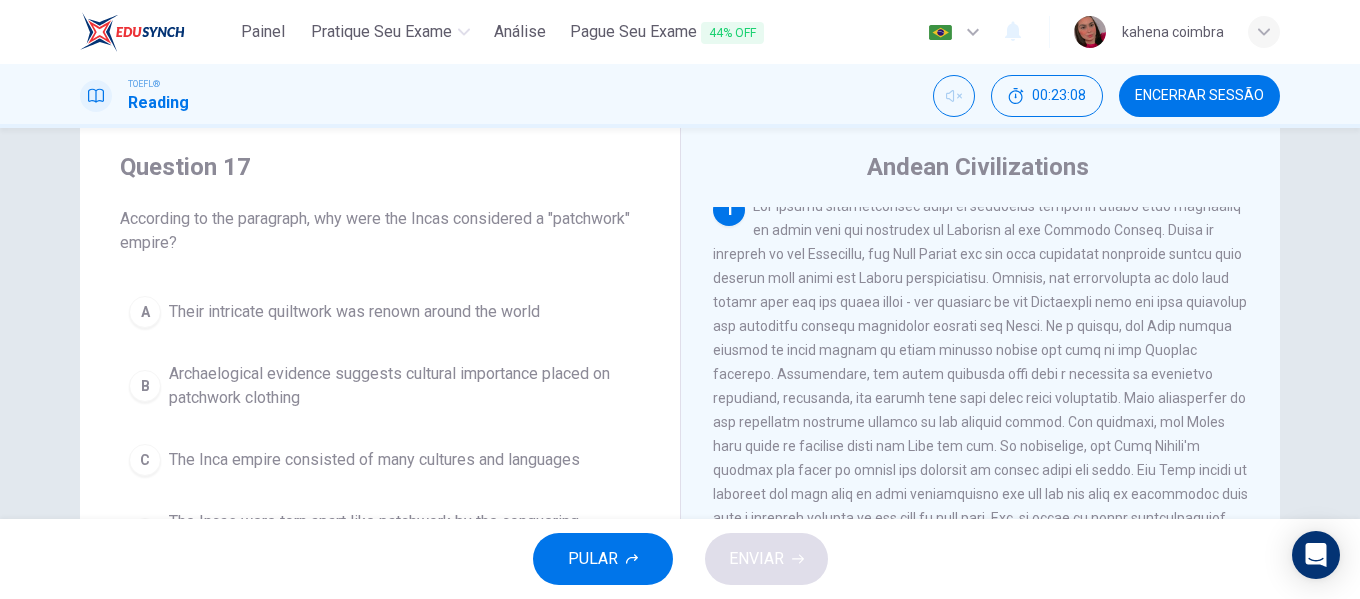 scroll, scrollTop: 14, scrollLeft: 0, axis: vertical 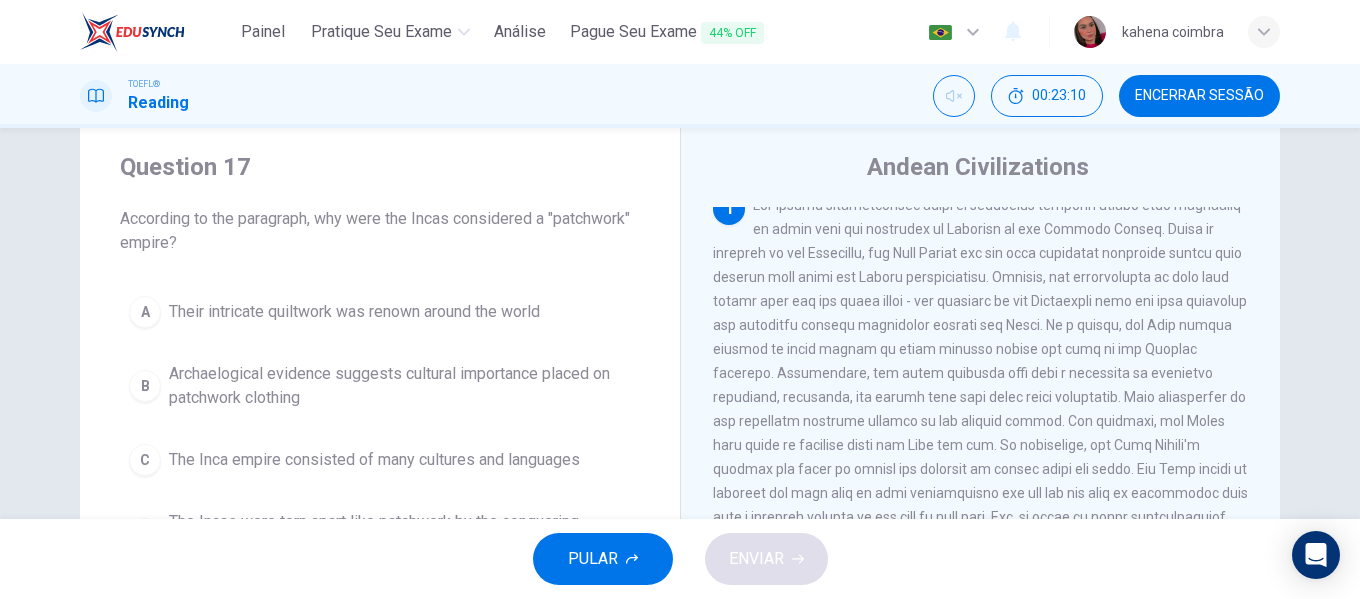 drag, startPoint x: 921, startPoint y: 311, endPoint x: 1010, endPoint y: 304, distance: 89.27486 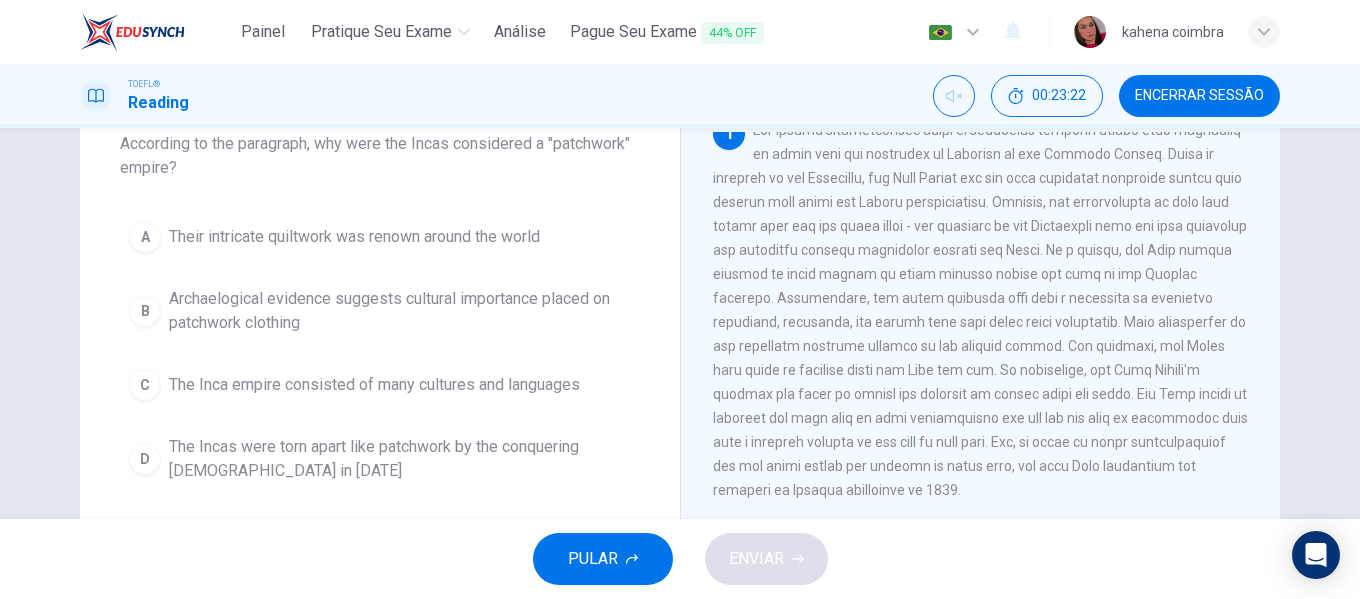 scroll, scrollTop: 128, scrollLeft: 0, axis: vertical 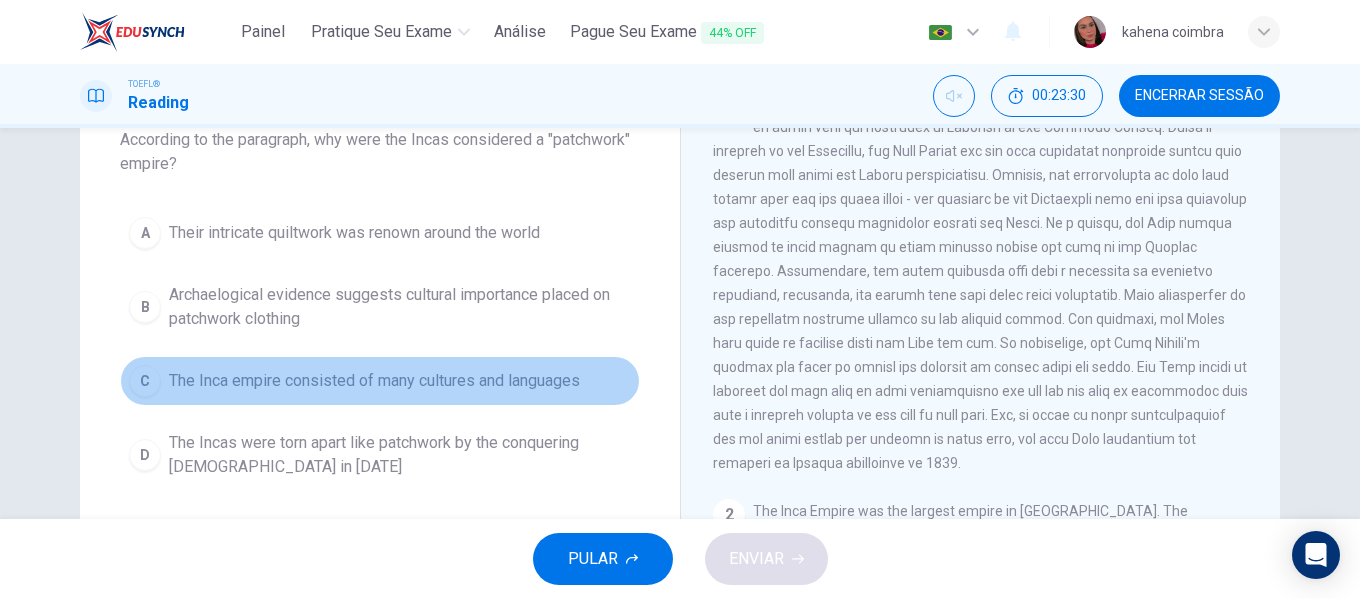 click on "The Inca empire consisted of many cultures and languages" at bounding box center [374, 381] 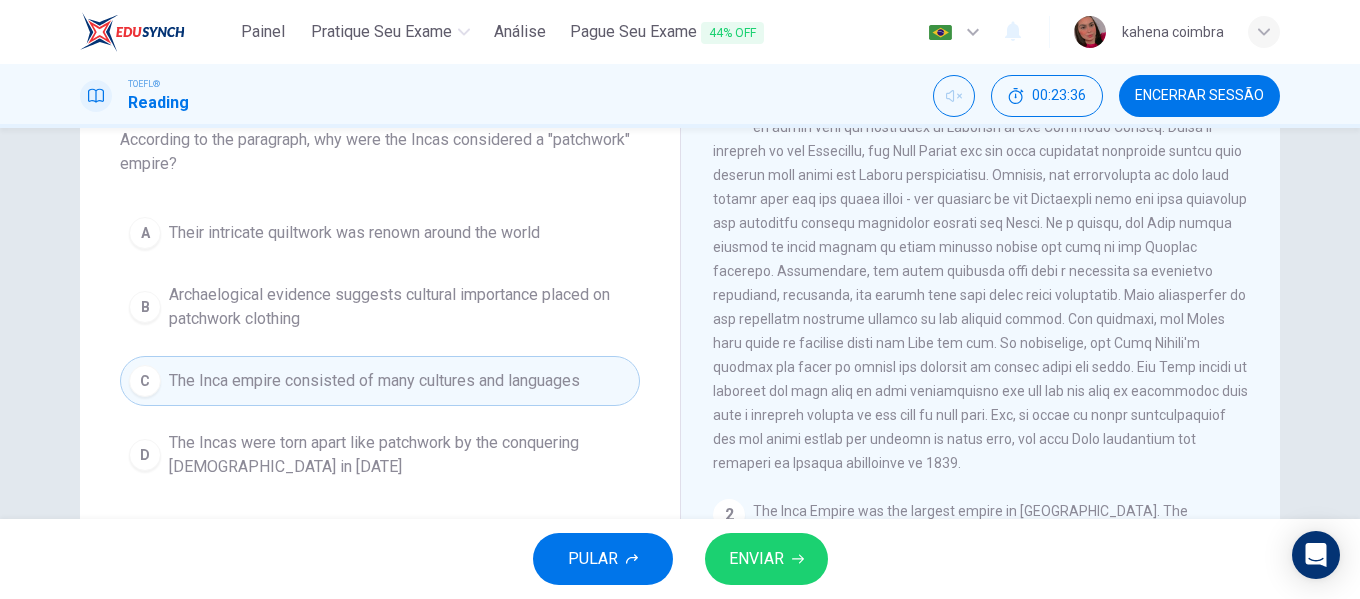 drag, startPoint x: 950, startPoint y: 201, endPoint x: 1074, endPoint y: 233, distance: 128.06248 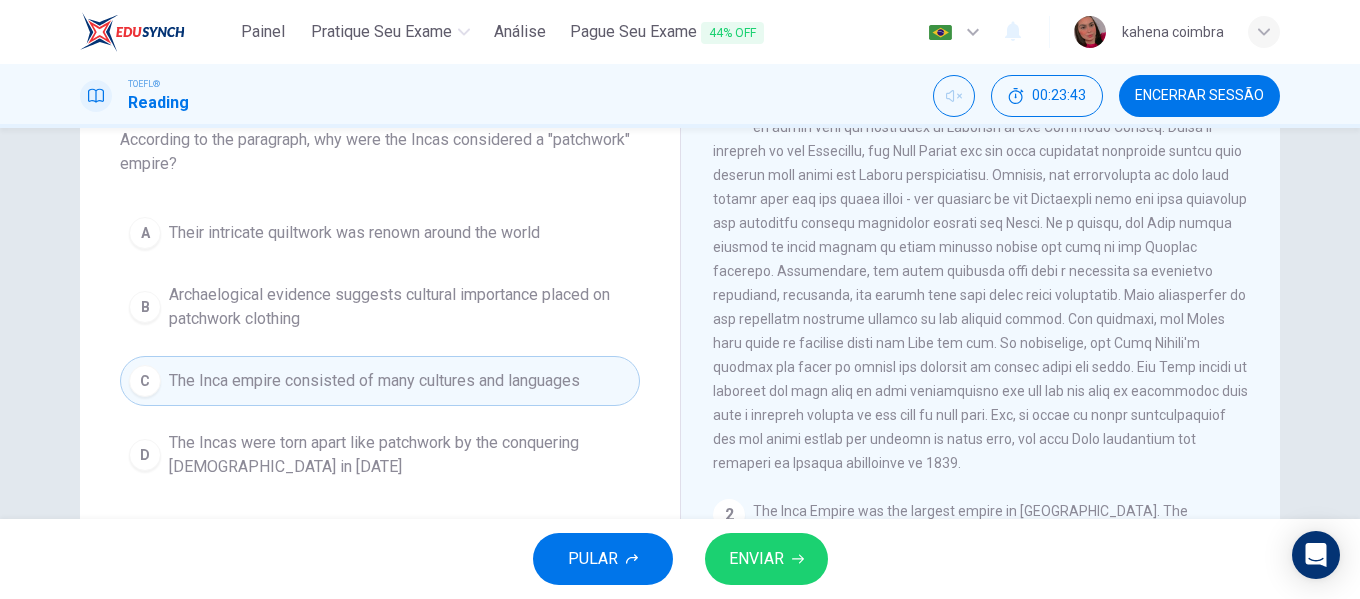 drag, startPoint x: 781, startPoint y: 250, endPoint x: 809, endPoint y: 249, distance: 28.01785 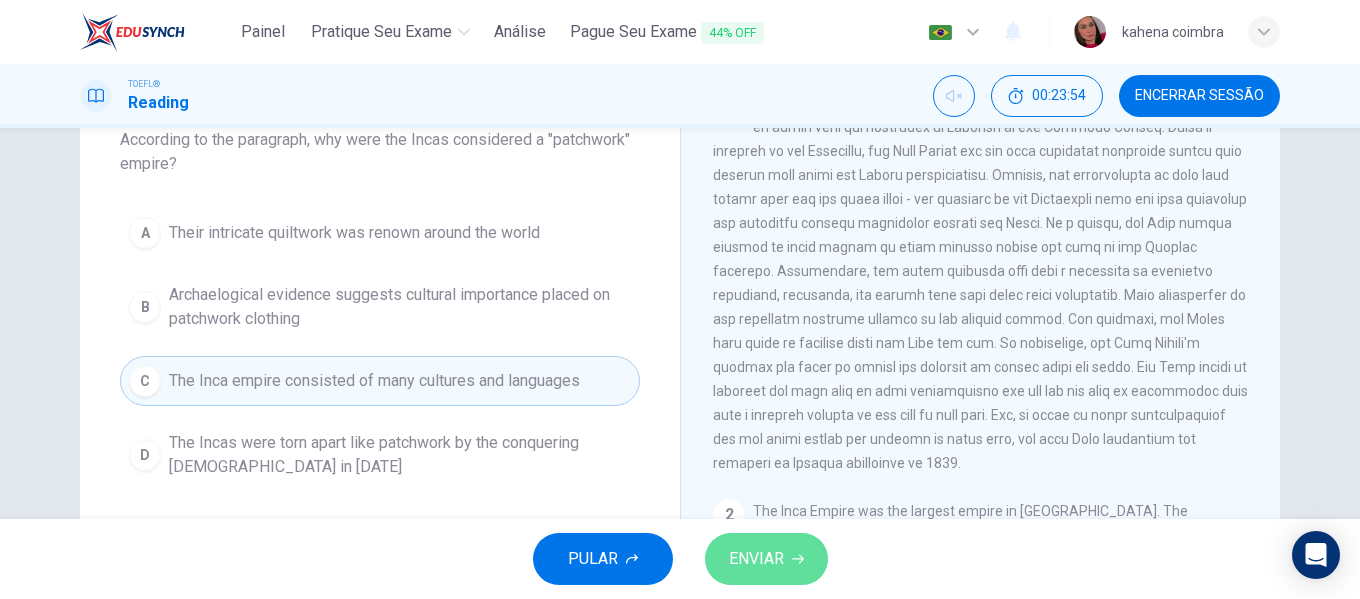 click on "ENVIAR" at bounding box center [766, 559] 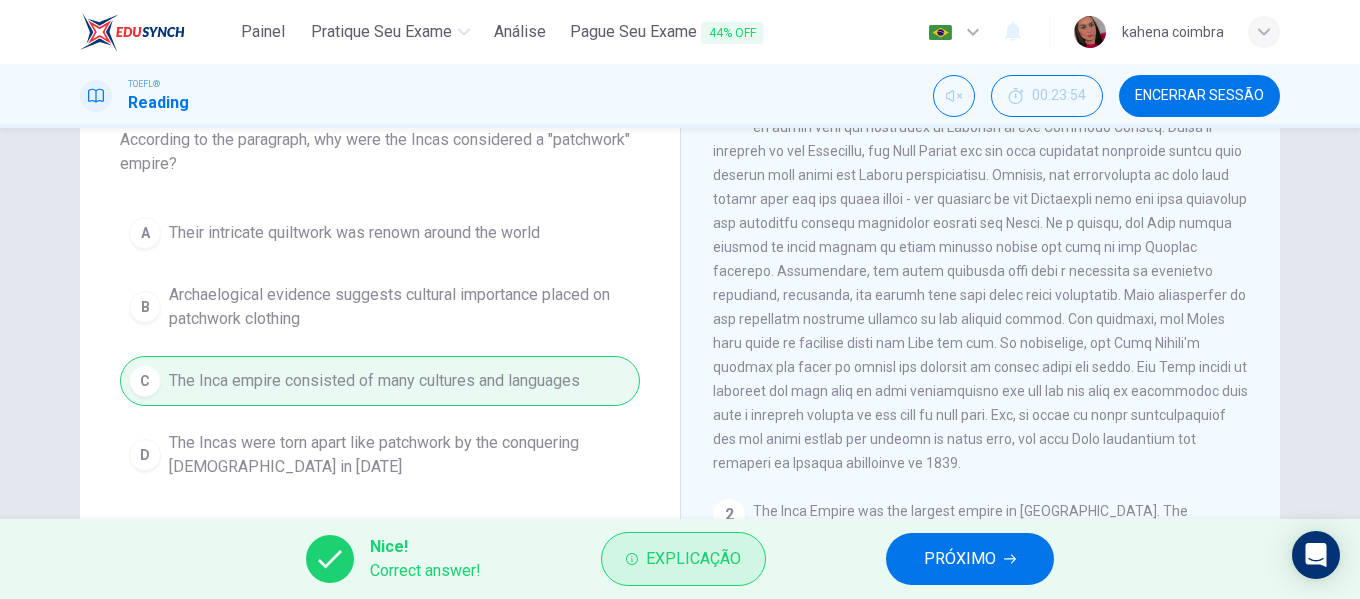 drag, startPoint x: 787, startPoint y: 554, endPoint x: 724, endPoint y: 565, distance: 63.953106 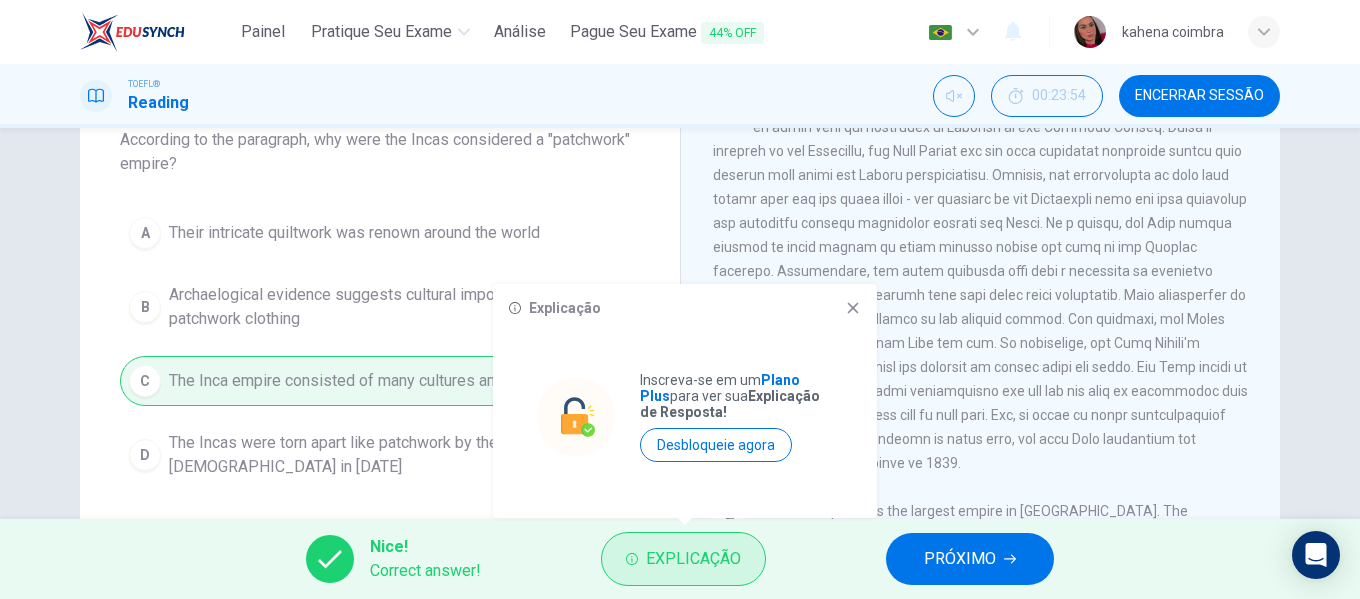 click on "Explicação" at bounding box center [693, 559] 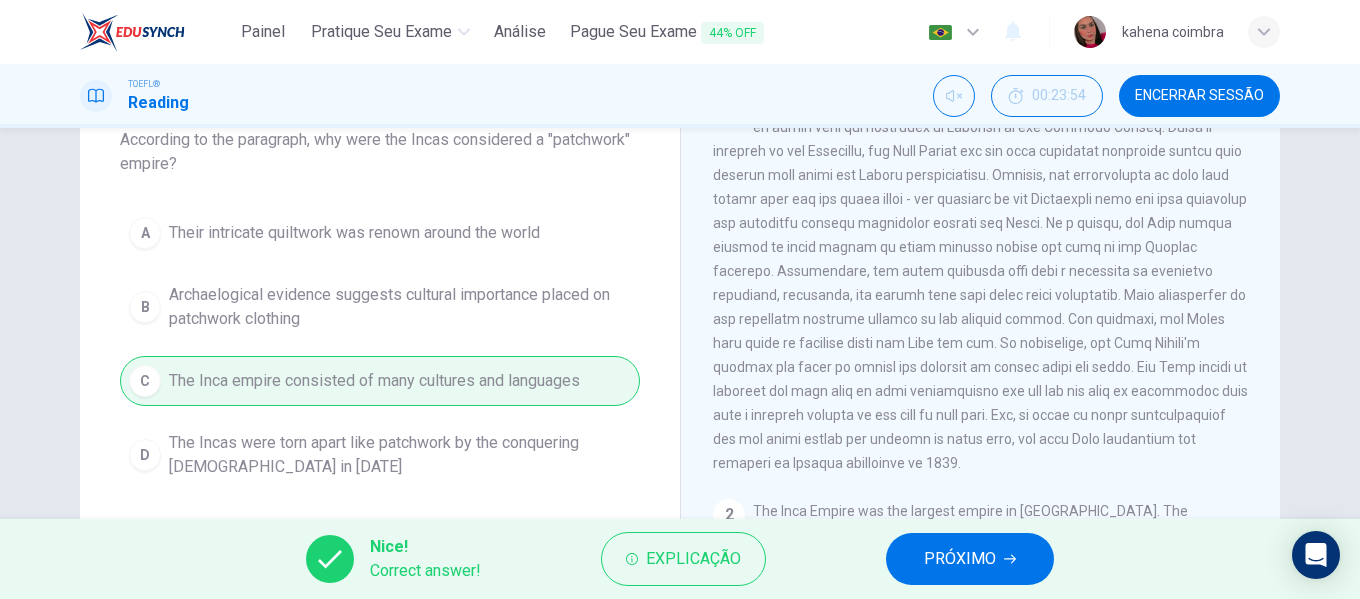 scroll, scrollTop: 80, scrollLeft: 0, axis: vertical 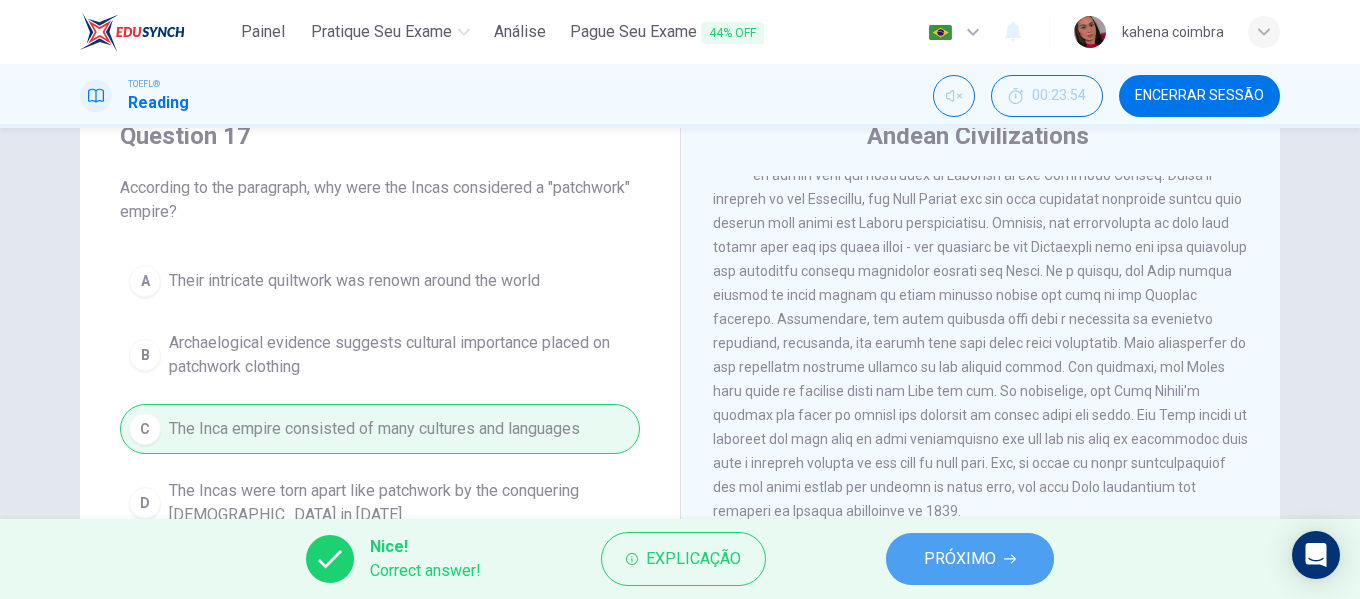 click on "PRÓXIMO" at bounding box center [960, 559] 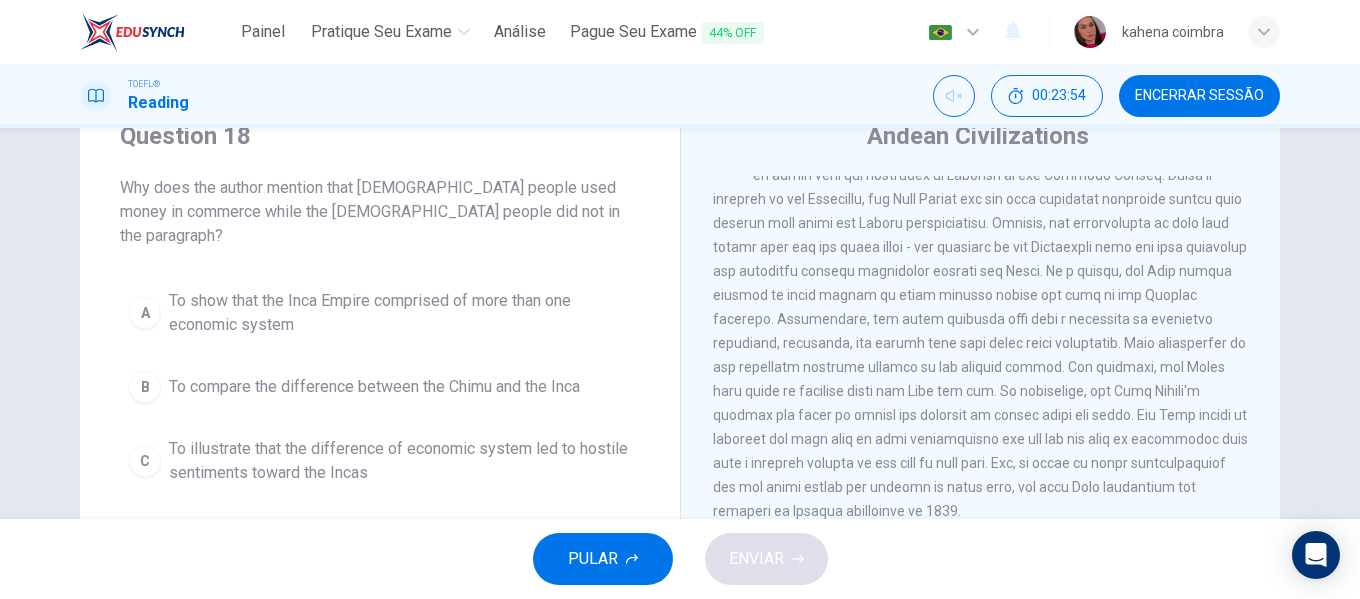 scroll, scrollTop: 0, scrollLeft: 0, axis: both 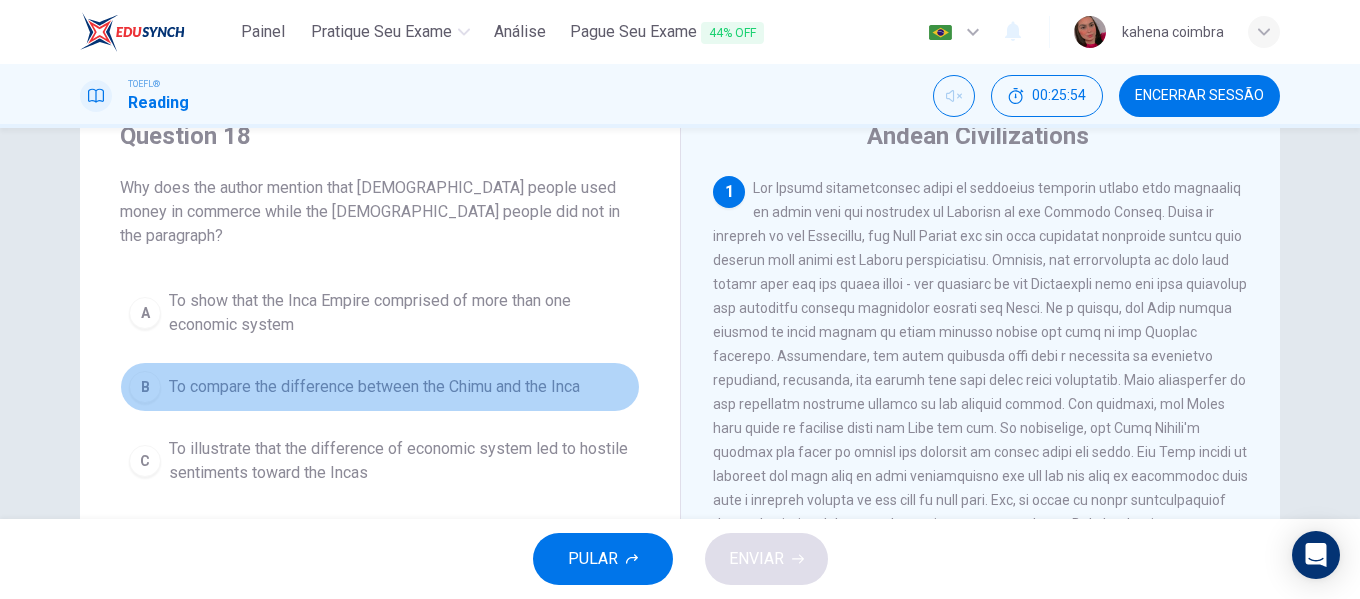 click on "To compare the difference between the Chimu and the Inca" at bounding box center [374, 387] 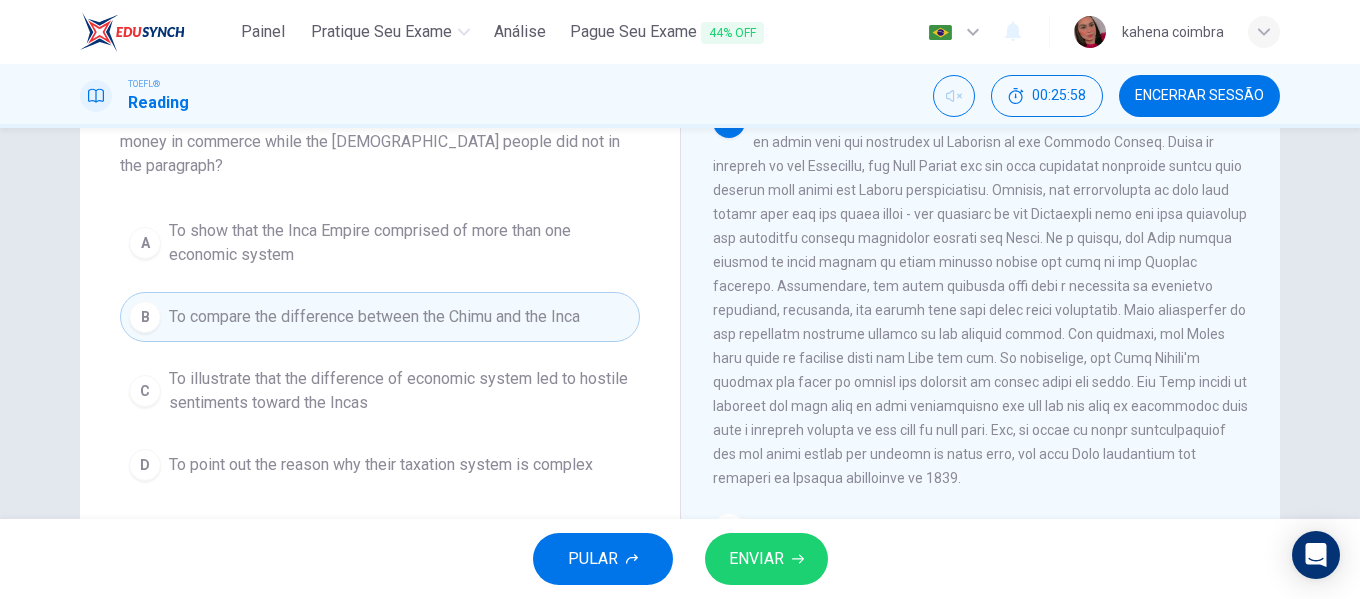 scroll, scrollTop: 150, scrollLeft: 0, axis: vertical 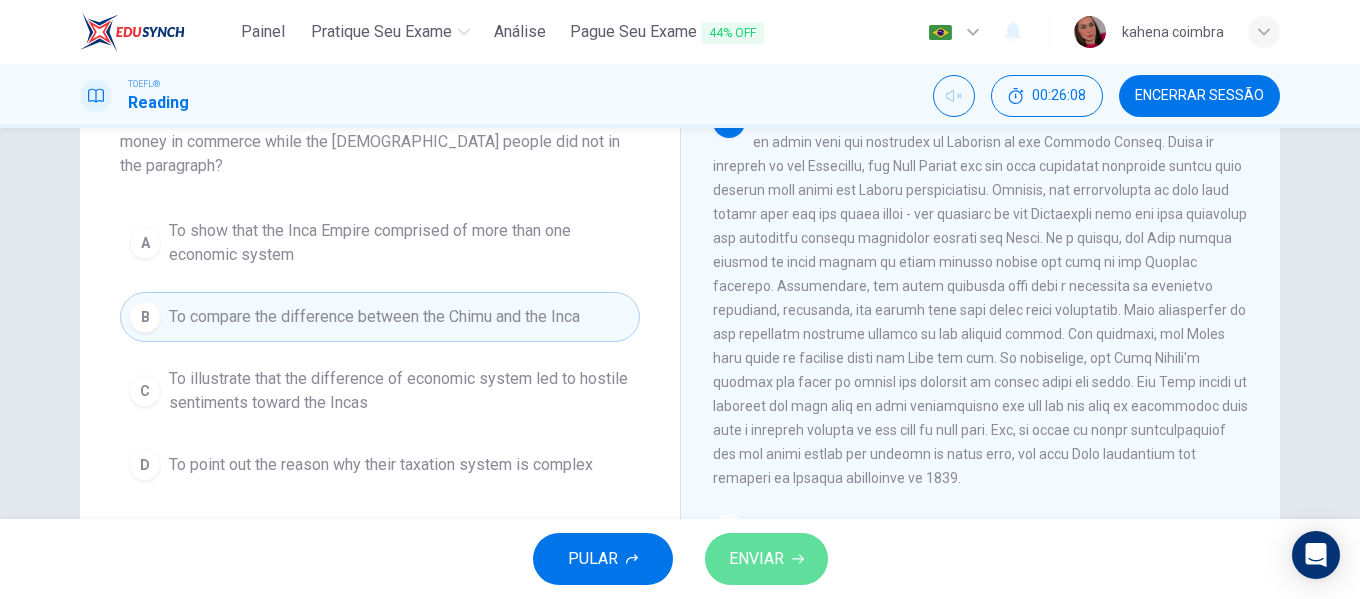 click on "ENVIAR" at bounding box center [766, 559] 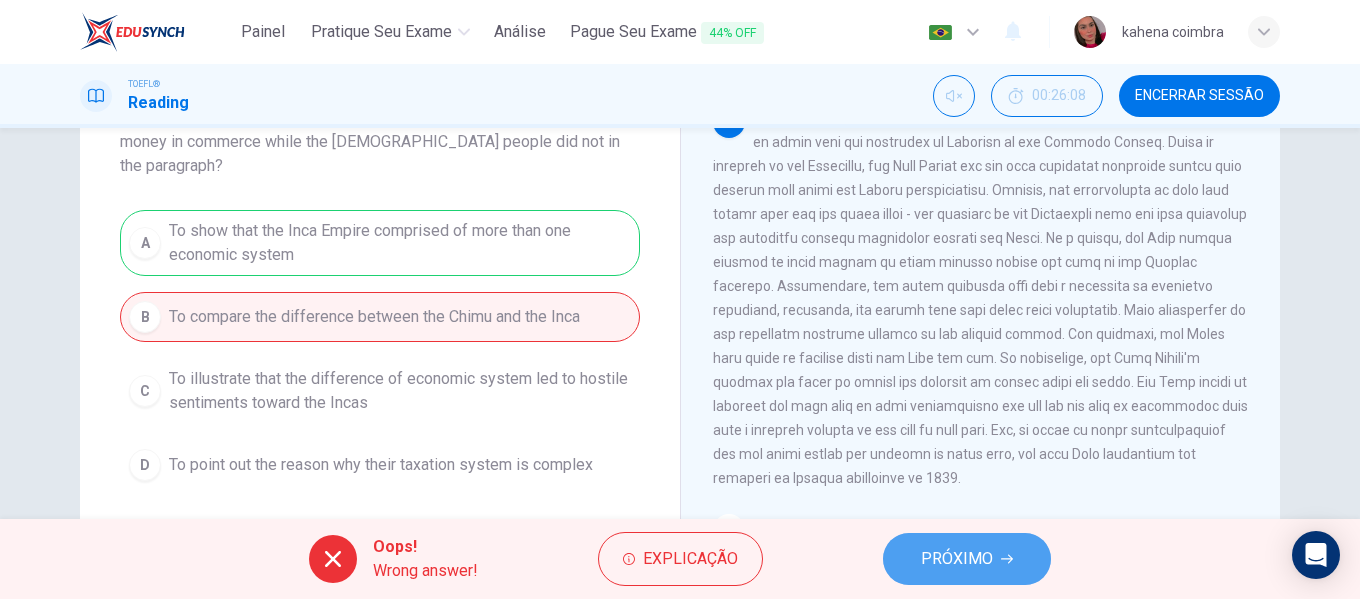 click on "PRÓXIMO" at bounding box center (967, 559) 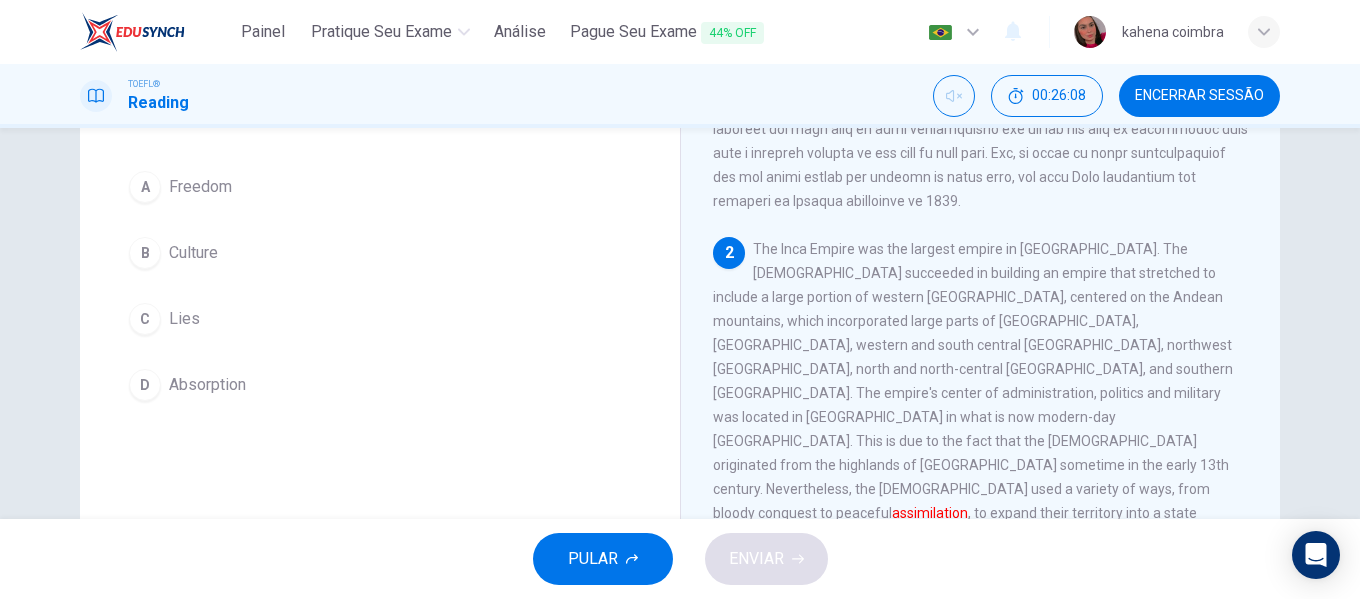 scroll, scrollTop: 299, scrollLeft: 0, axis: vertical 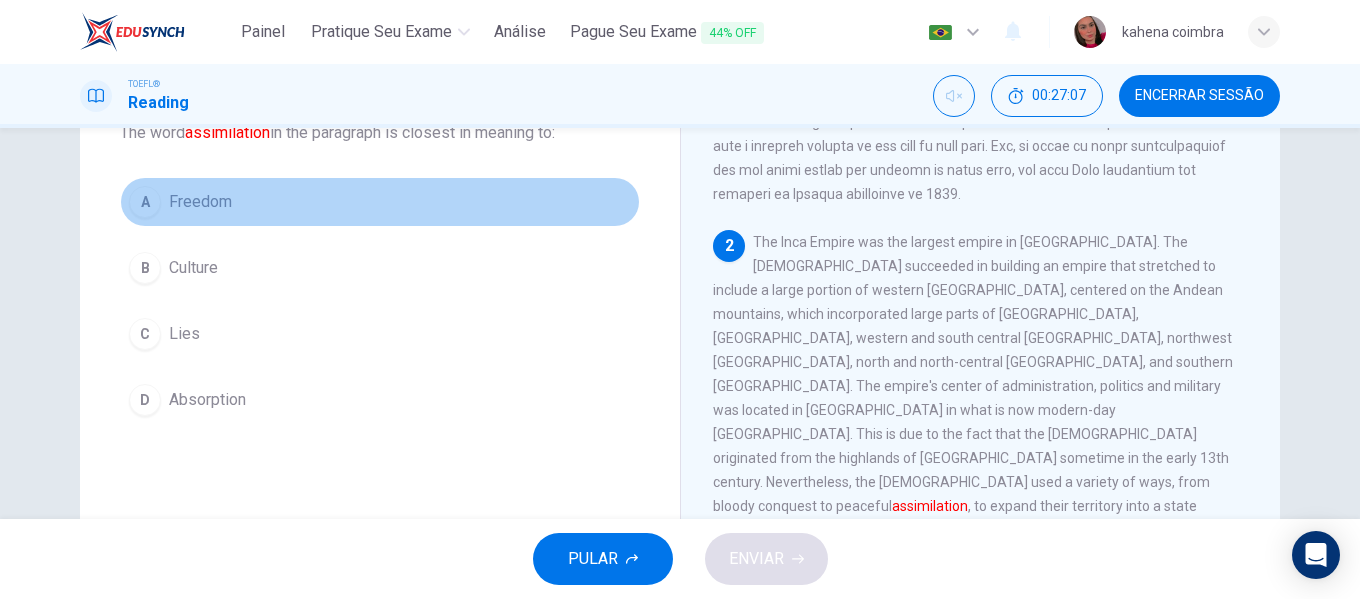 click on "Freedom" at bounding box center [200, 202] 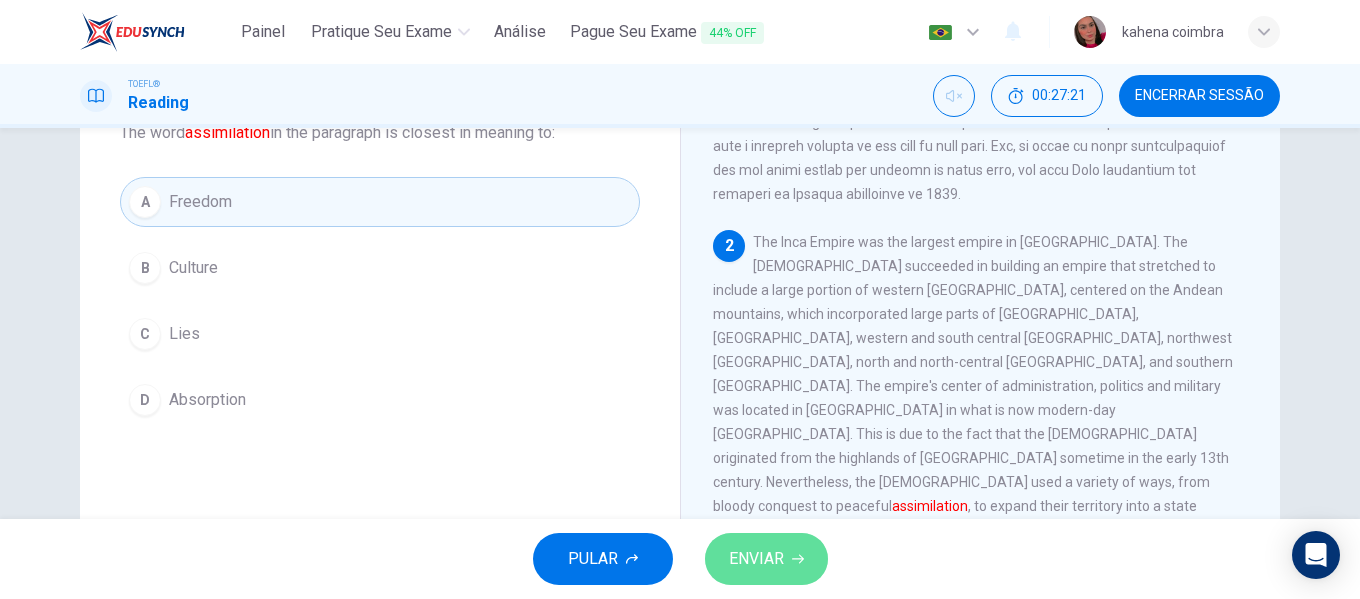 click on "ENVIAR" at bounding box center (756, 559) 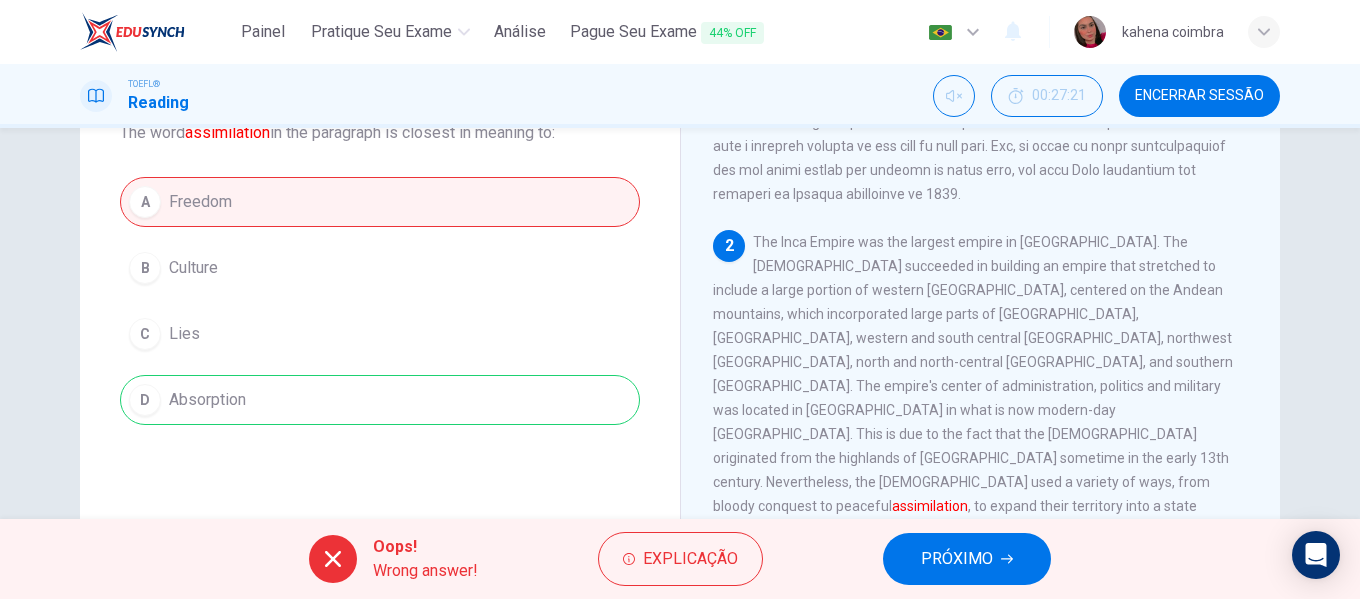 click on "PRÓXIMO" at bounding box center (957, 559) 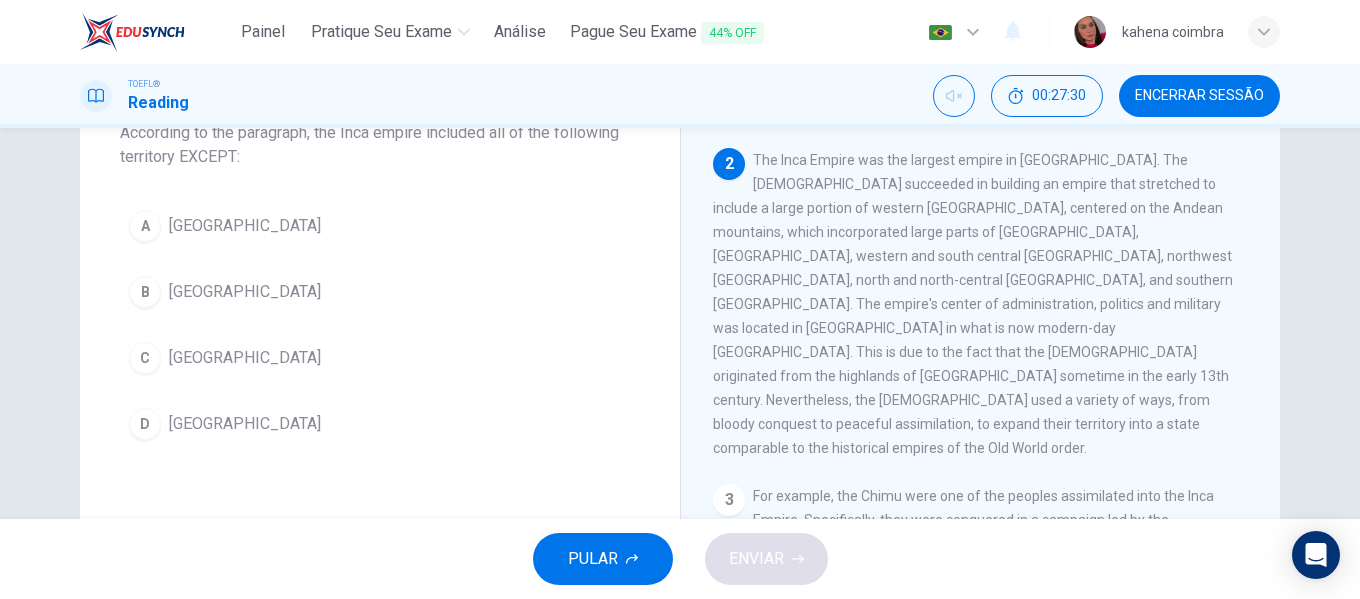 scroll, scrollTop: 379, scrollLeft: 0, axis: vertical 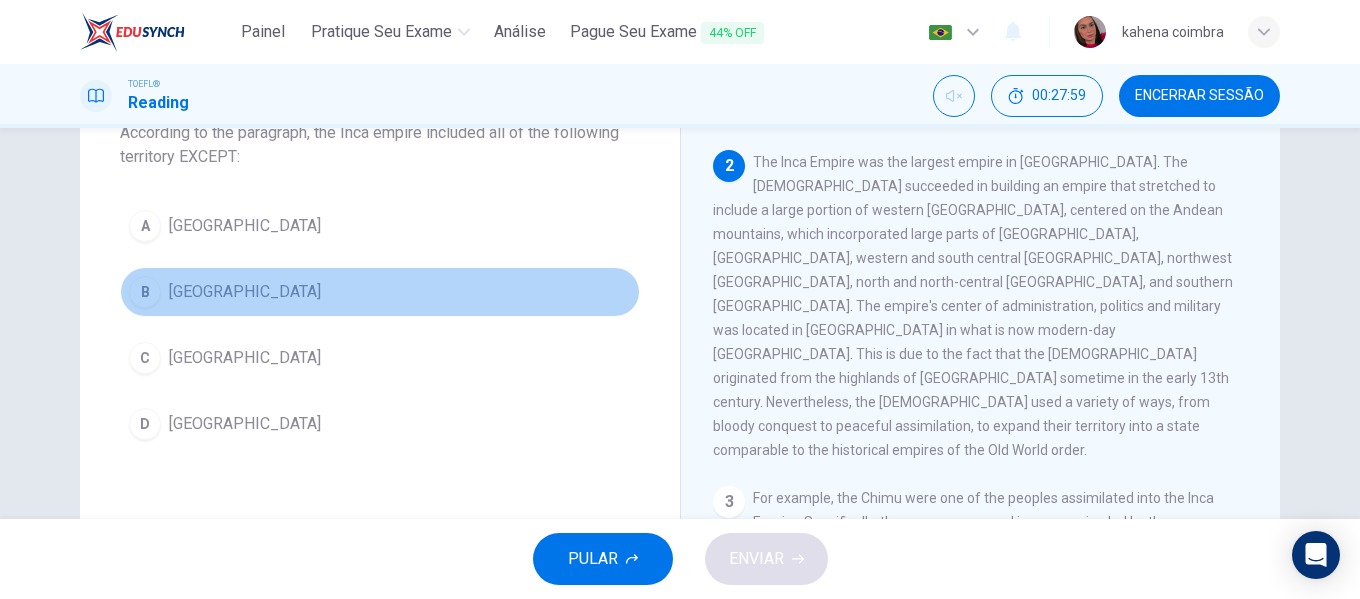 click on "B [GEOGRAPHIC_DATA]" at bounding box center (380, 292) 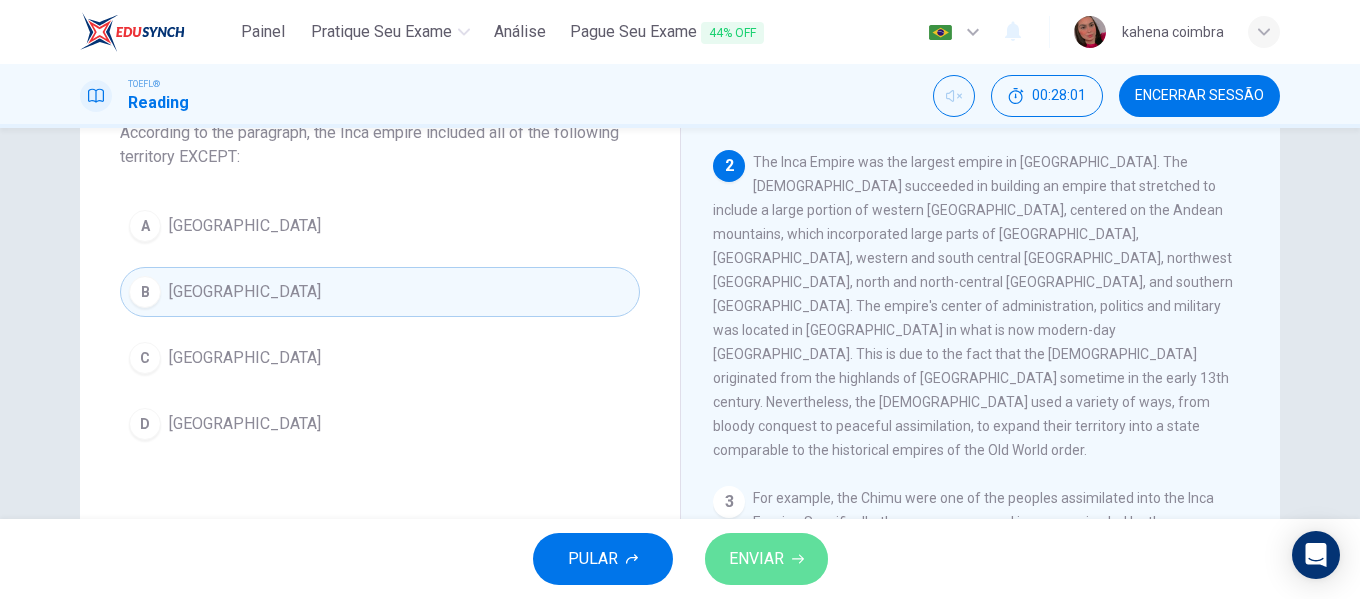 click on "ENVIAR" at bounding box center (756, 559) 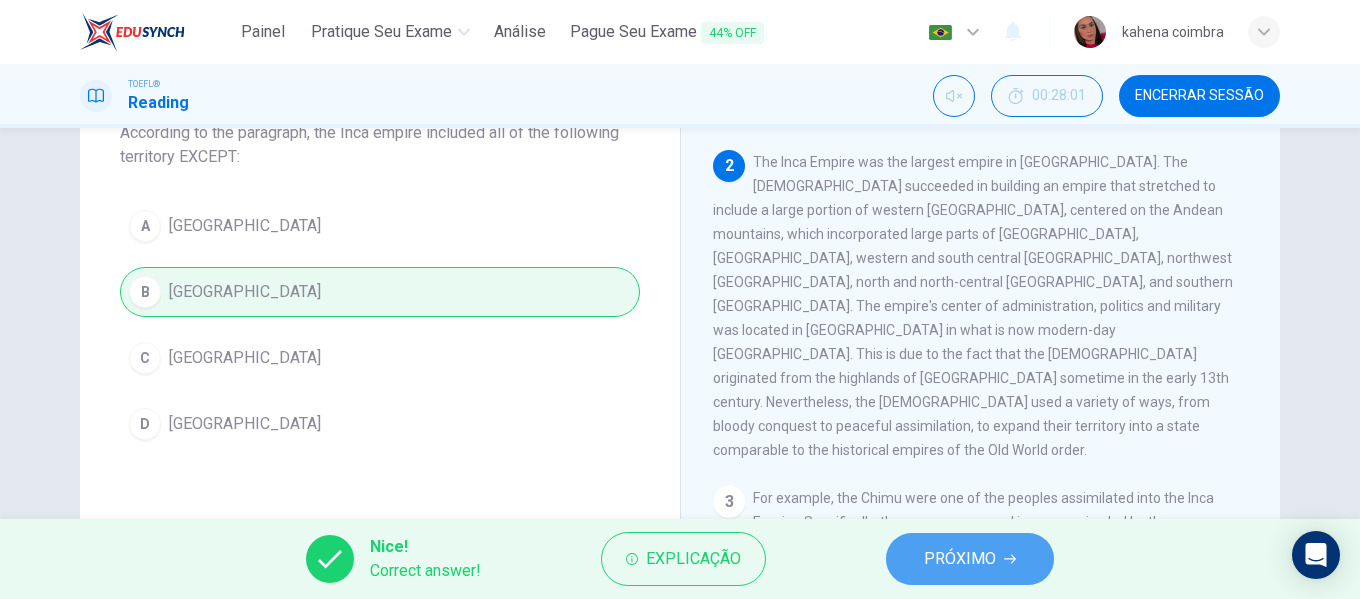 click on "PRÓXIMO" at bounding box center [960, 559] 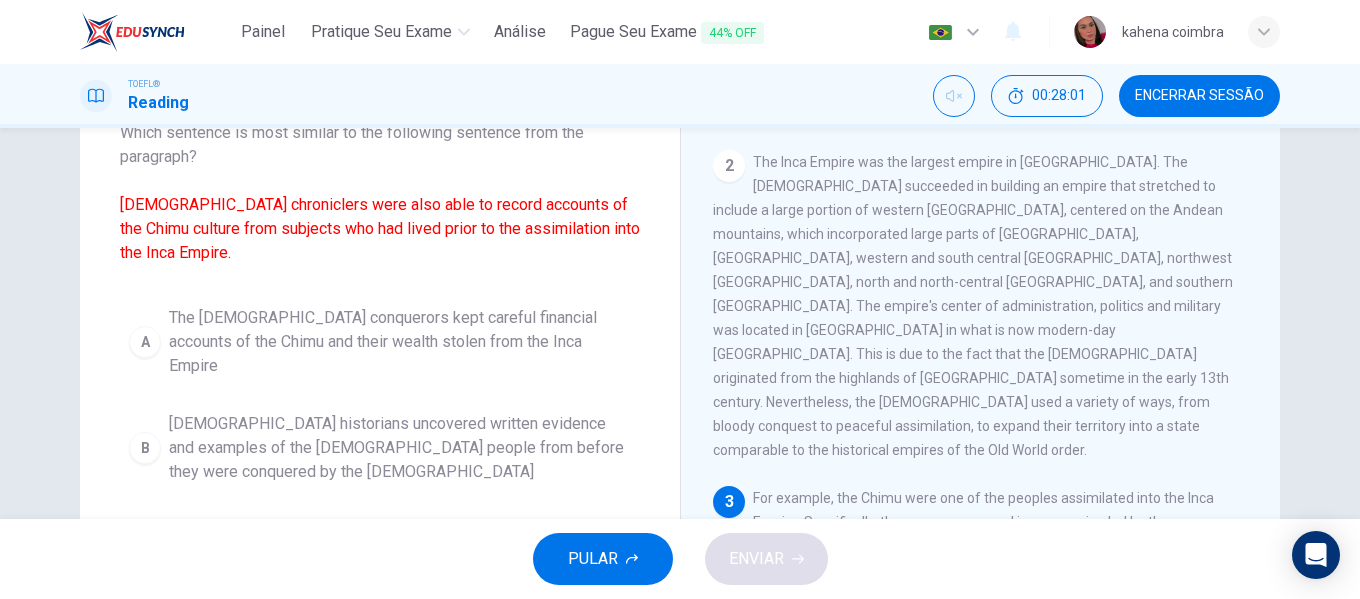 scroll, scrollTop: 548, scrollLeft: 0, axis: vertical 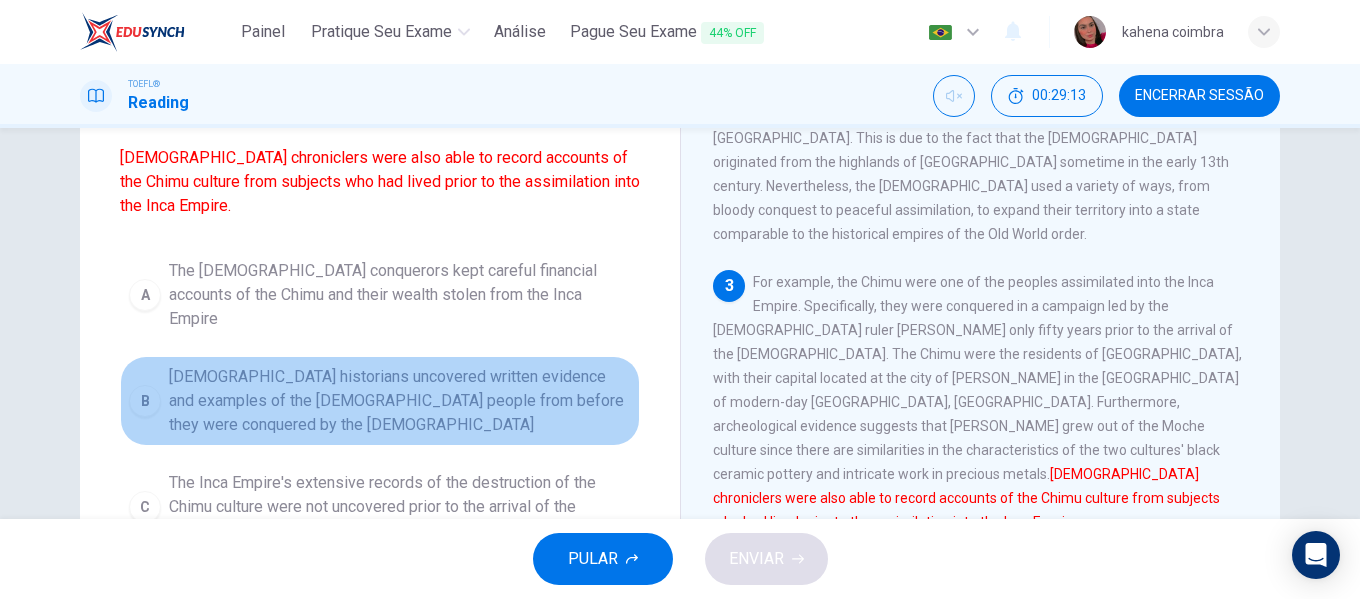 click on "[DEMOGRAPHIC_DATA] historians uncovered written evidence and examples of the [DEMOGRAPHIC_DATA] people from before they were conquered by the [DEMOGRAPHIC_DATA]" at bounding box center [400, 401] 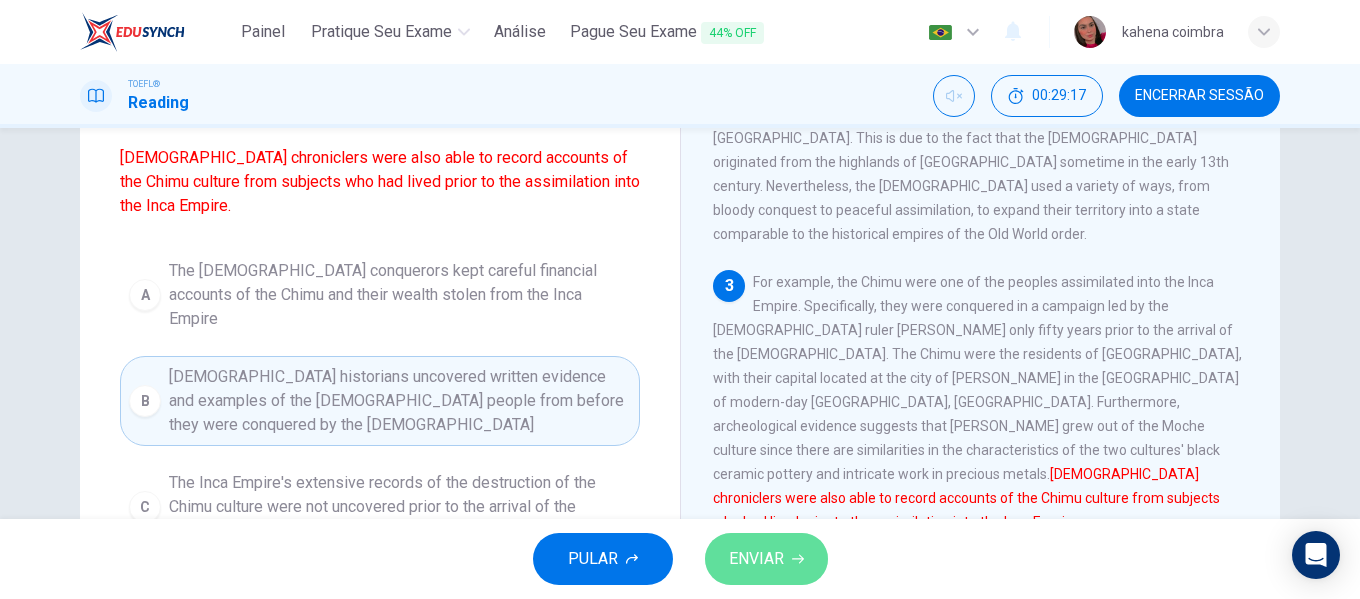 click on "ENVIAR" at bounding box center (756, 559) 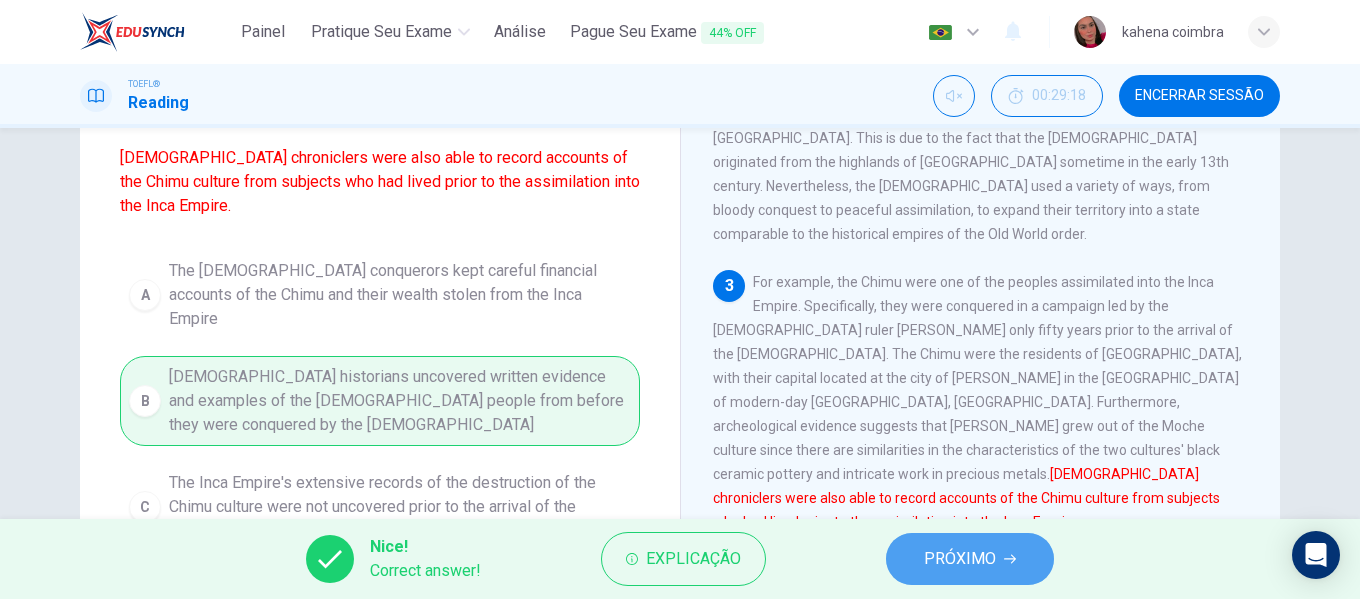 click on "PRÓXIMO" at bounding box center (960, 559) 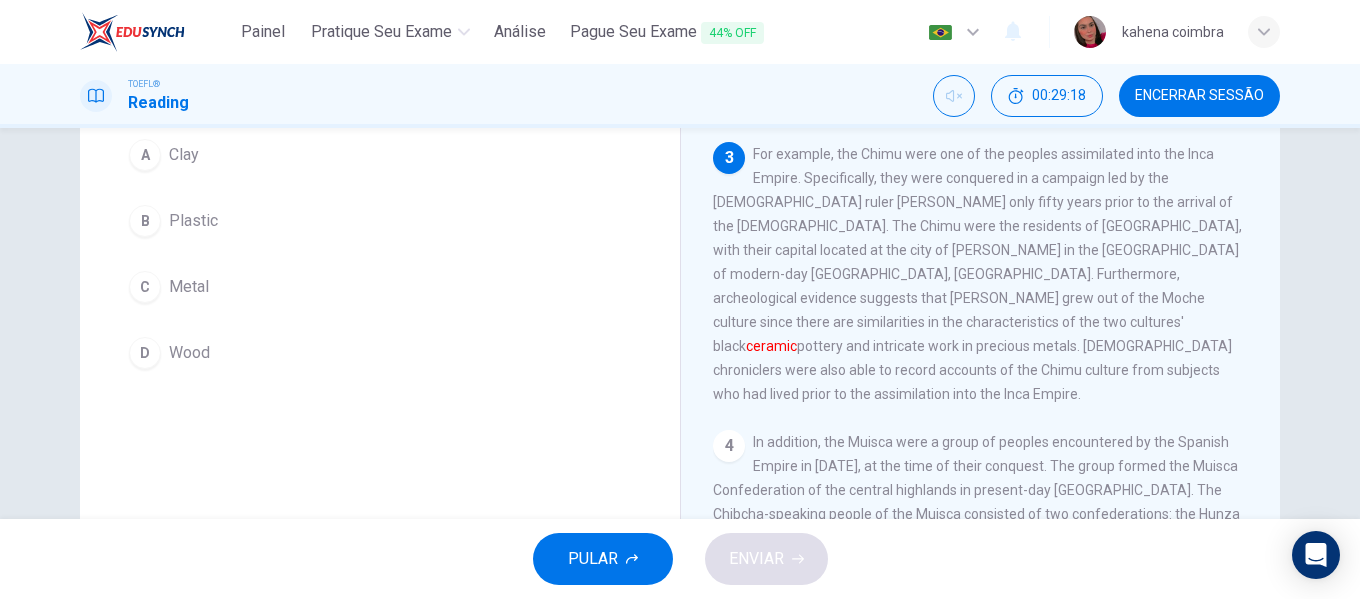 scroll, scrollTop: 698, scrollLeft: 0, axis: vertical 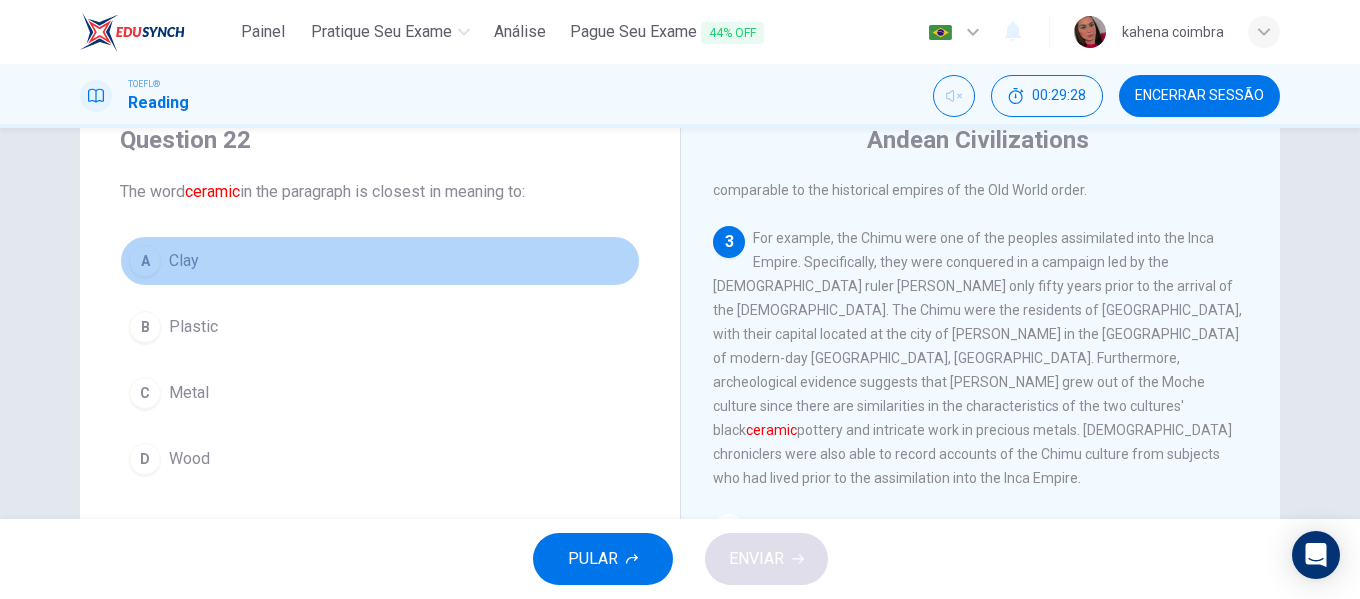 click on "A" at bounding box center [145, 261] 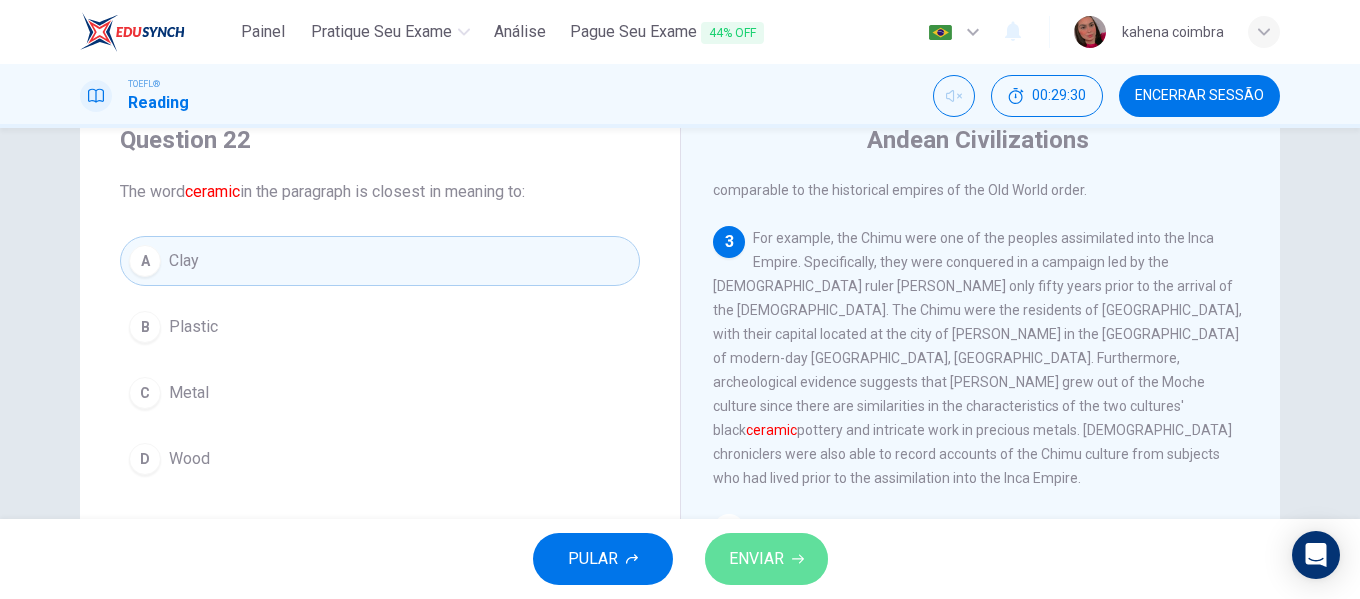 click on "ENVIAR" at bounding box center [766, 559] 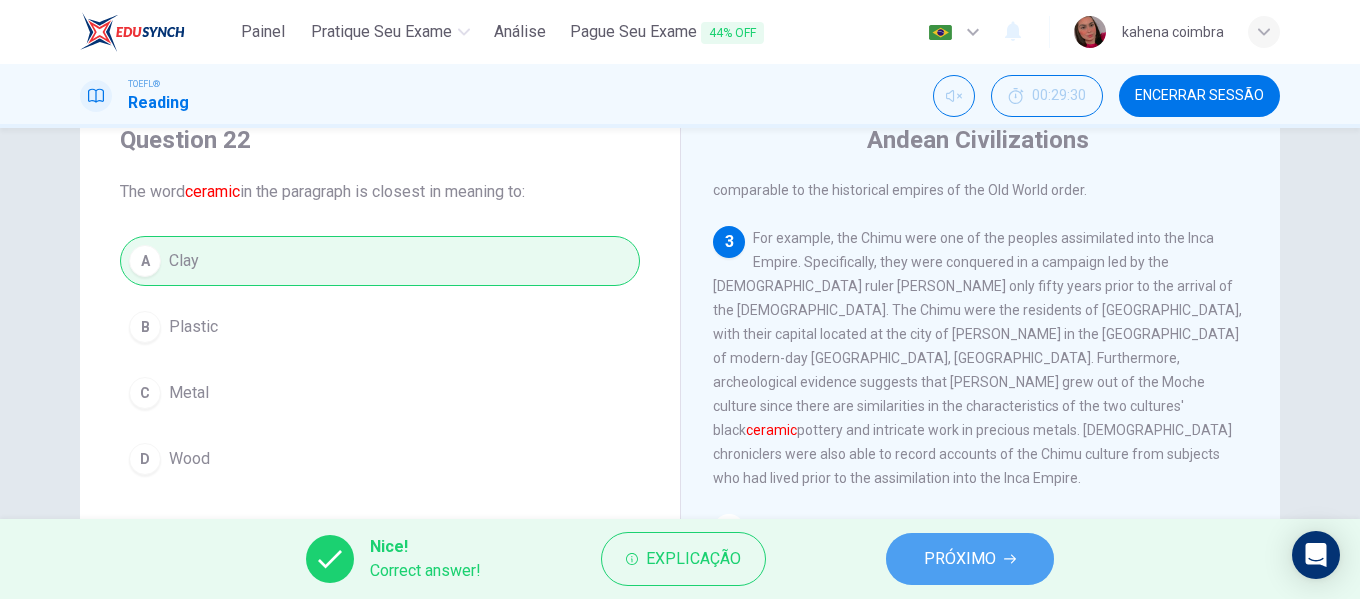 click 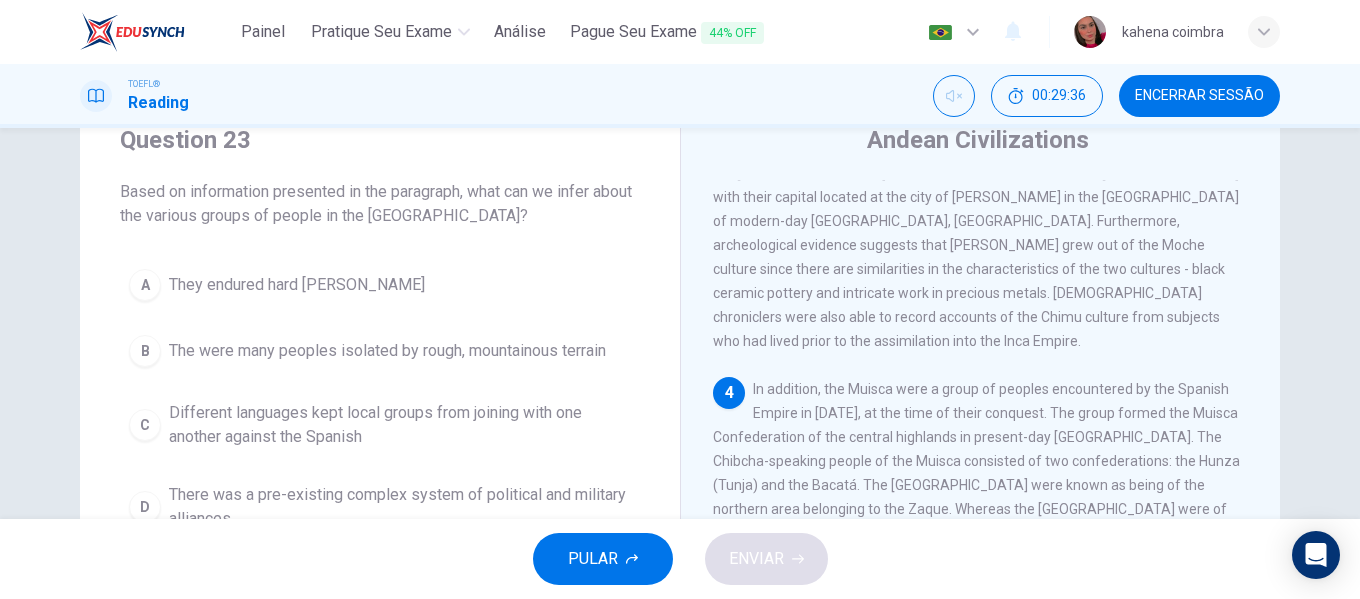 scroll, scrollTop: 836, scrollLeft: 0, axis: vertical 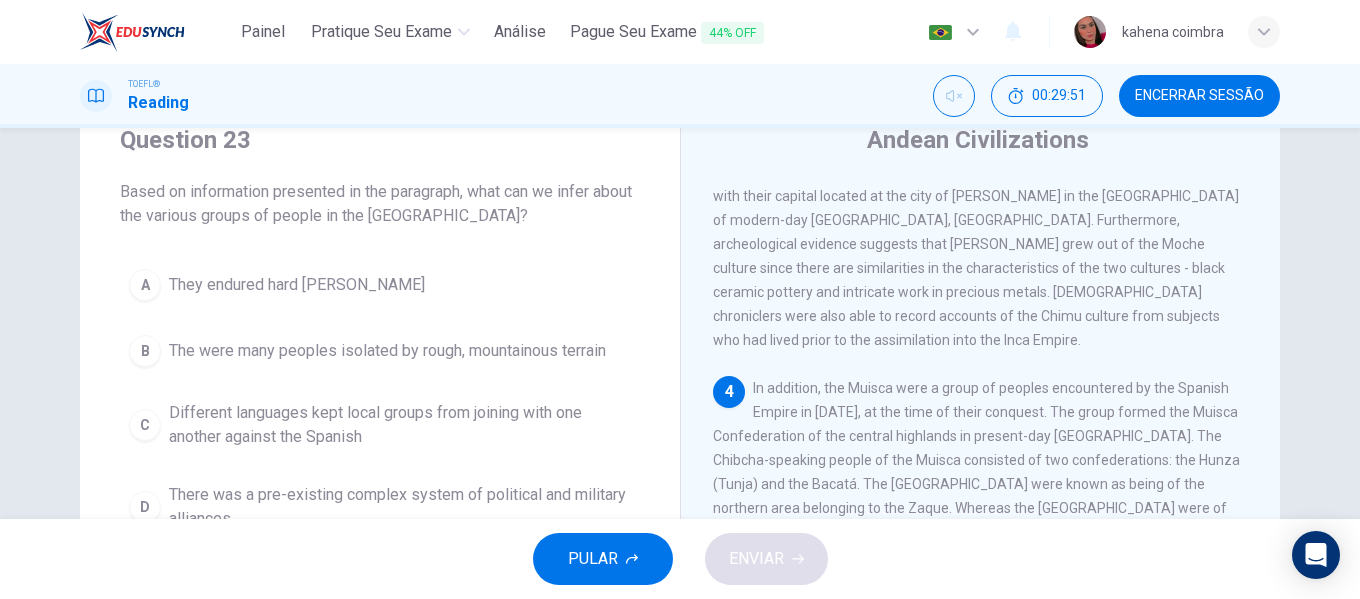 click on "4 In addition, the Muisca were a group of peoples encountered by the Spanish Empire in [DATE], at the time of their conquest. The group formed the Muisca Confederation of the central highlands in present-day [GEOGRAPHIC_DATA]. The Chibcha-speaking people of the Muisca consisted of two confederations: the Hunza (Tunja) and the Bacatá. The [GEOGRAPHIC_DATA] were known as being of the northern area belonging to the Zaque. Whereas the [GEOGRAPHIC_DATA] were of the southern area belonging to the Zipa. Both confederations were located in the highlands of modern-day [GEOGRAPHIC_DATA] and [GEOGRAPHIC_DATA], specifically in the central area of [GEOGRAPHIC_DATA]'s Eastern Range." at bounding box center (981, 484) 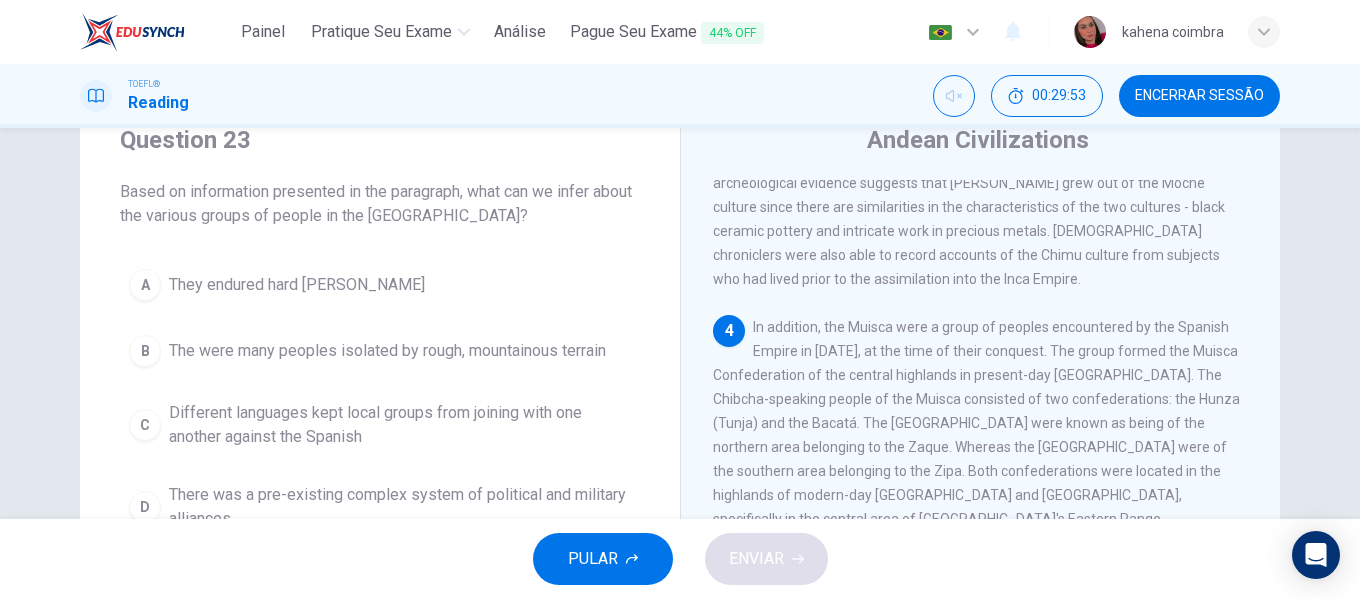 scroll, scrollTop: 904, scrollLeft: 0, axis: vertical 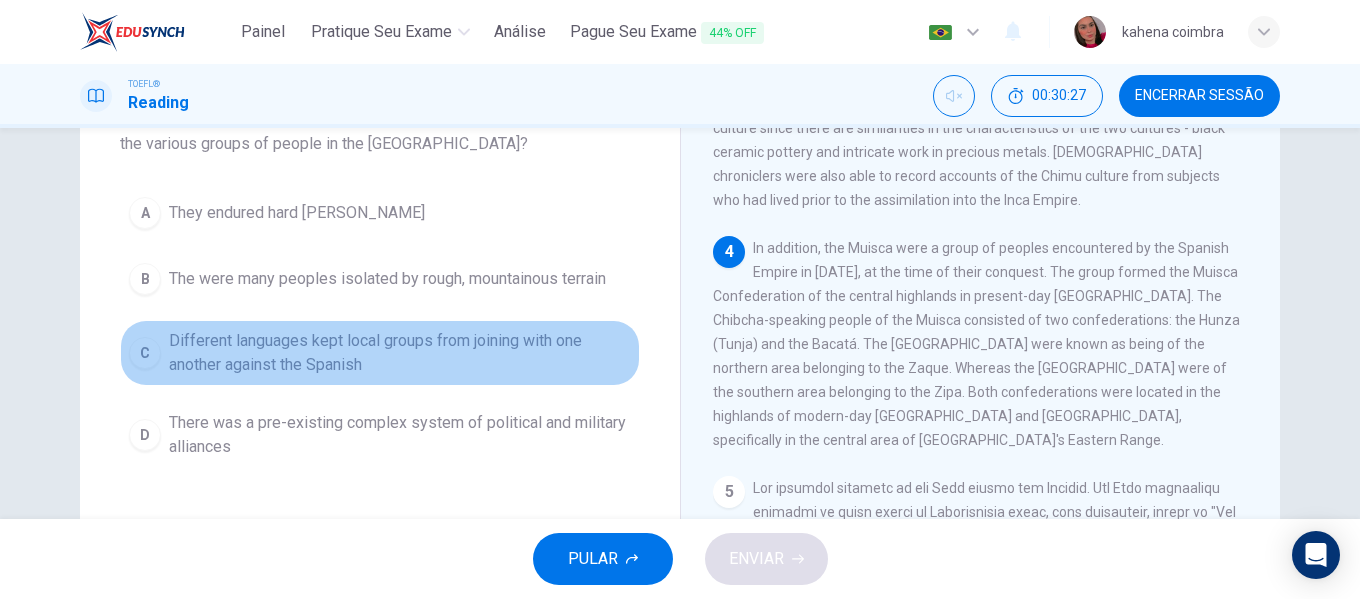 click on "Different languages kept local groups from joining with one another against the Spanish" at bounding box center (400, 353) 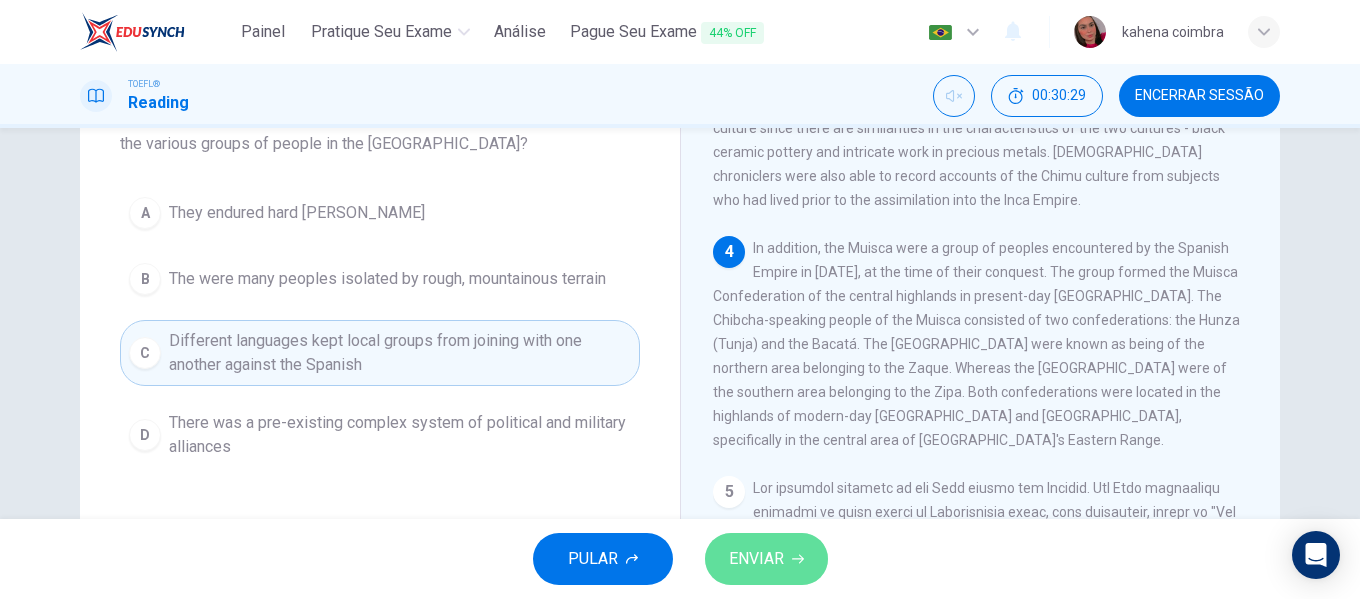 click on "ENVIAR" at bounding box center [756, 559] 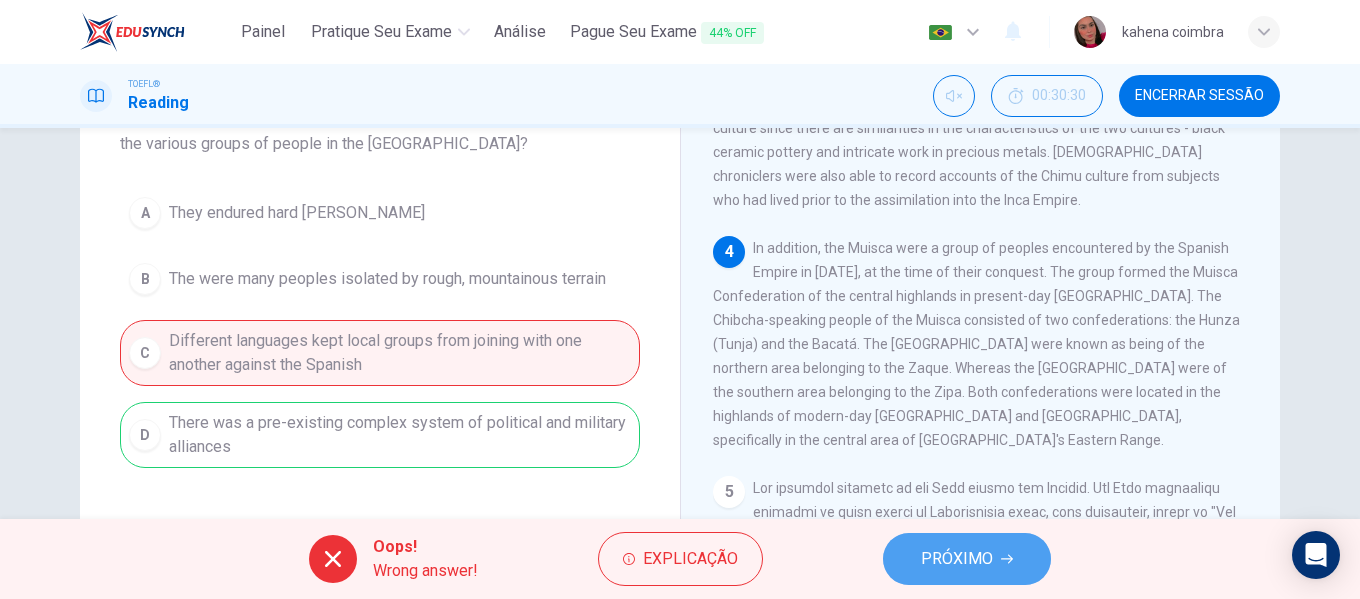 click on "PRÓXIMO" at bounding box center [967, 559] 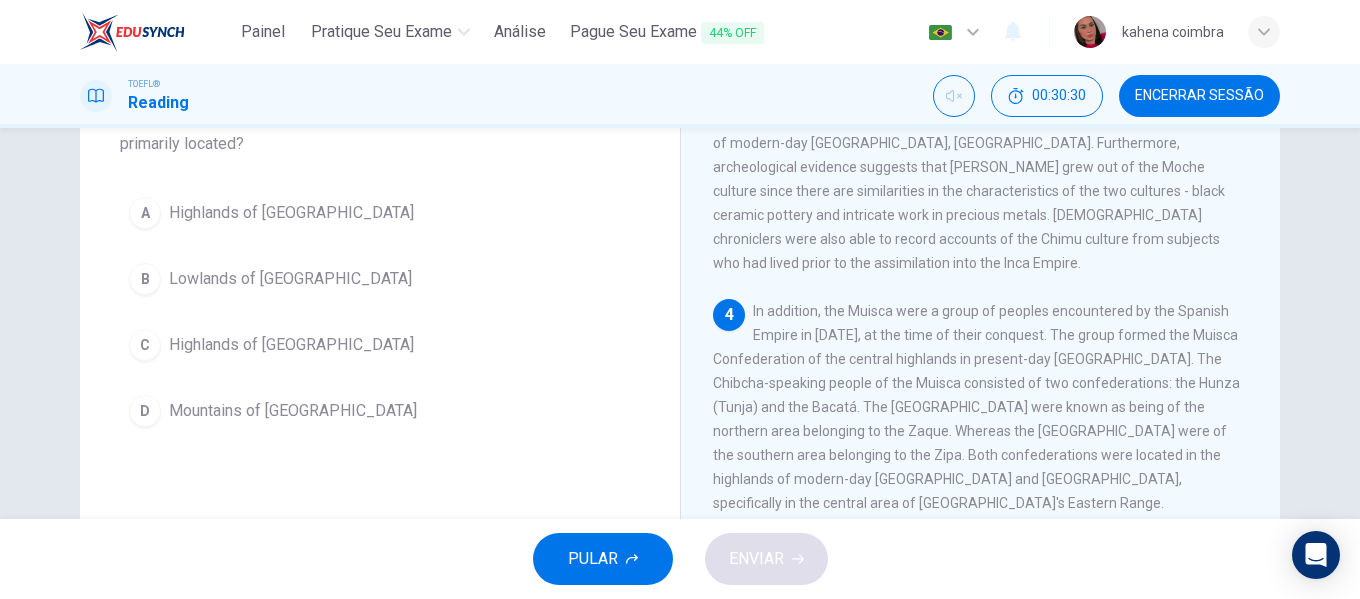 scroll, scrollTop: 841, scrollLeft: 0, axis: vertical 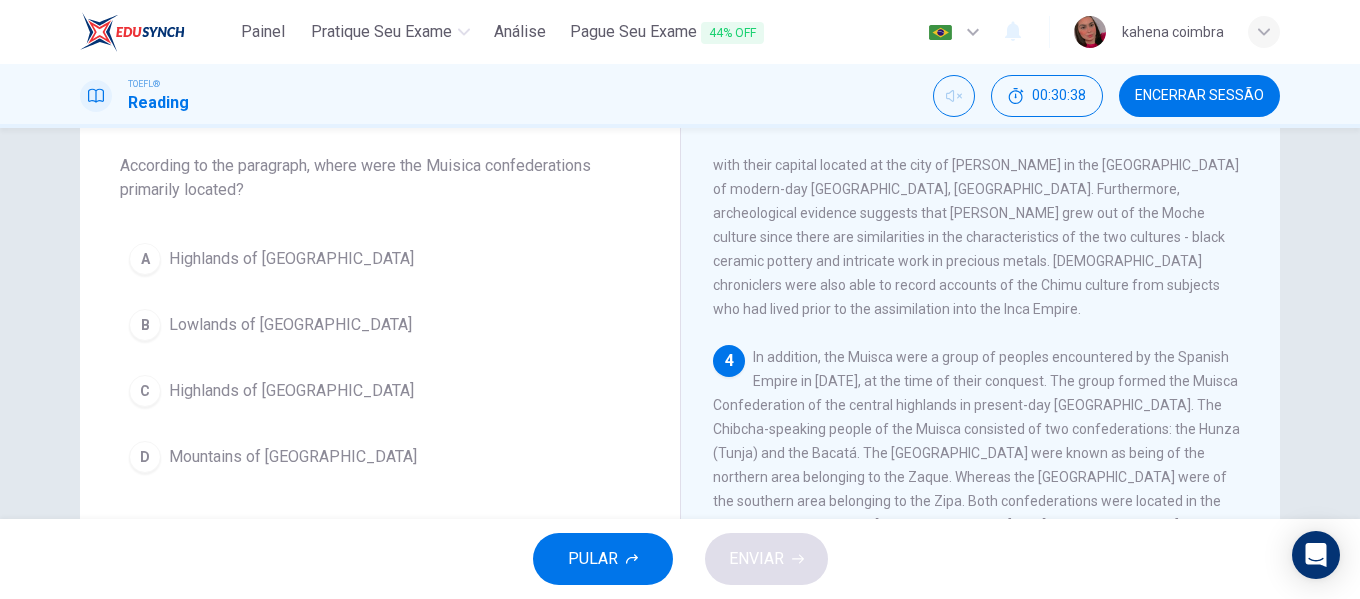 drag, startPoint x: 845, startPoint y: 274, endPoint x: 894, endPoint y: 297, distance: 54.129475 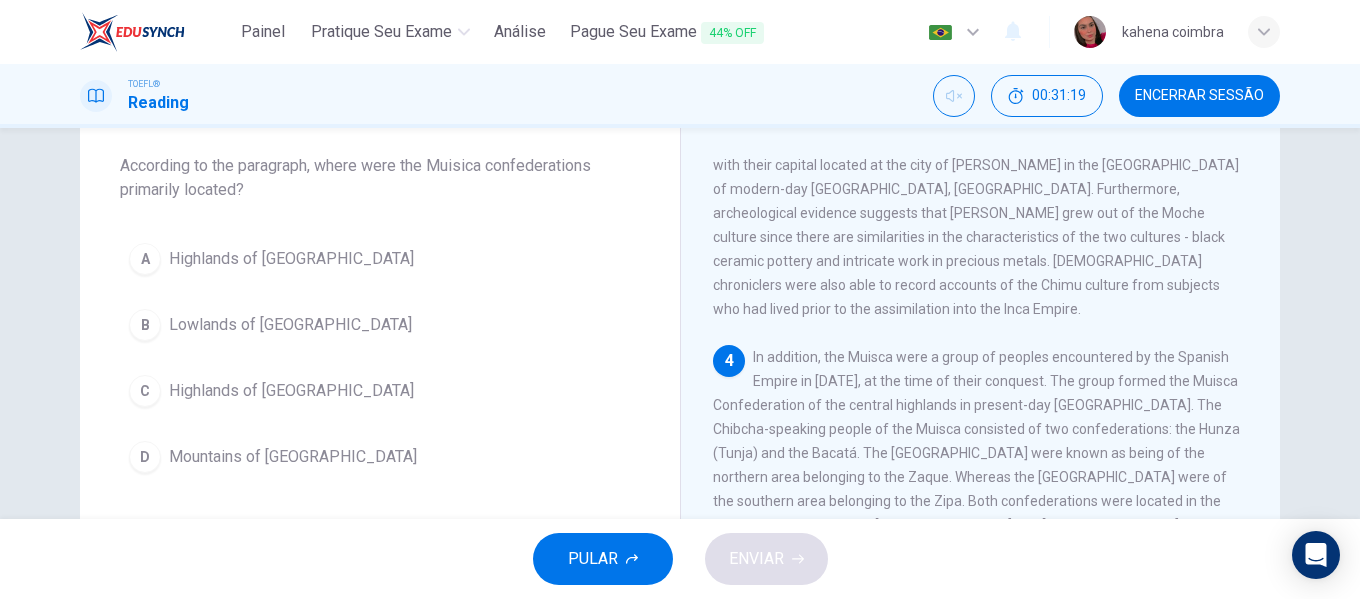 drag, startPoint x: 865, startPoint y: 320, endPoint x: 980, endPoint y: 315, distance: 115.10864 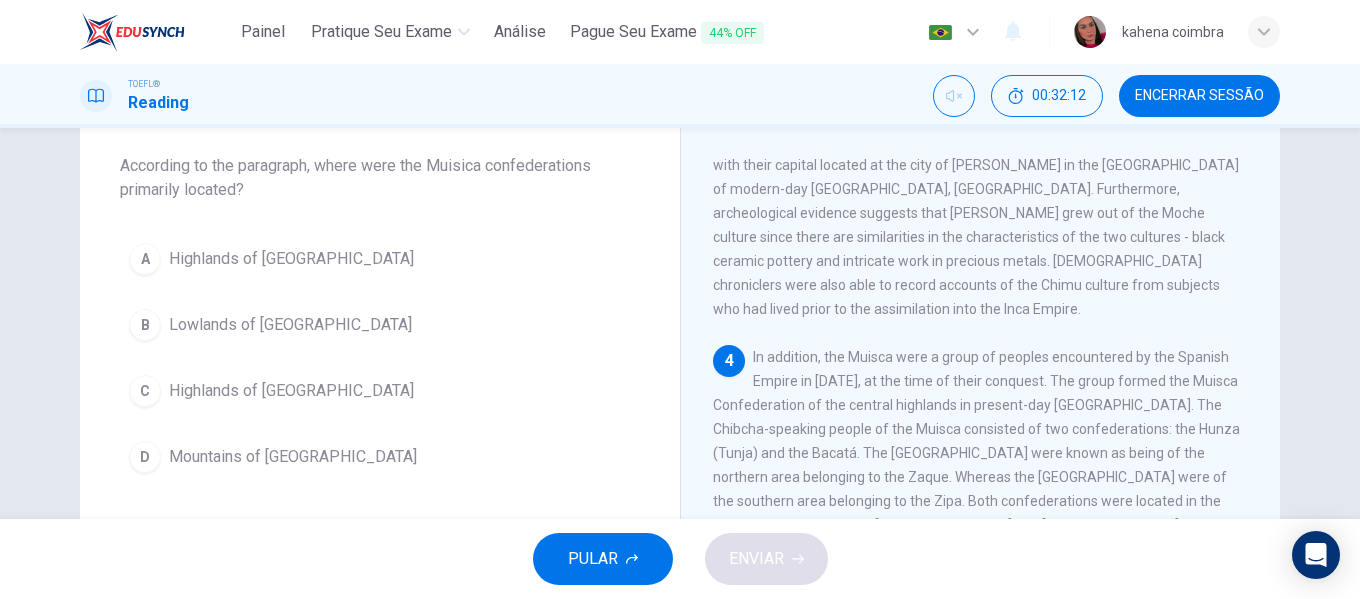drag, startPoint x: 757, startPoint y: 277, endPoint x: 816, endPoint y: 267, distance: 59.841457 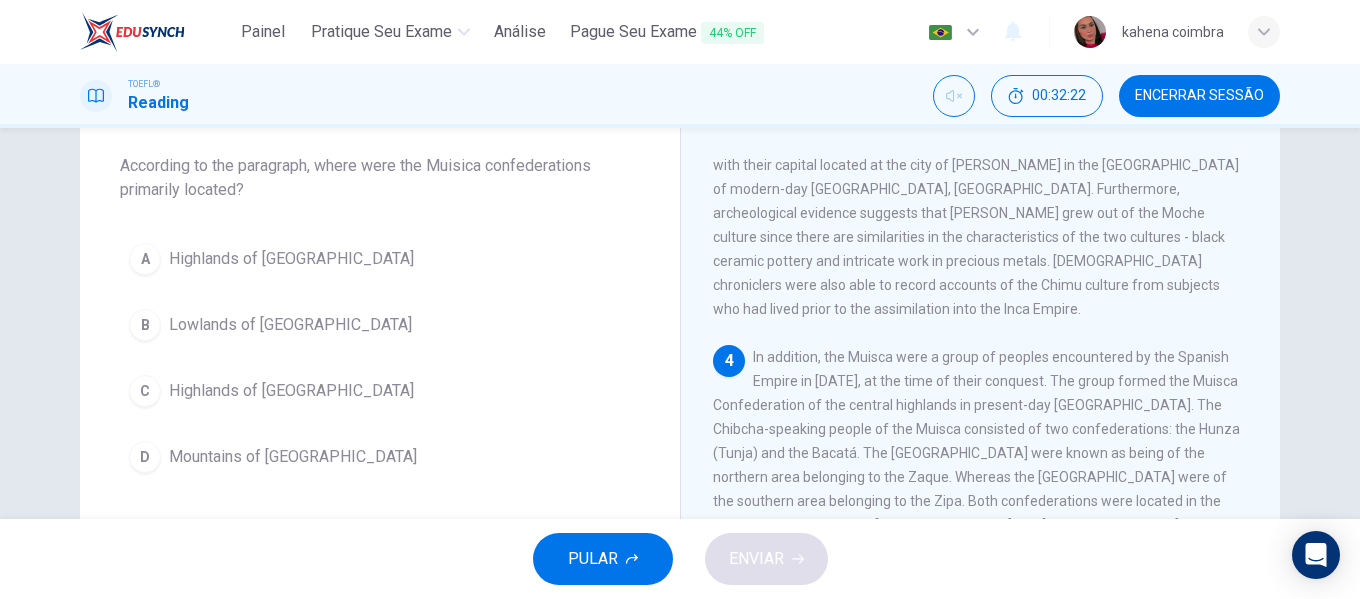 click on "A Highlands of [GEOGRAPHIC_DATA] B Lowlands of [GEOGRAPHIC_DATA] C Highlands of Colombia D Mountains of [GEOGRAPHIC_DATA]" at bounding box center [380, 358] 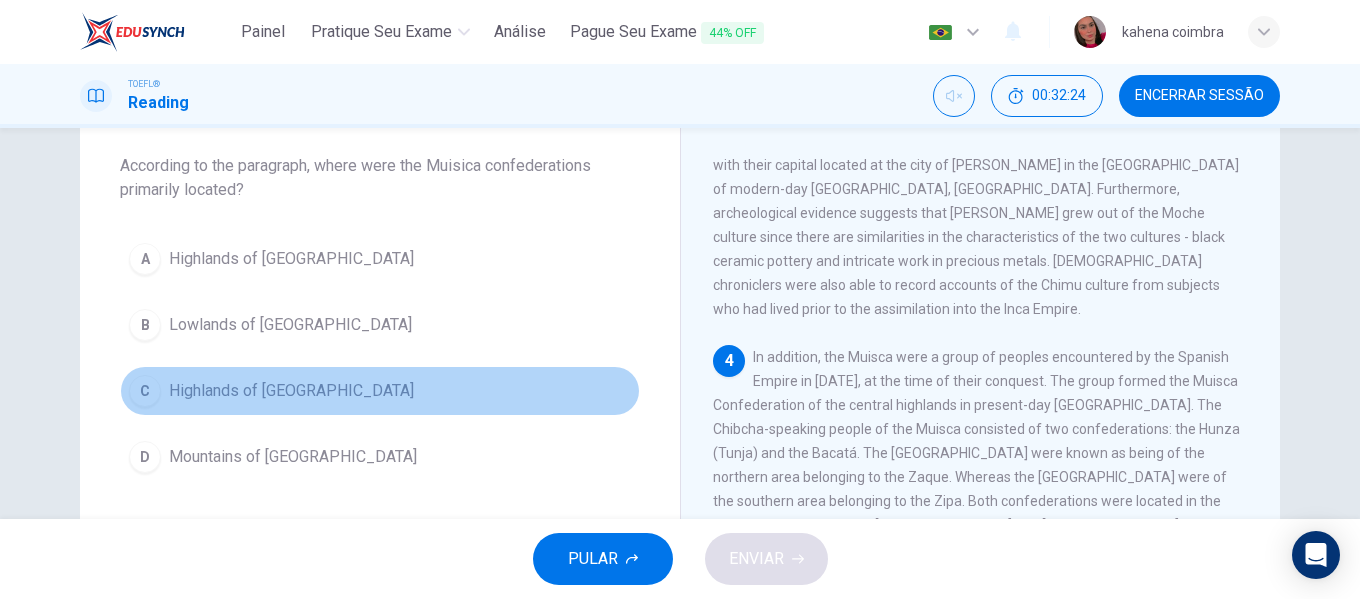 click on "Highlands of [GEOGRAPHIC_DATA]" at bounding box center [291, 391] 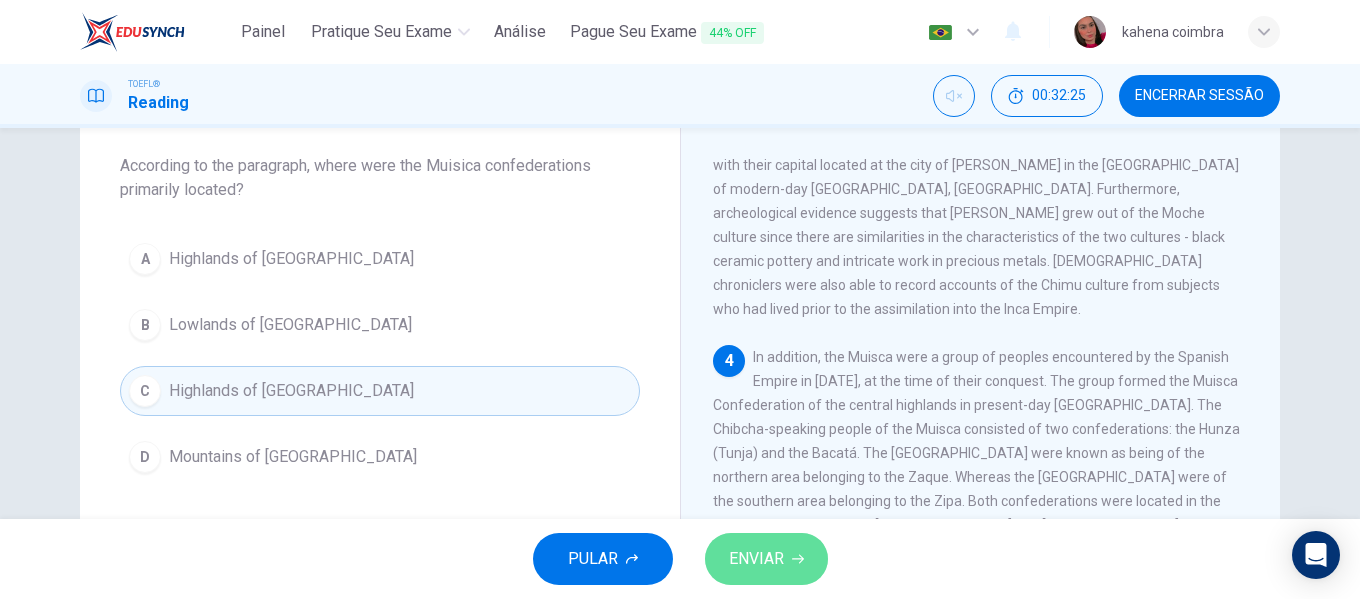 click on "ENVIAR" at bounding box center [756, 559] 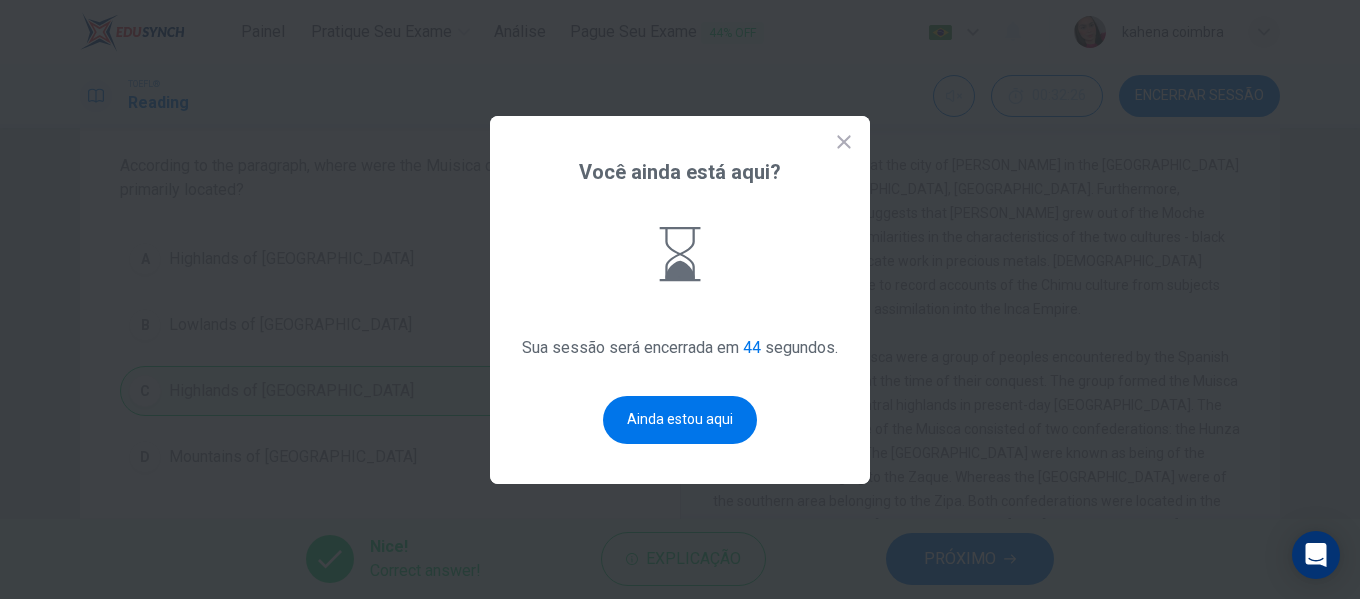 click at bounding box center (680, 299) 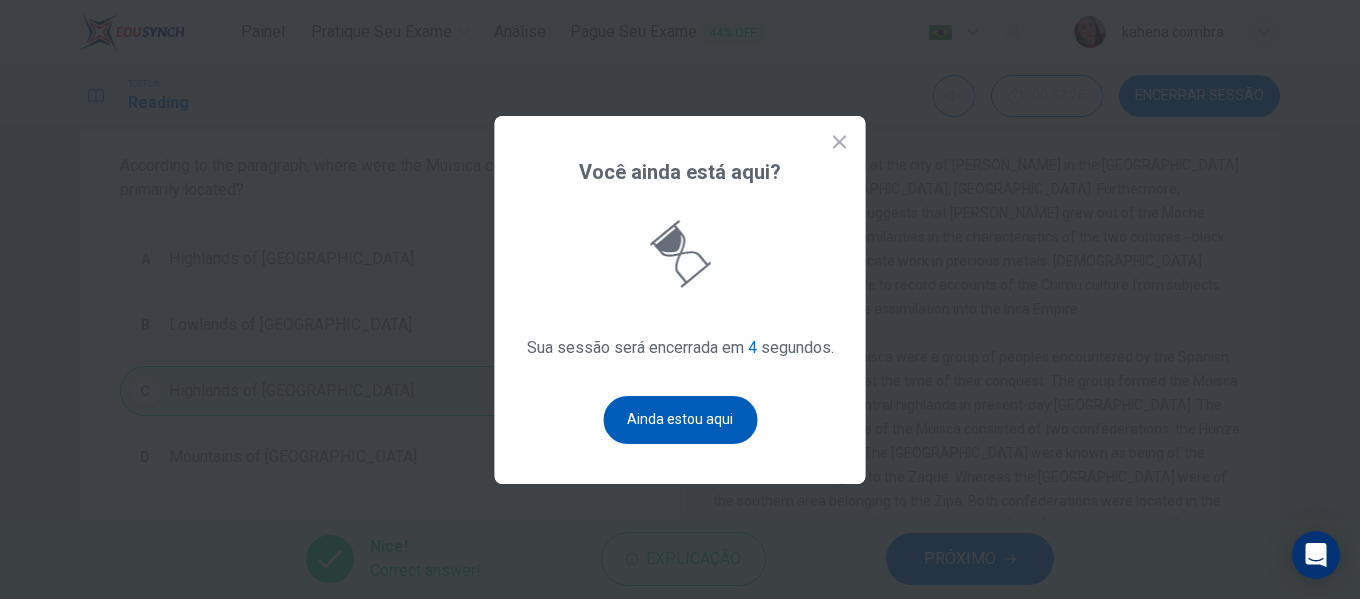 click on "Ainda estou aqui" at bounding box center (680, 420) 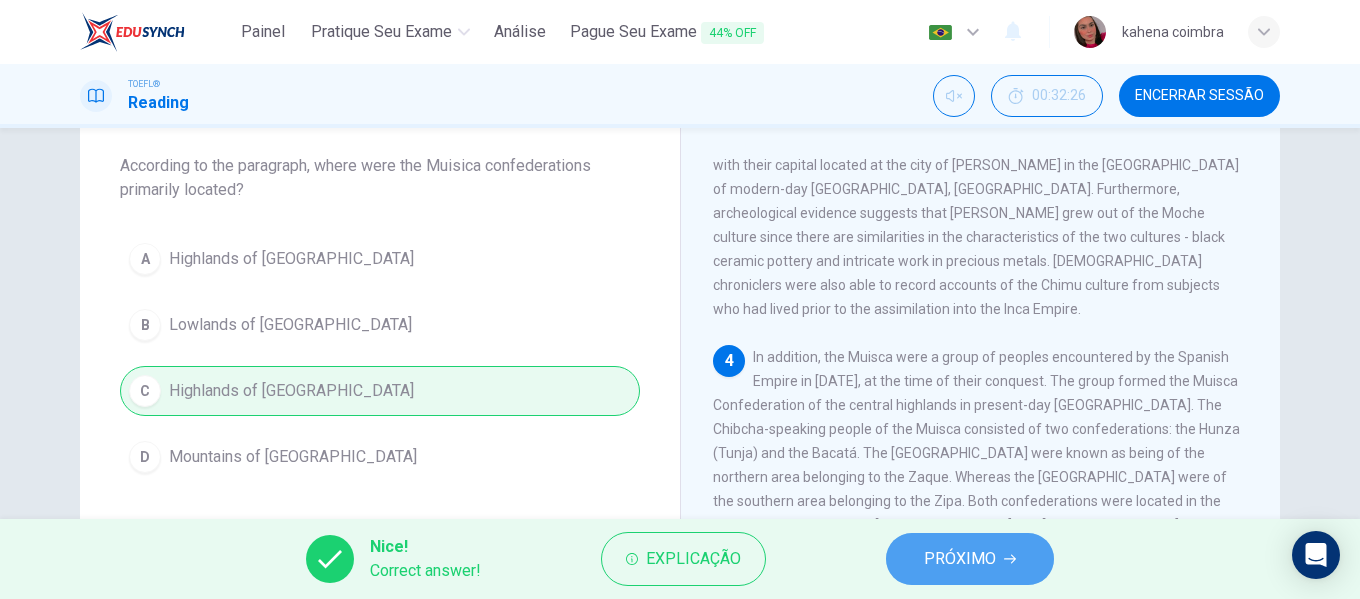 click on "PRÓXIMO" at bounding box center [960, 559] 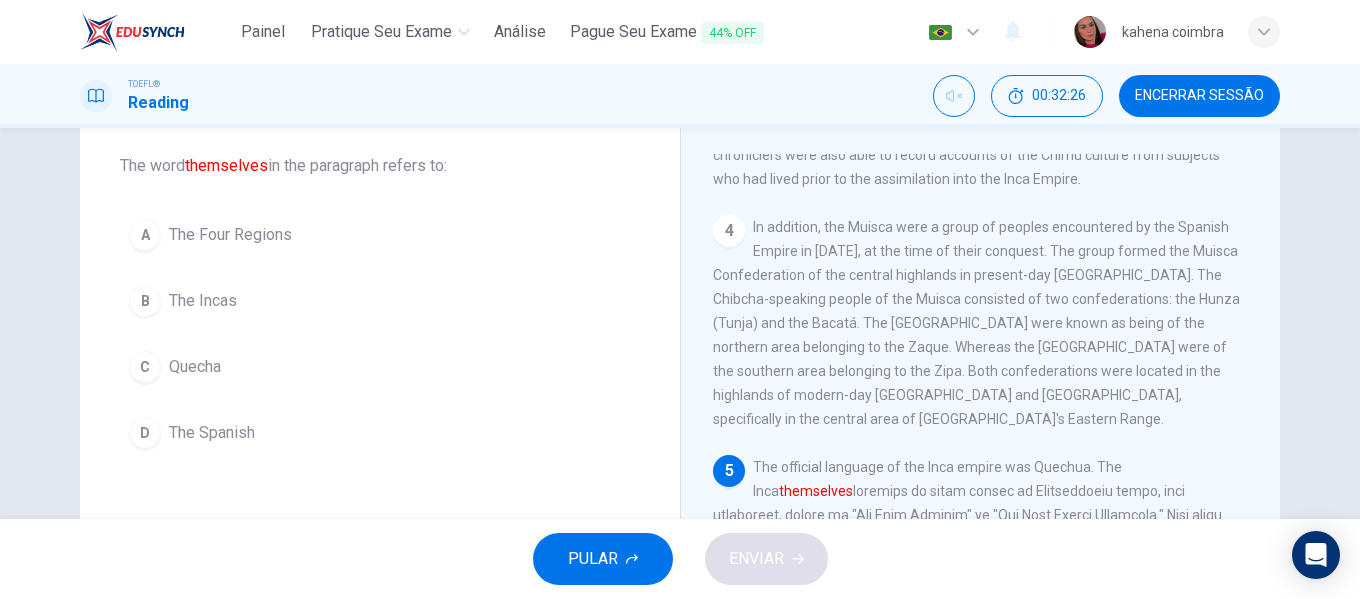 scroll, scrollTop: 995, scrollLeft: 0, axis: vertical 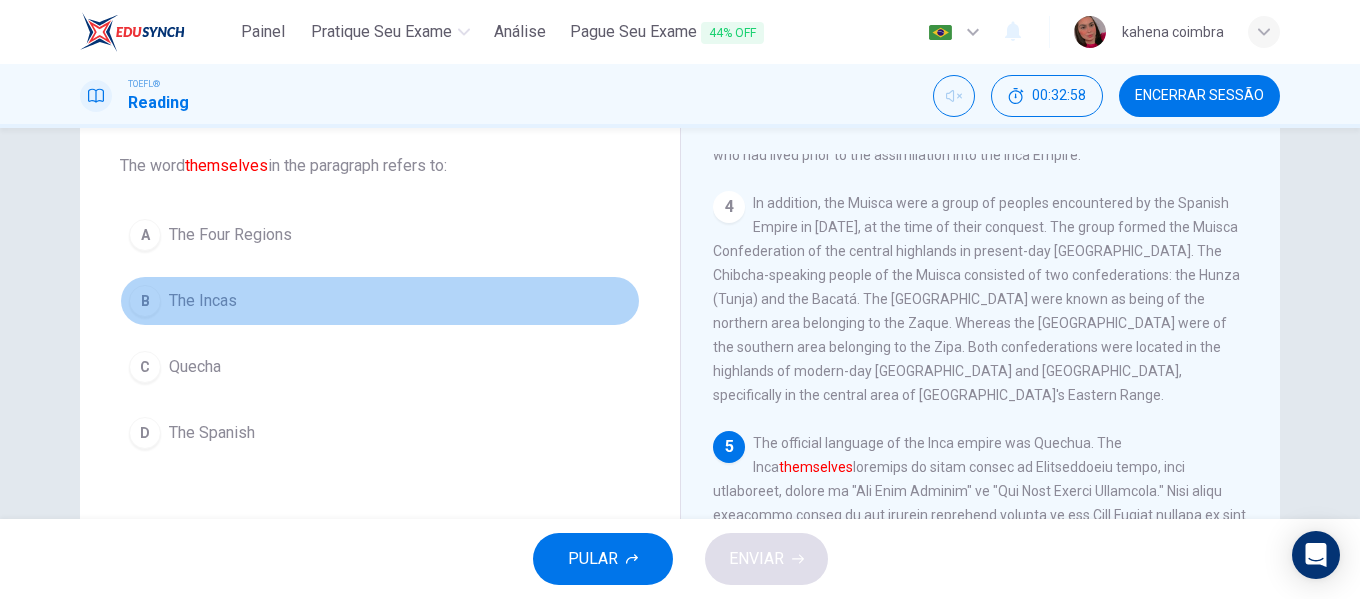 click on "The Incas" at bounding box center [203, 301] 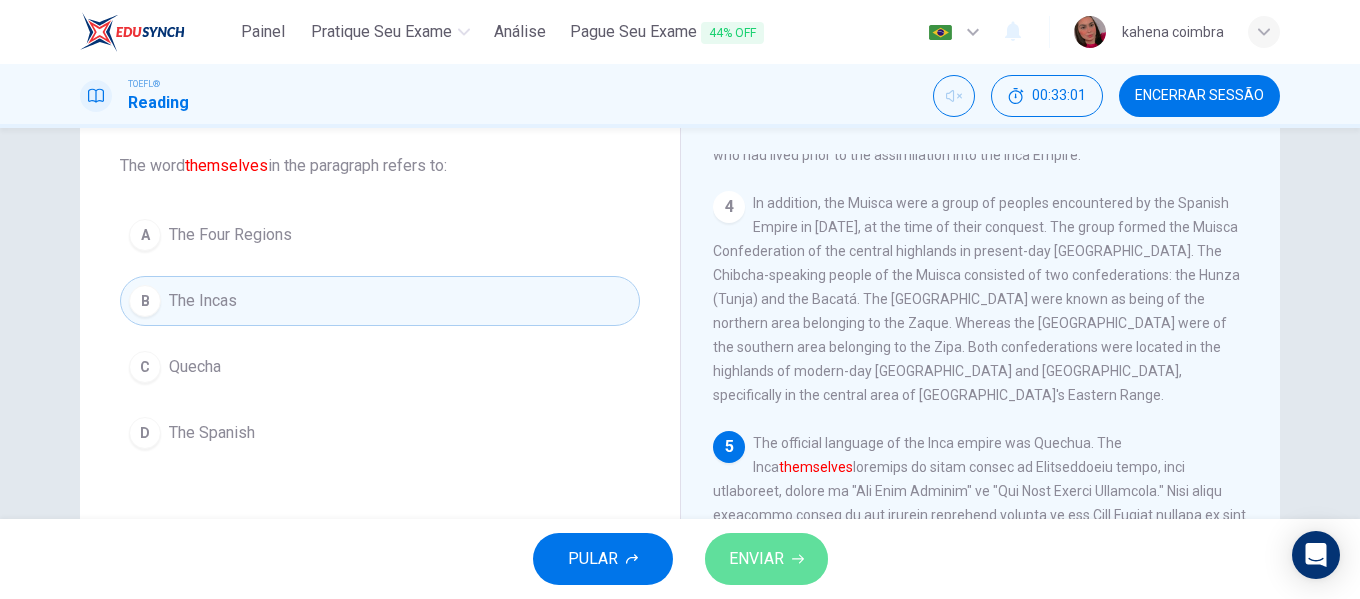 click on "ENVIAR" at bounding box center [756, 559] 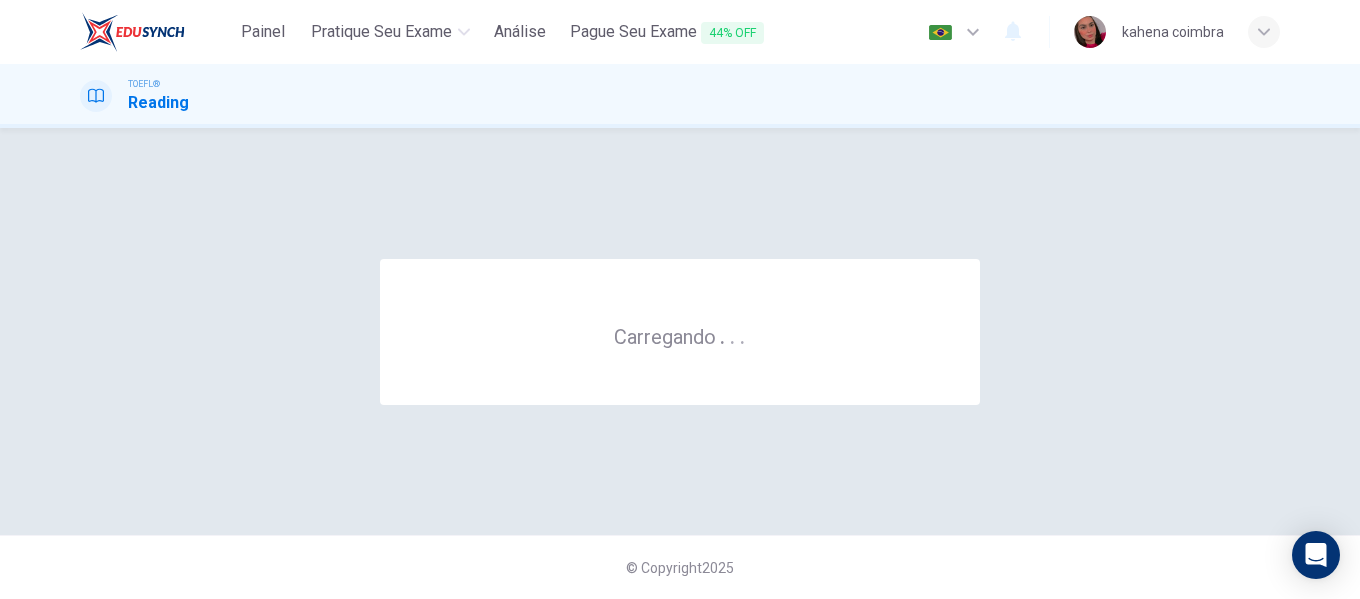 scroll, scrollTop: 0, scrollLeft: 0, axis: both 